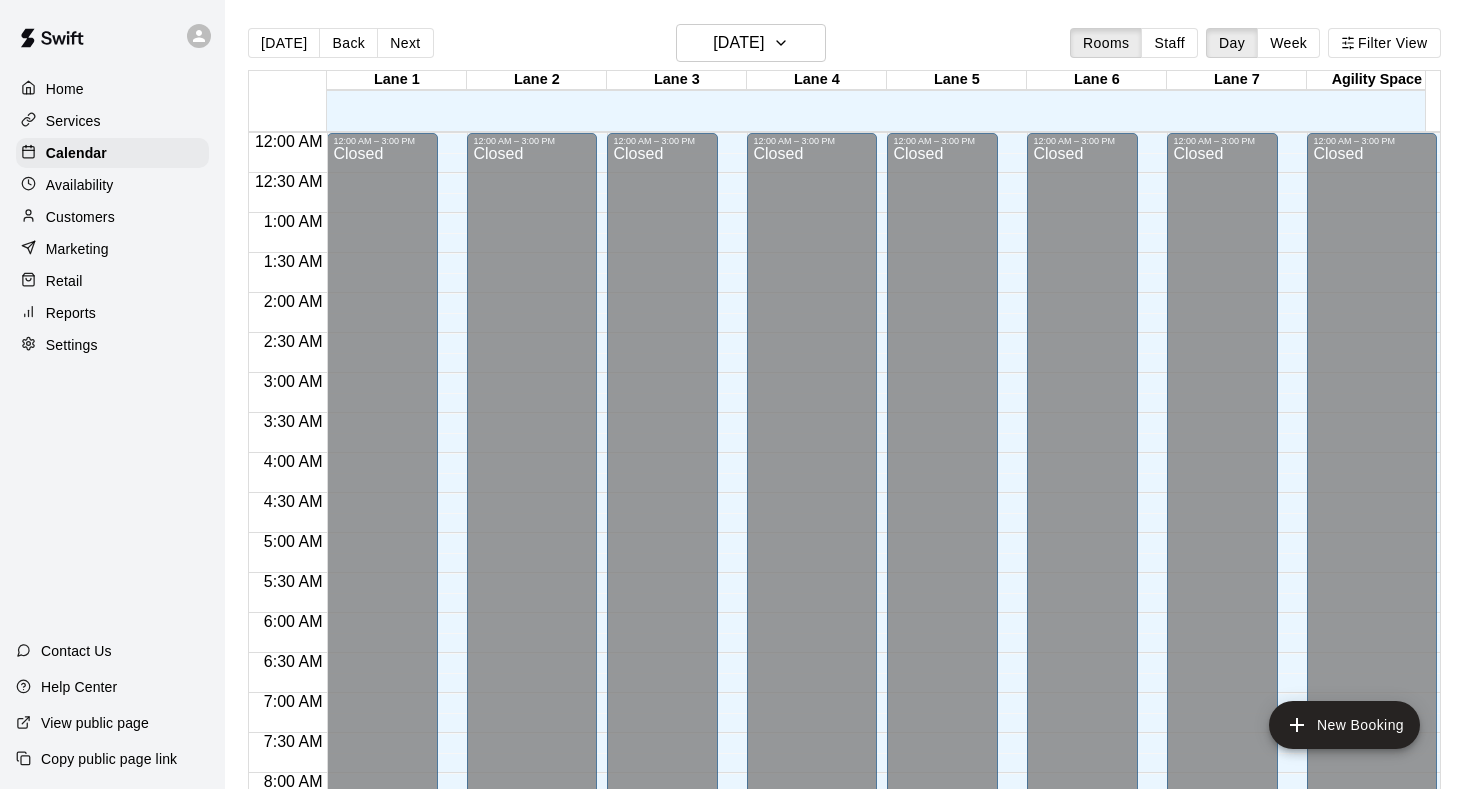 scroll, scrollTop: 0, scrollLeft: 0, axis: both 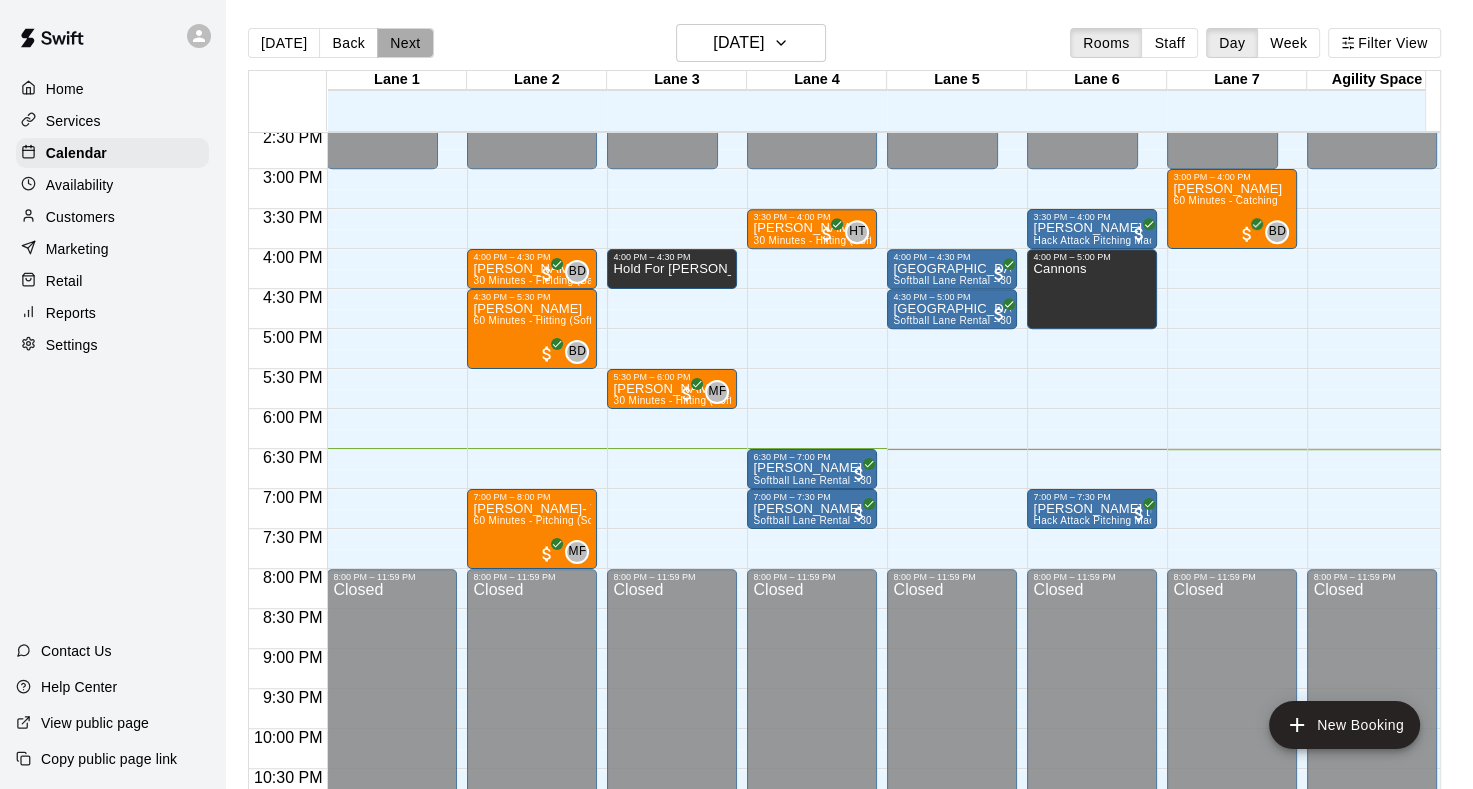 click on "Next" at bounding box center (405, 43) 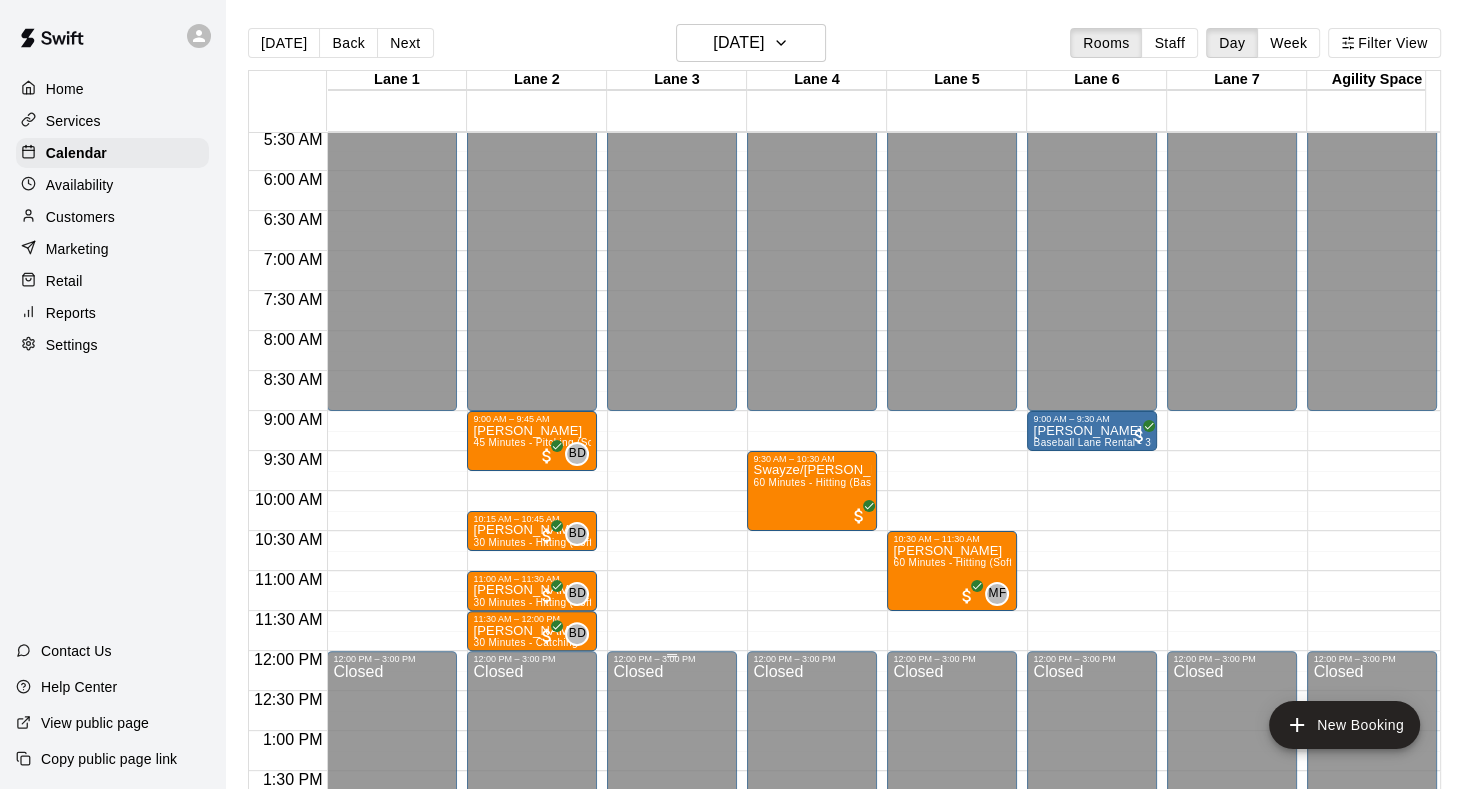 scroll, scrollTop: 440, scrollLeft: 0, axis: vertical 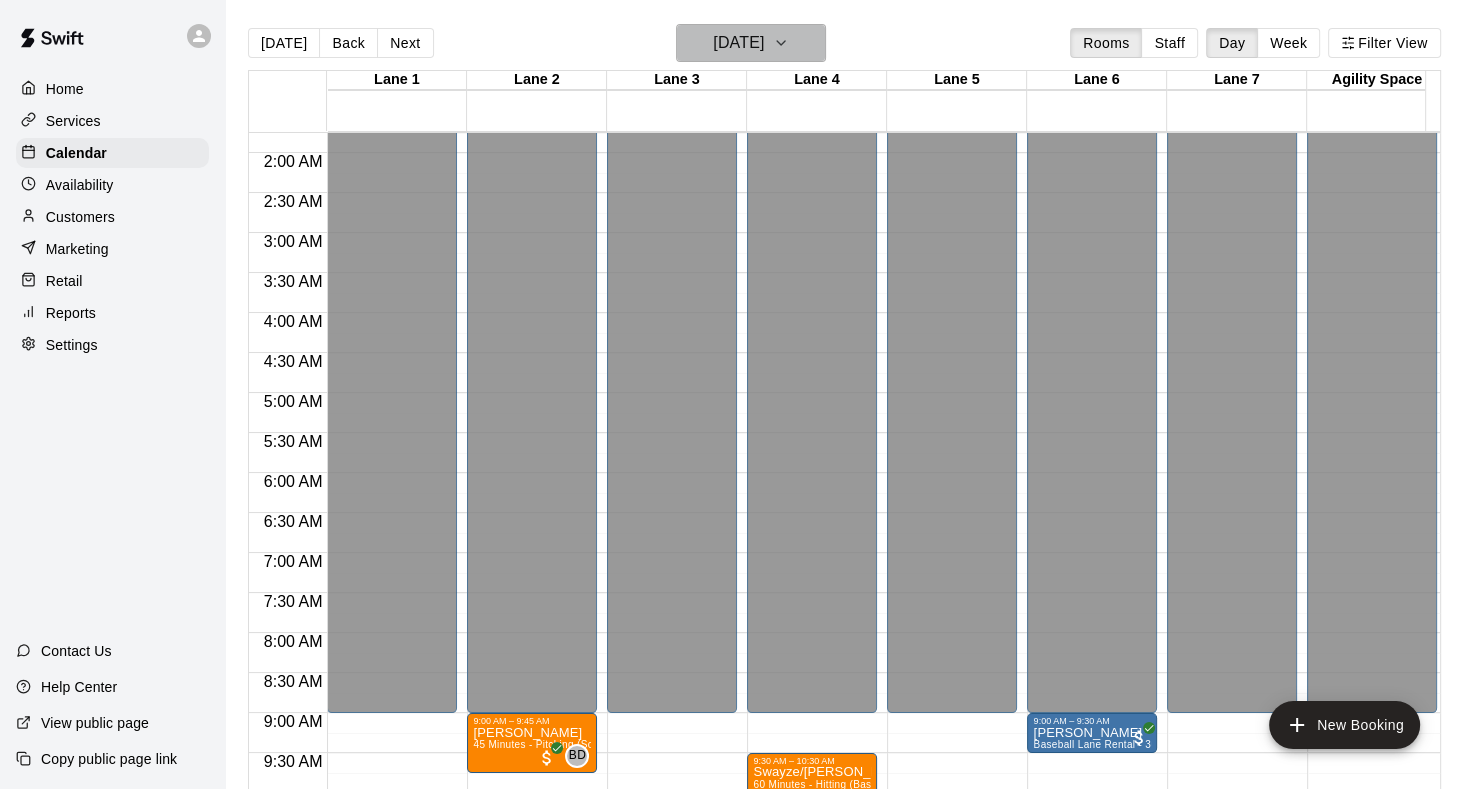 click 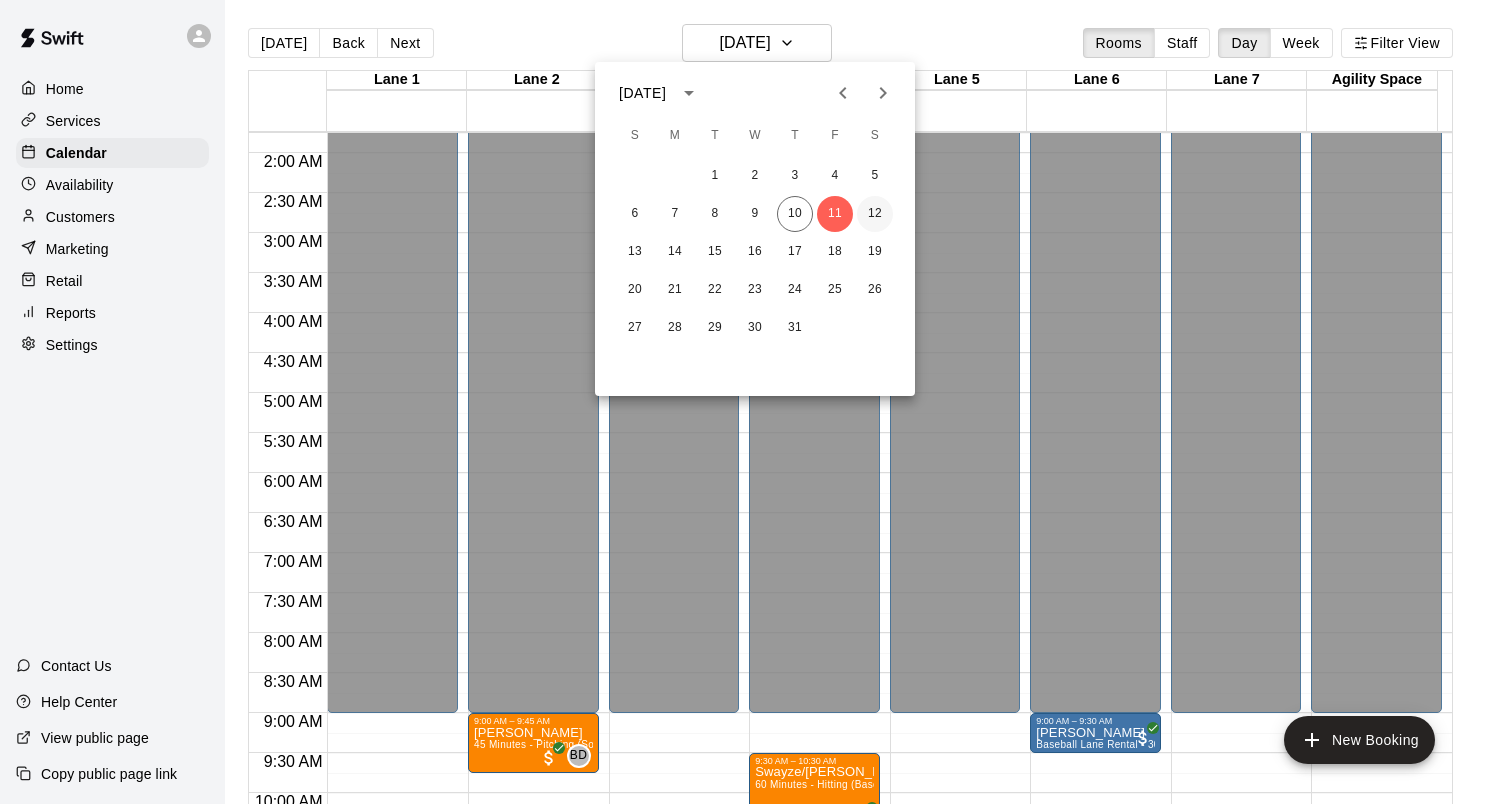 click on "12" at bounding box center (875, 214) 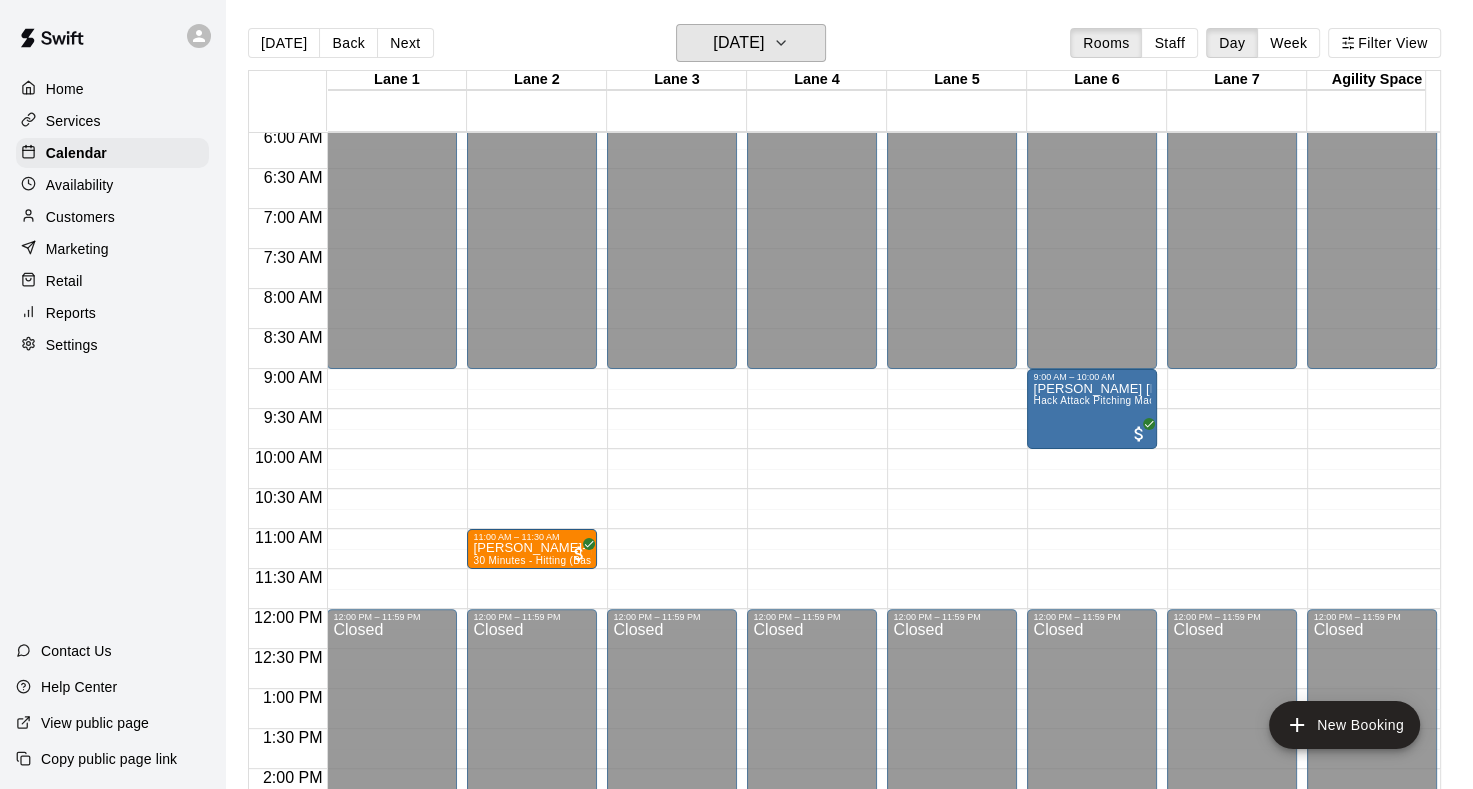 scroll, scrollTop: 440, scrollLeft: 0, axis: vertical 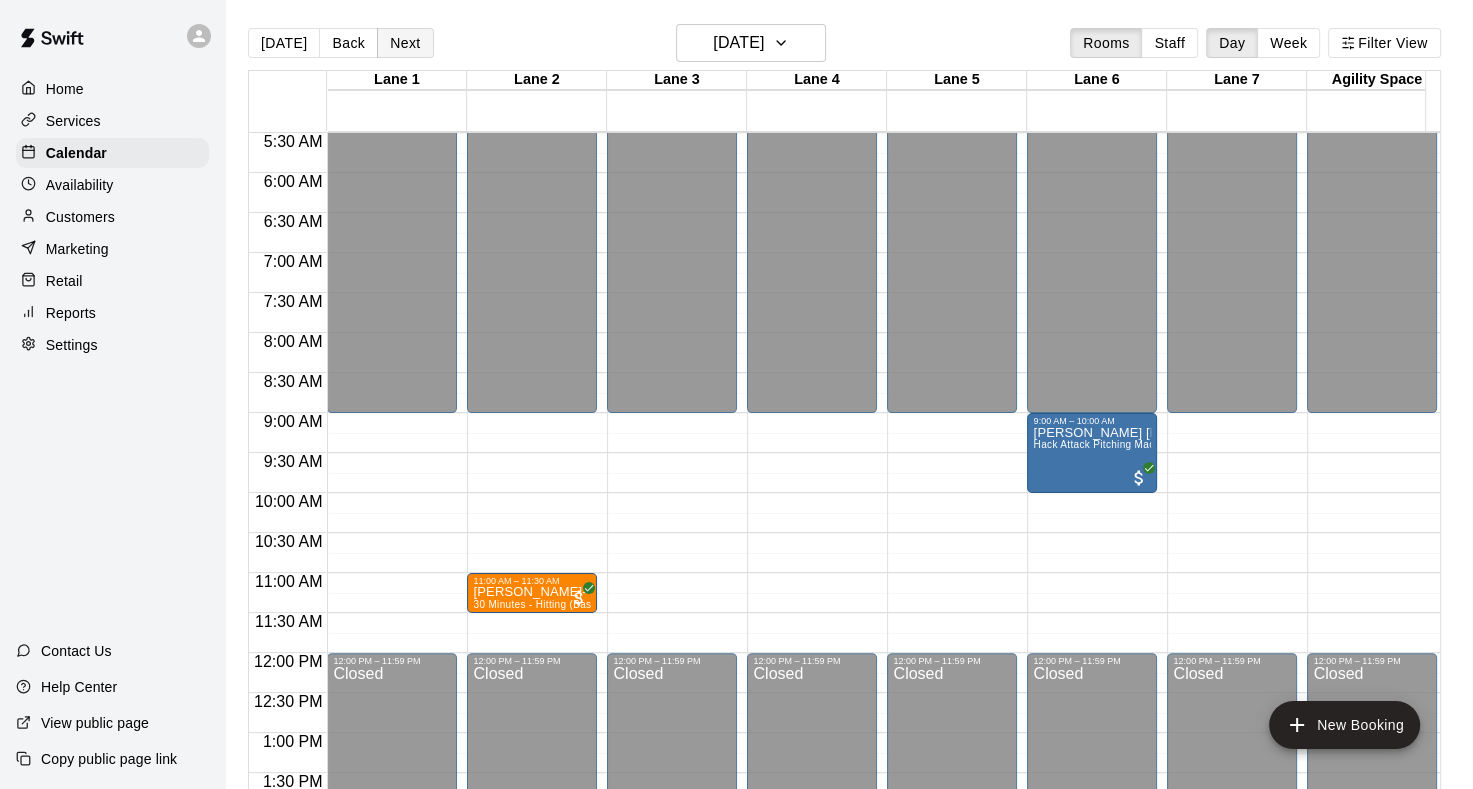 click on "Next" at bounding box center [405, 43] 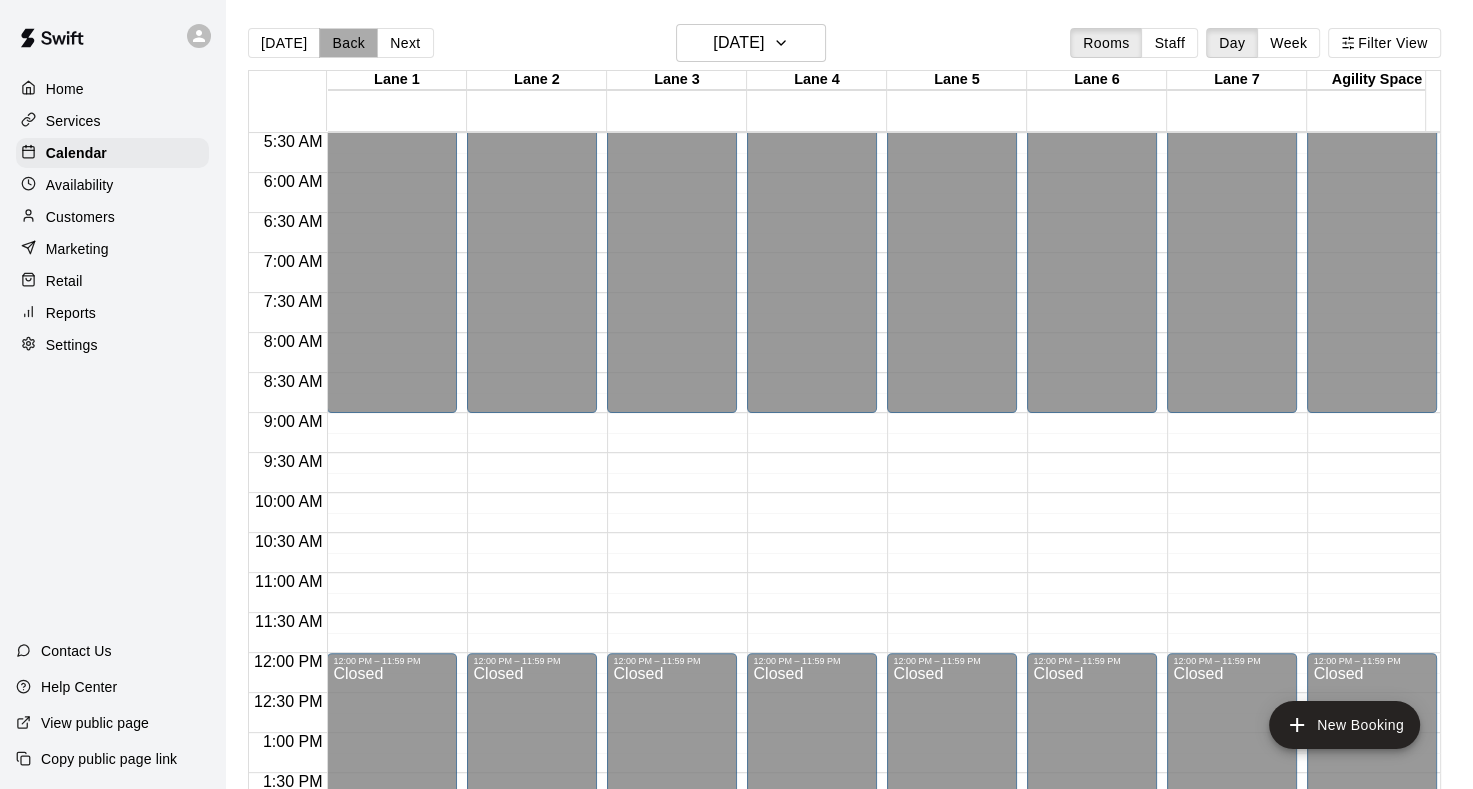 click on "Back" at bounding box center [348, 43] 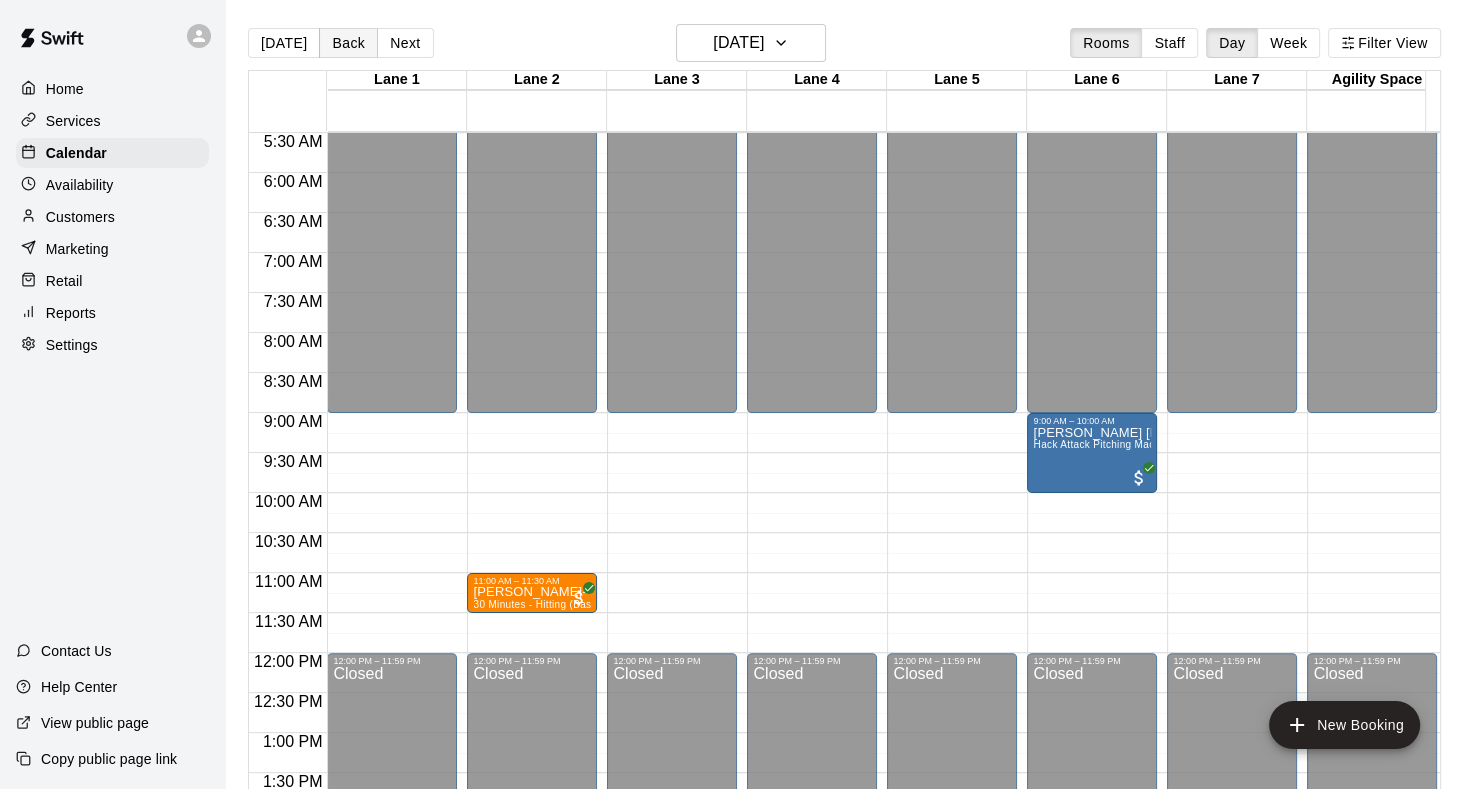 click on "Back" at bounding box center (348, 43) 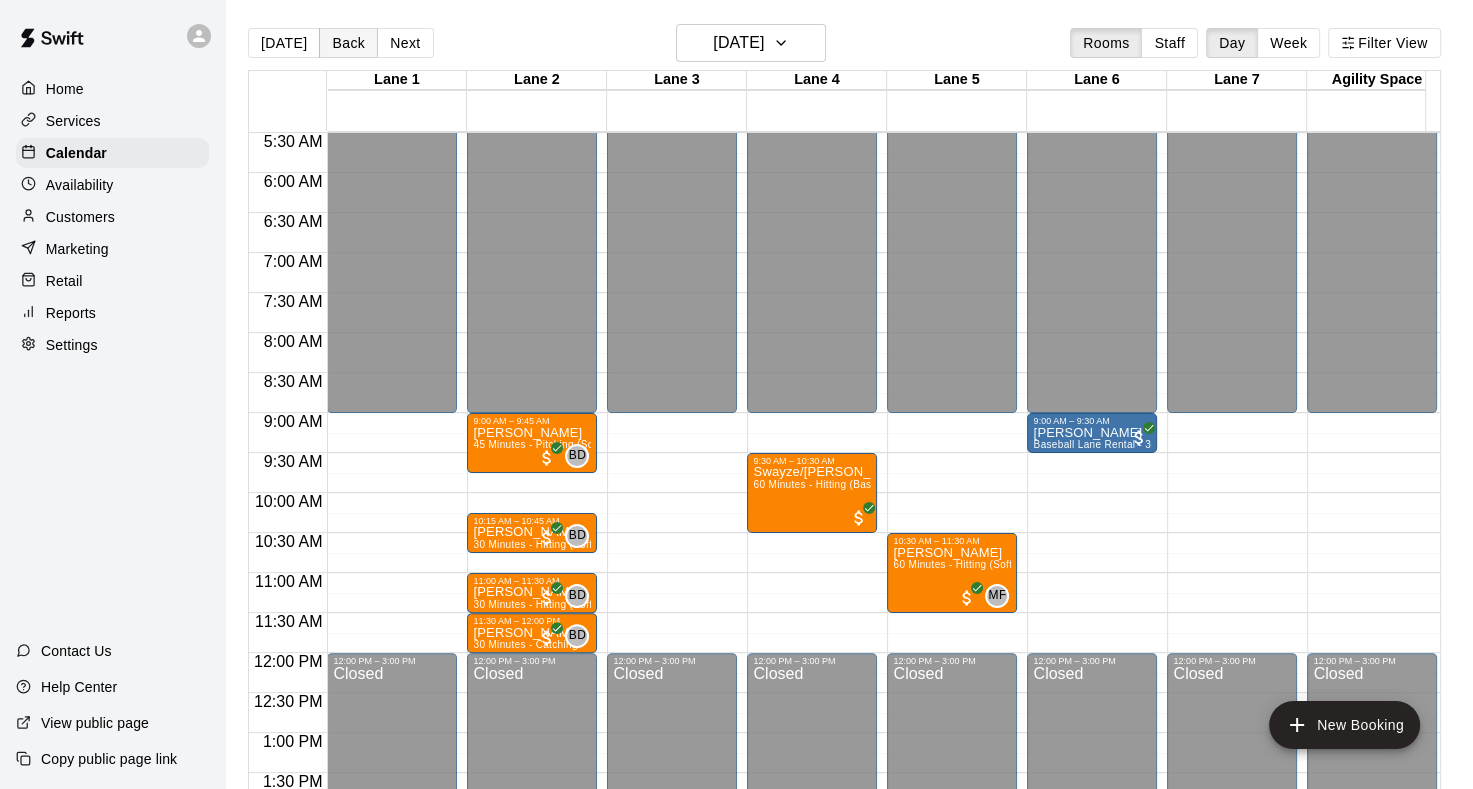 click on "Back" at bounding box center [348, 43] 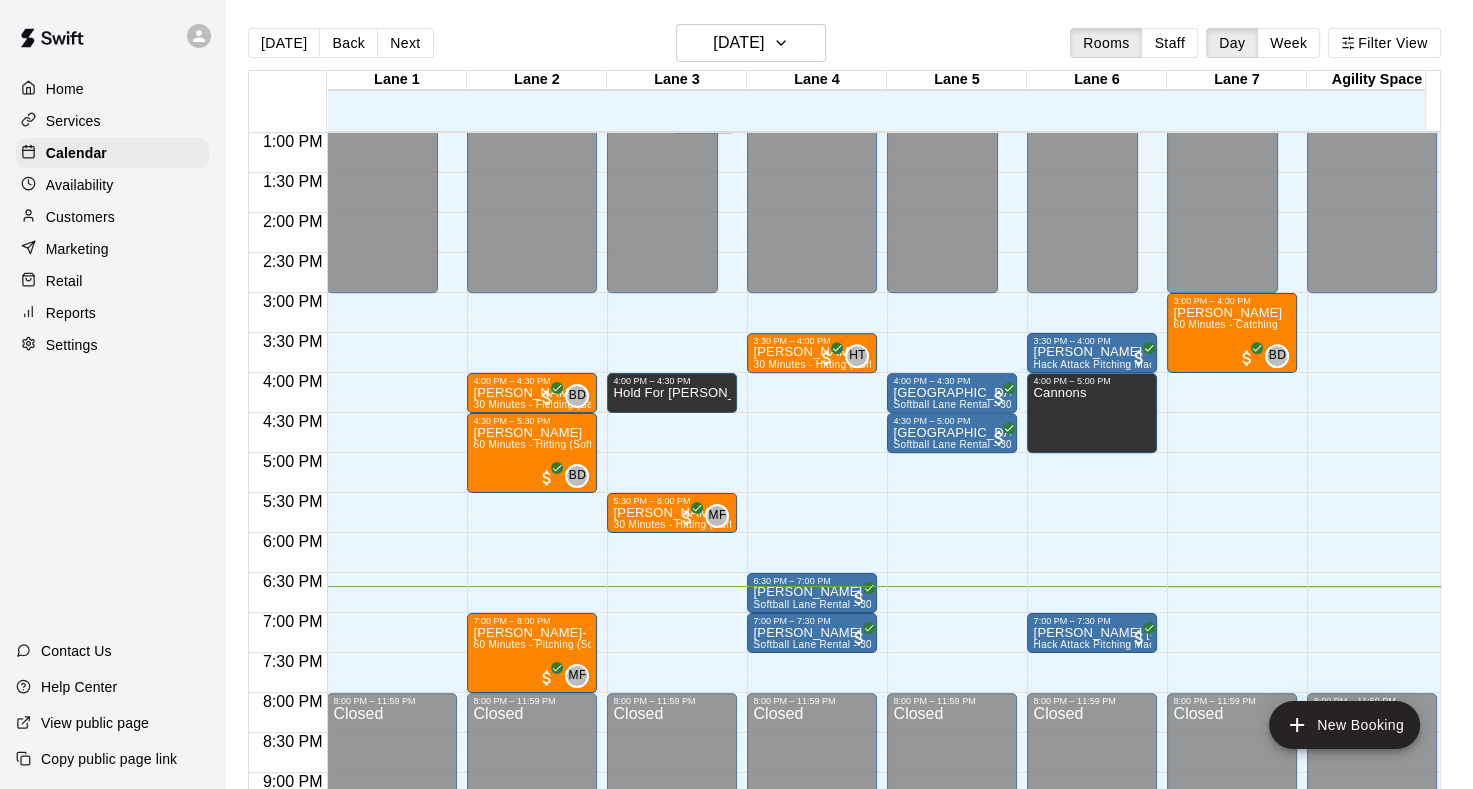 scroll, scrollTop: 1140, scrollLeft: 0, axis: vertical 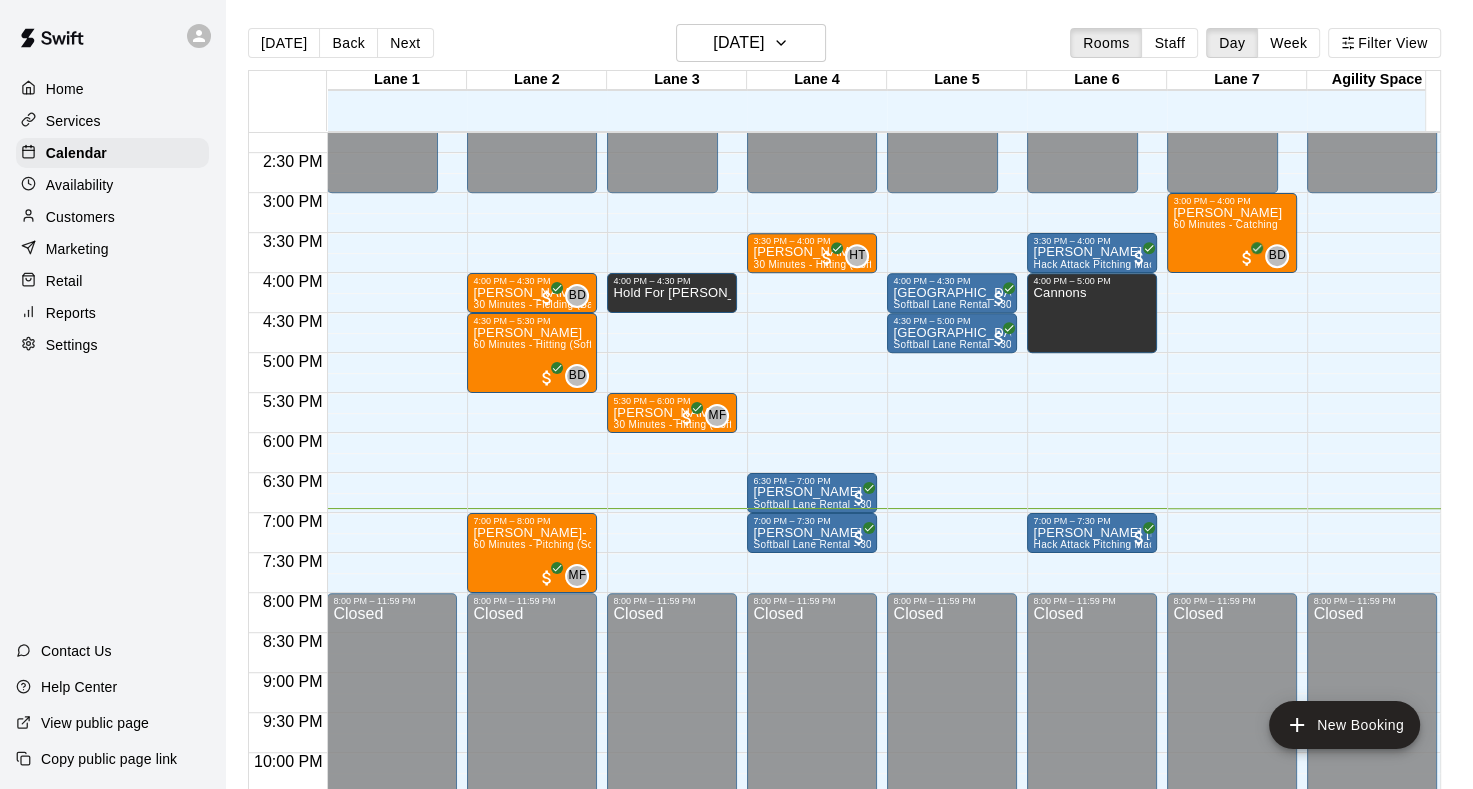 click on "Services" at bounding box center (73, 121) 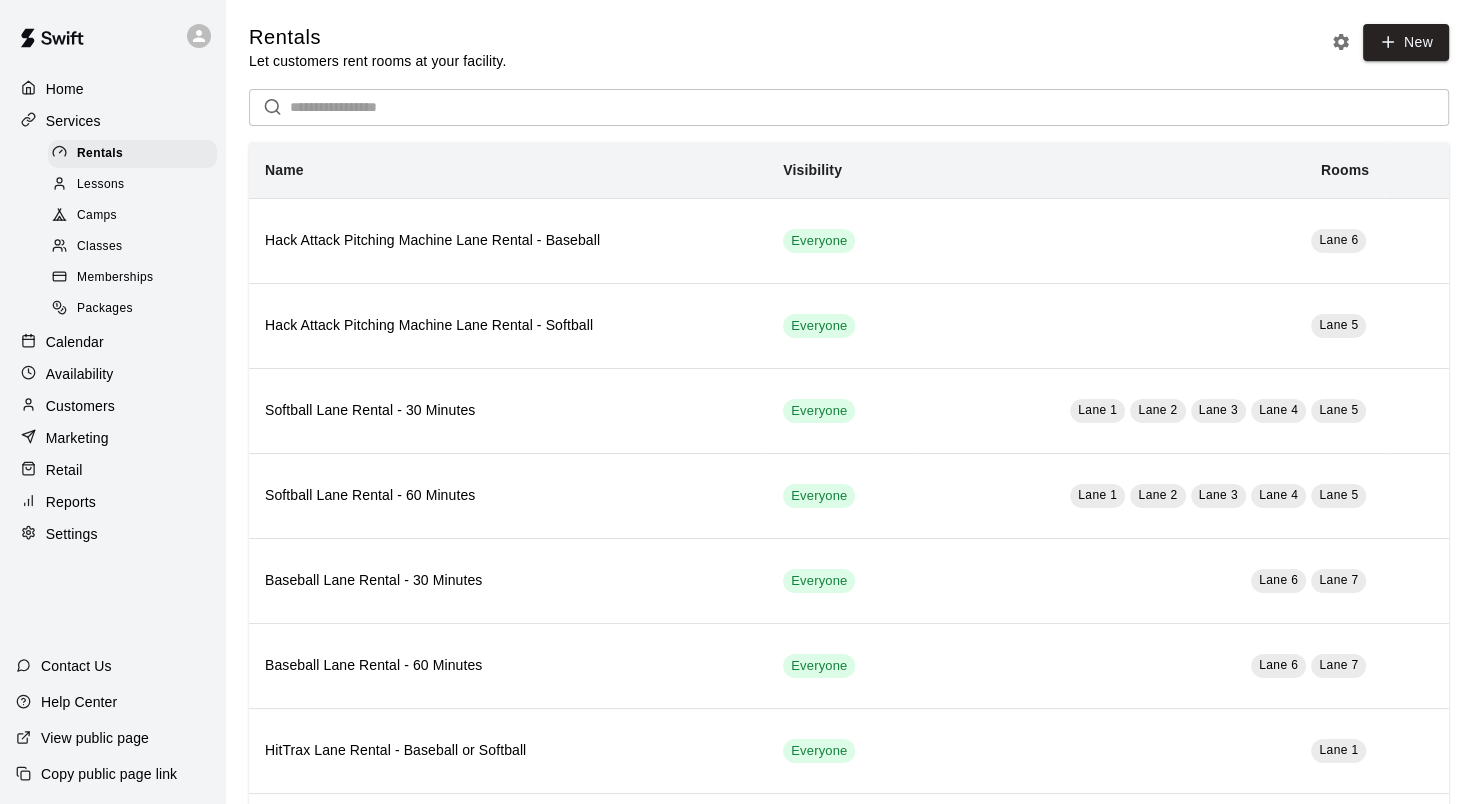 click on "Calendar" at bounding box center (75, 342) 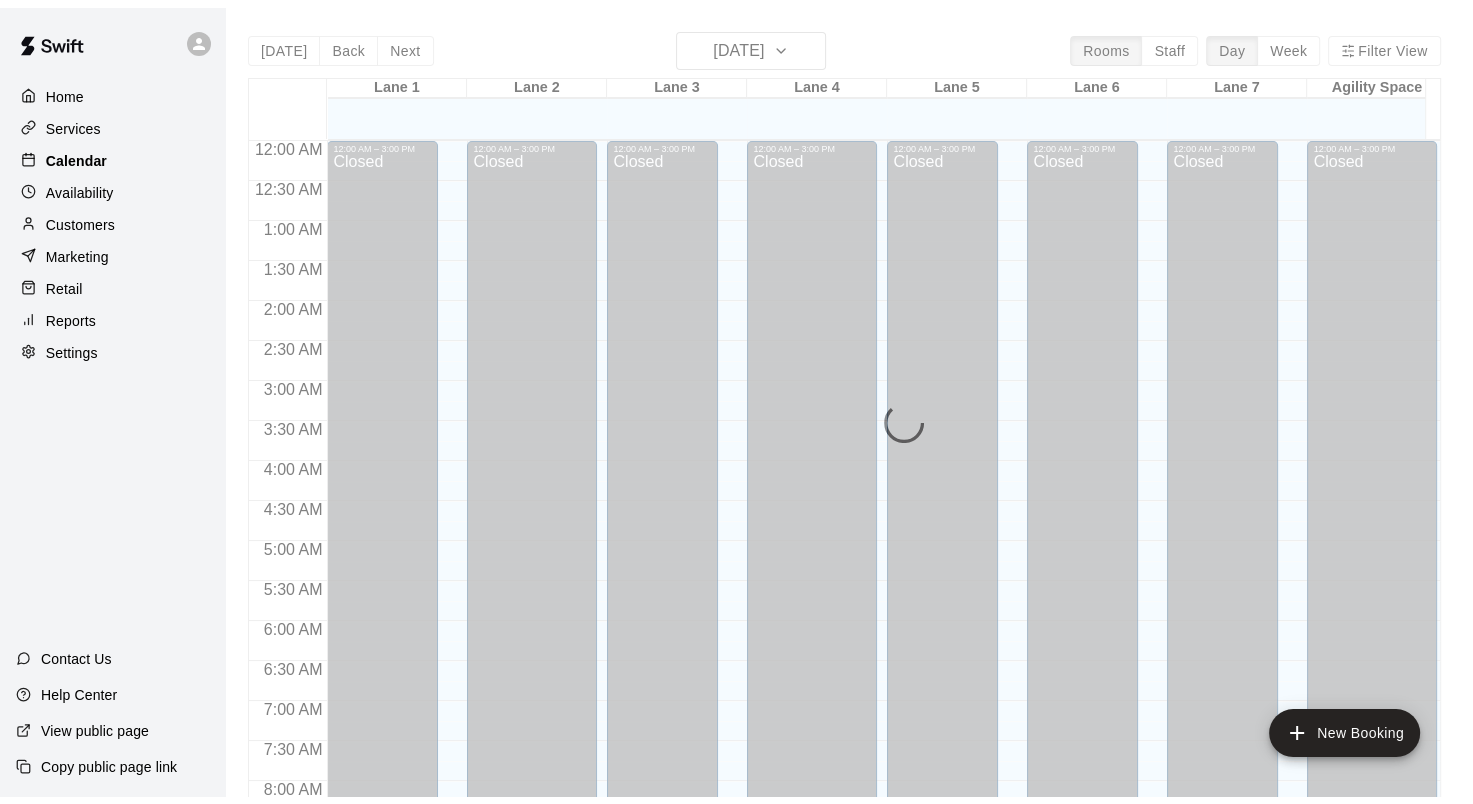 scroll, scrollTop: 1164, scrollLeft: 0, axis: vertical 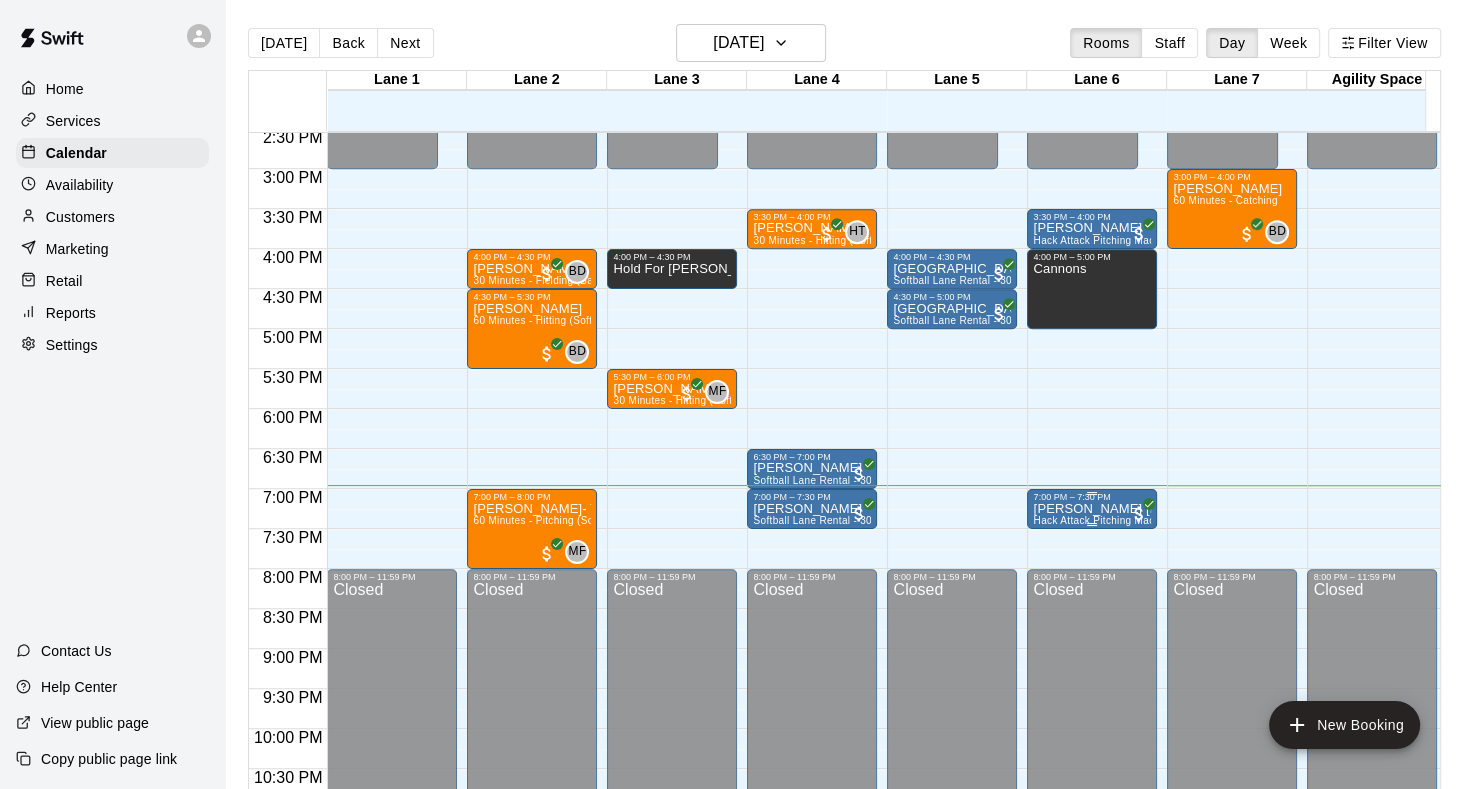click on "Hack Attack Pitching Machine Lane Rental - Baseball" at bounding box center [1159, 520] 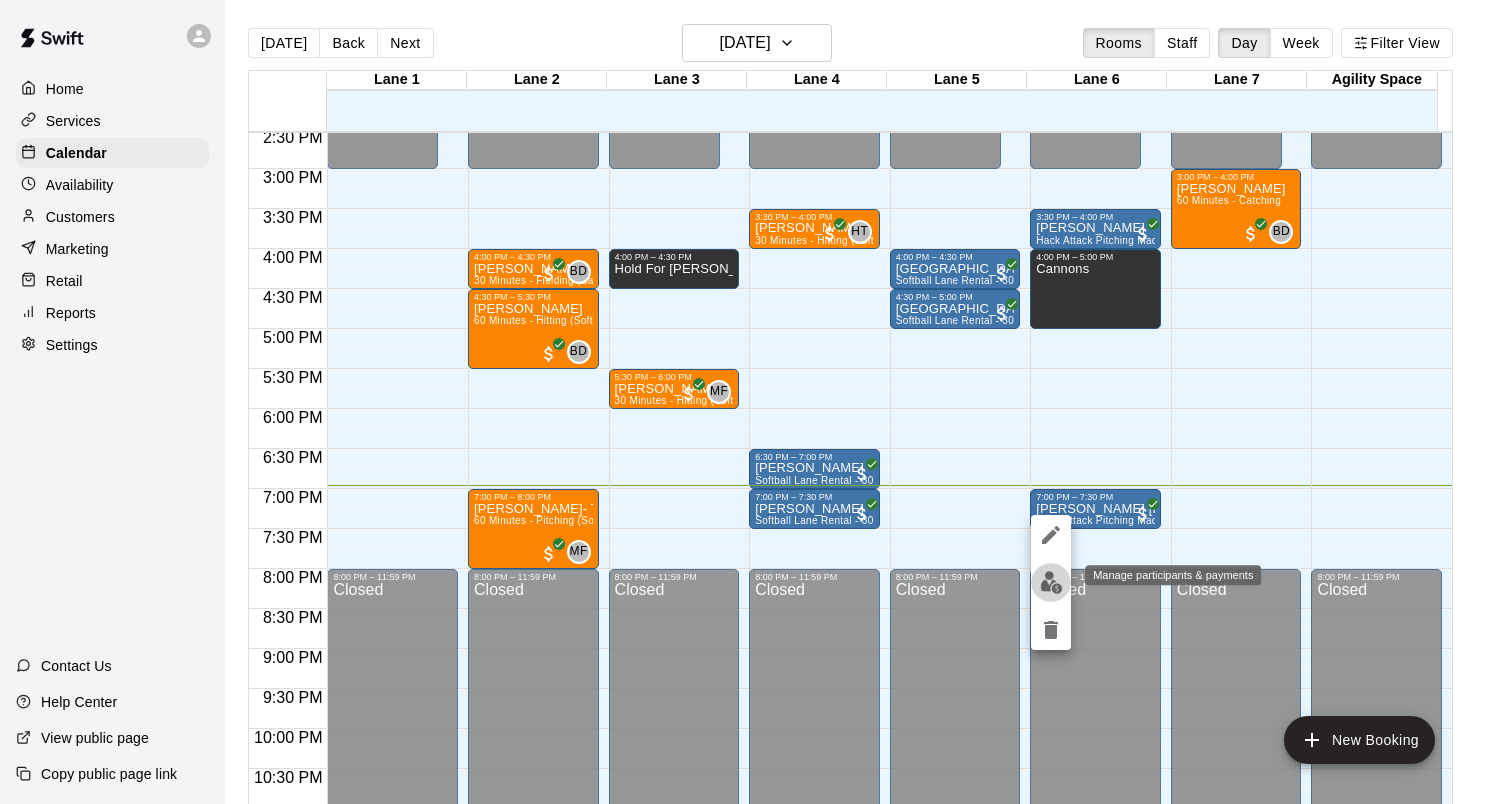 click at bounding box center [1051, 582] 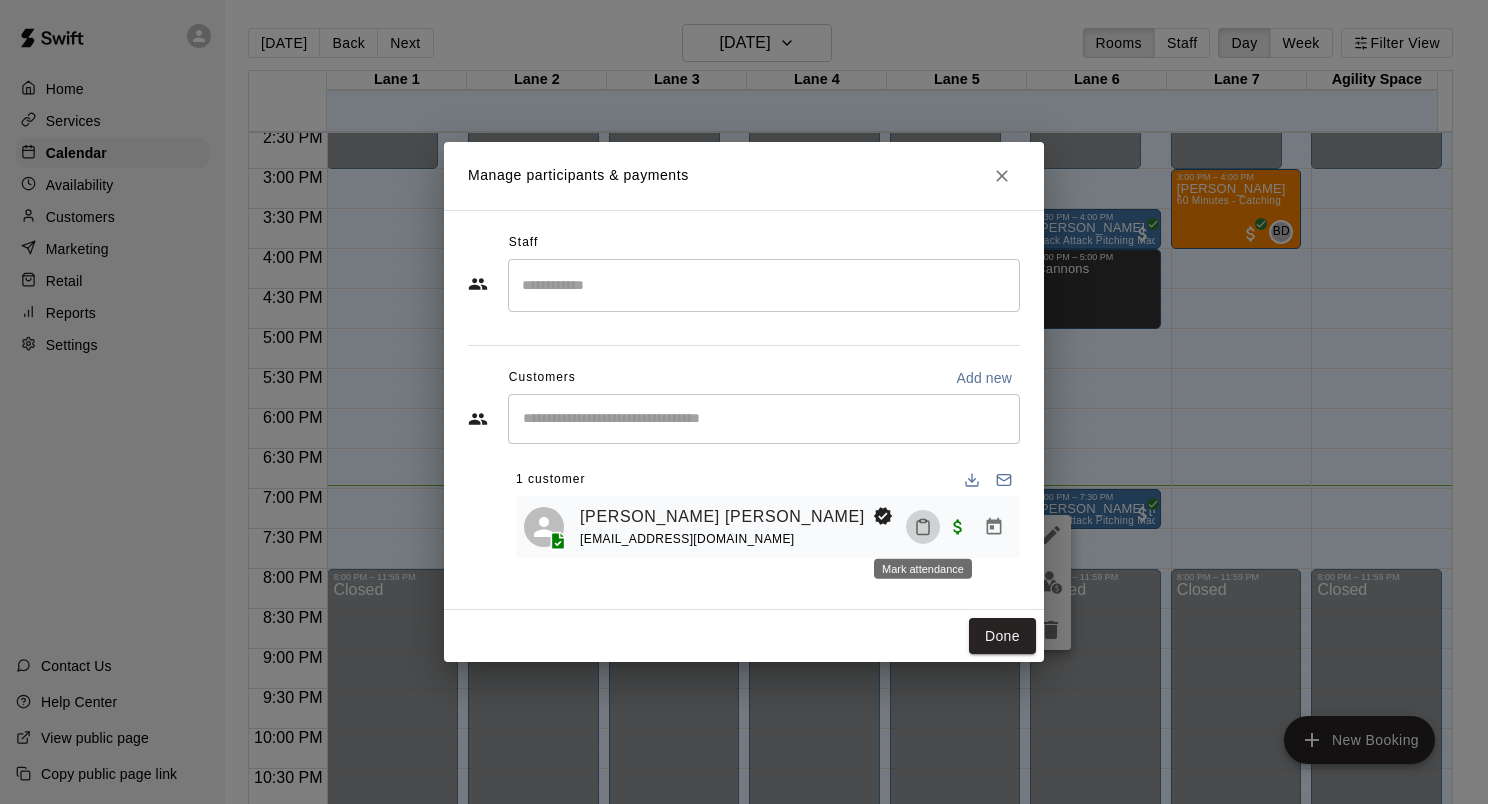 click 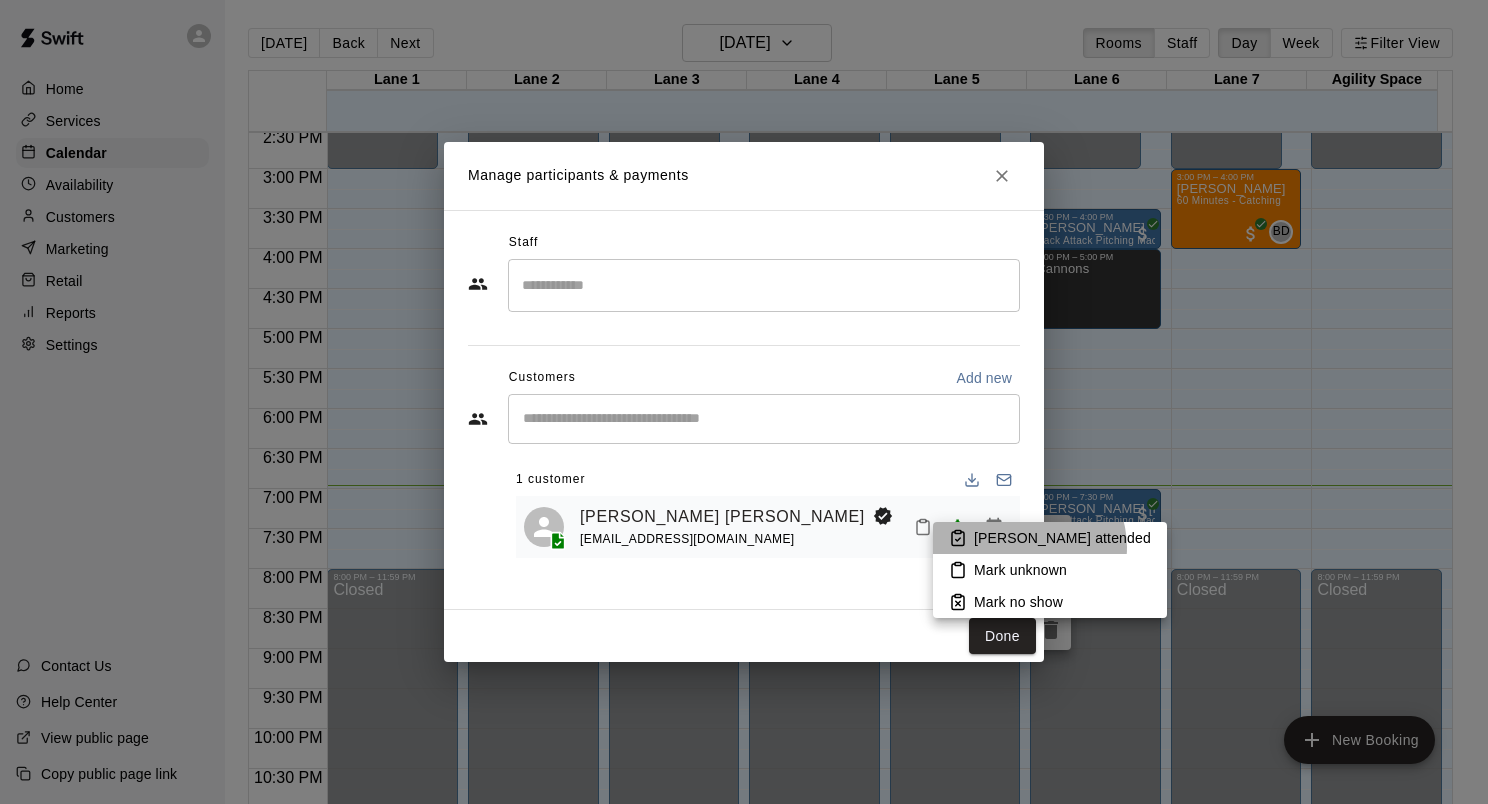 click on "[PERSON_NAME] attended" at bounding box center (1062, 538) 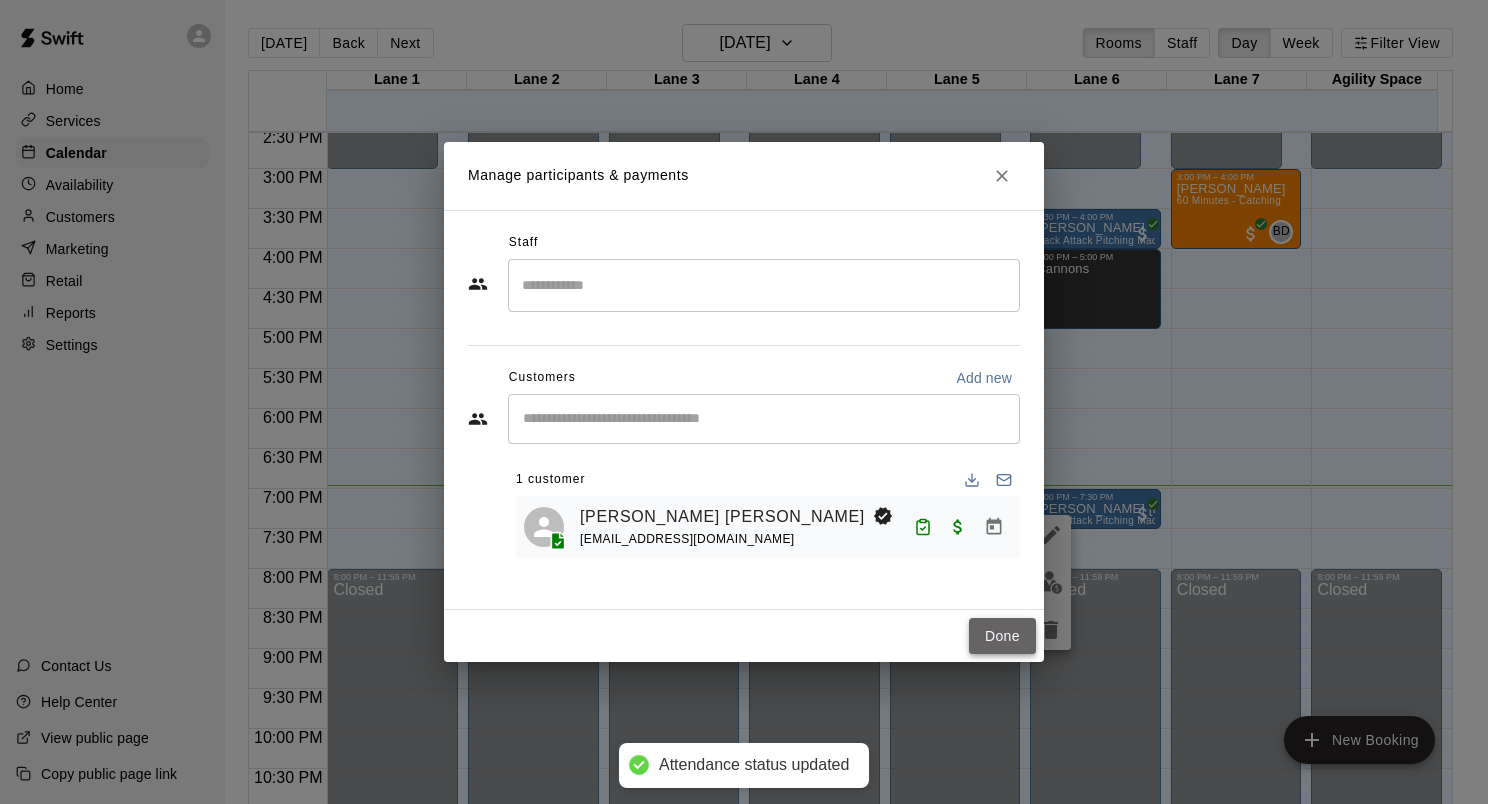 click on "Done" at bounding box center (1002, 636) 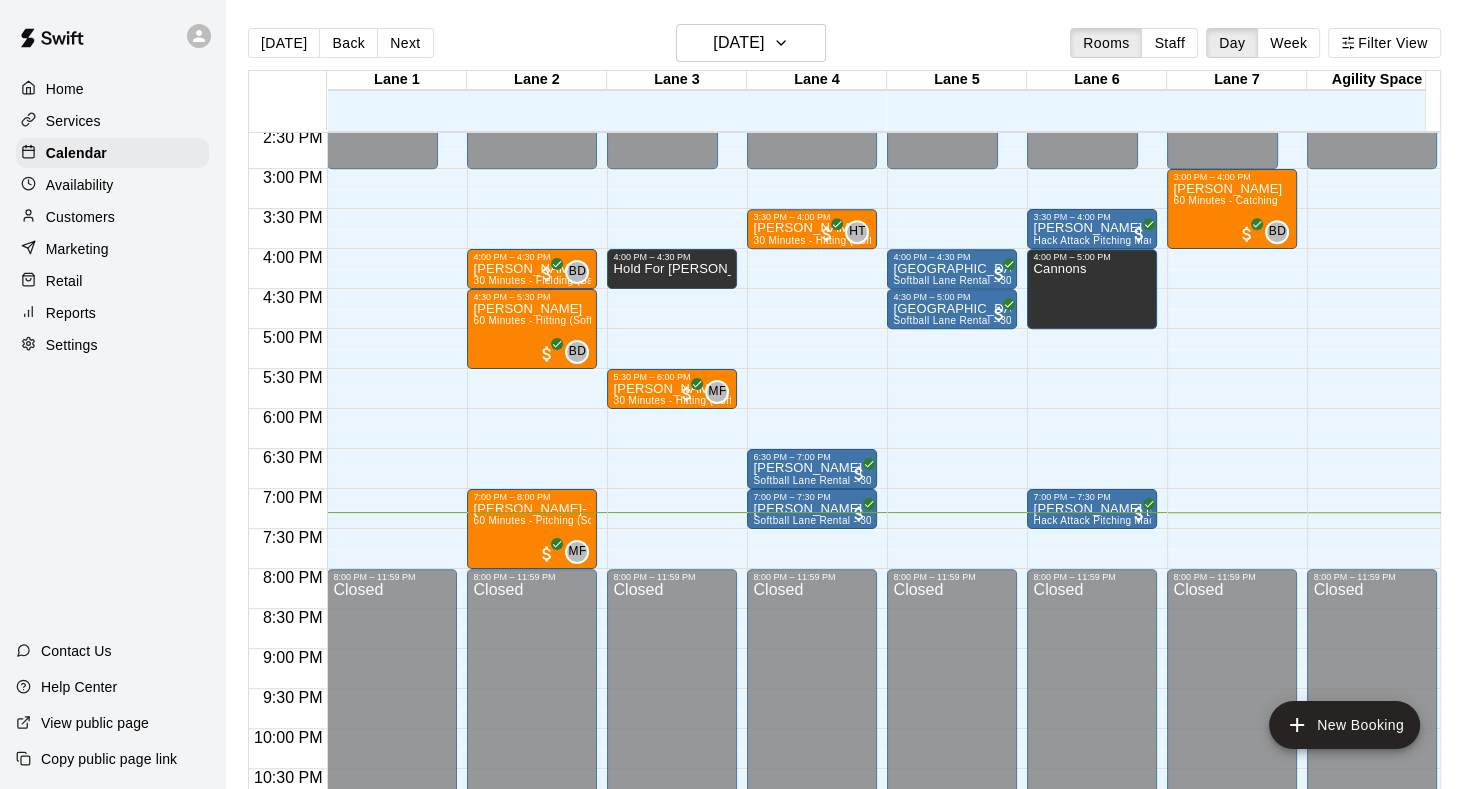 click on "Home" at bounding box center [112, 89] 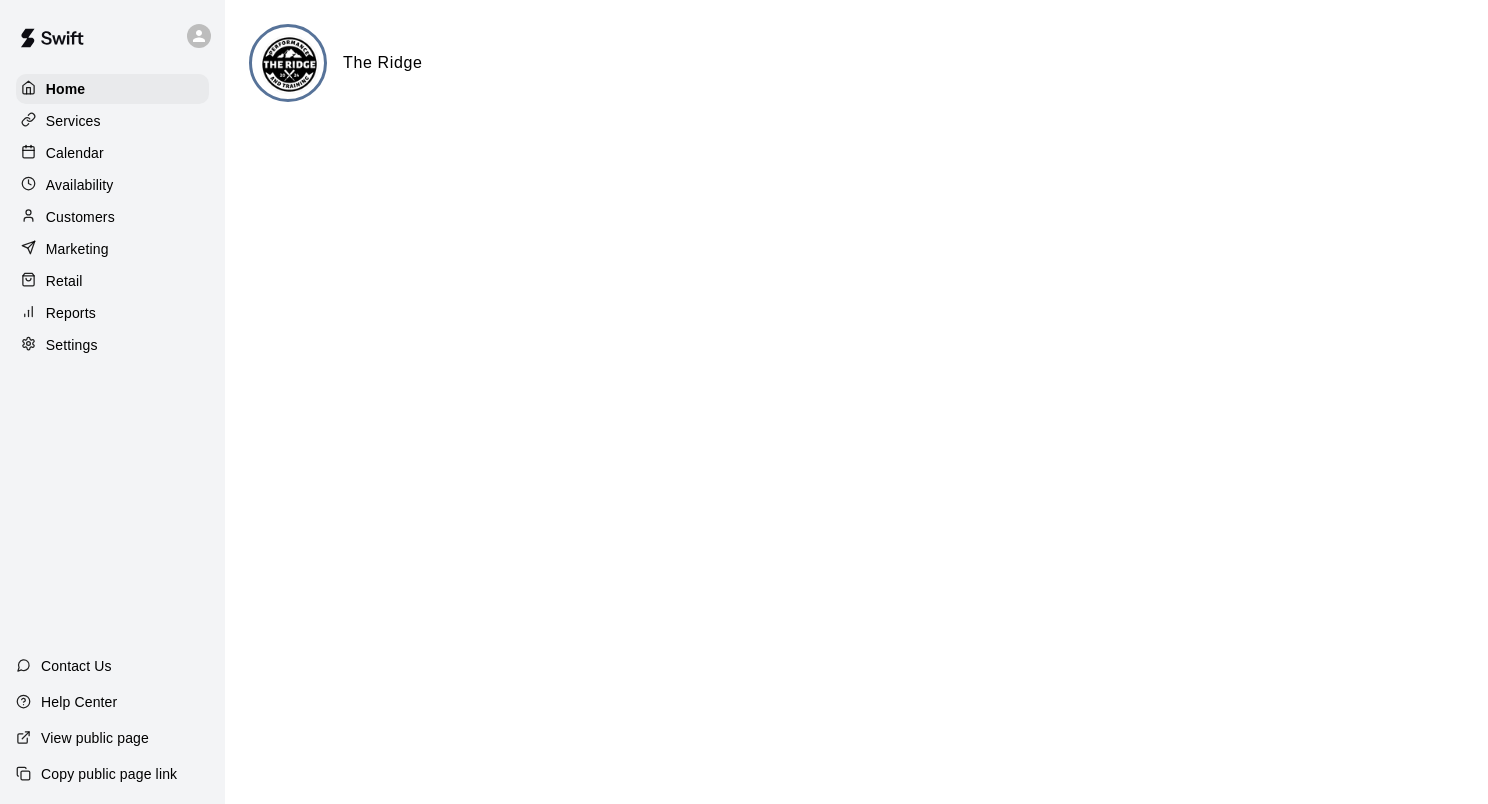 click on "Customers" at bounding box center [80, 217] 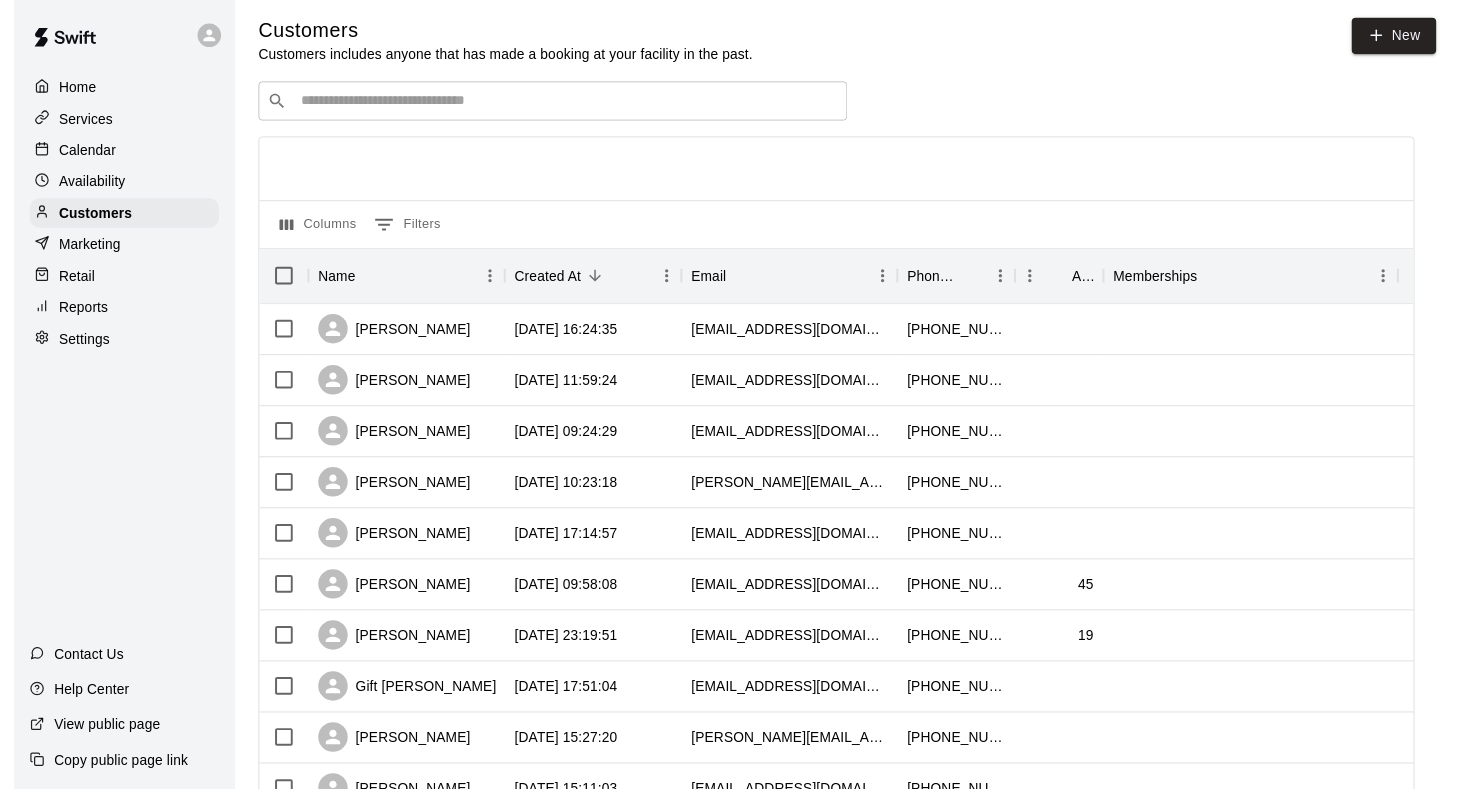 scroll, scrollTop: 0, scrollLeft: 0, axis: both 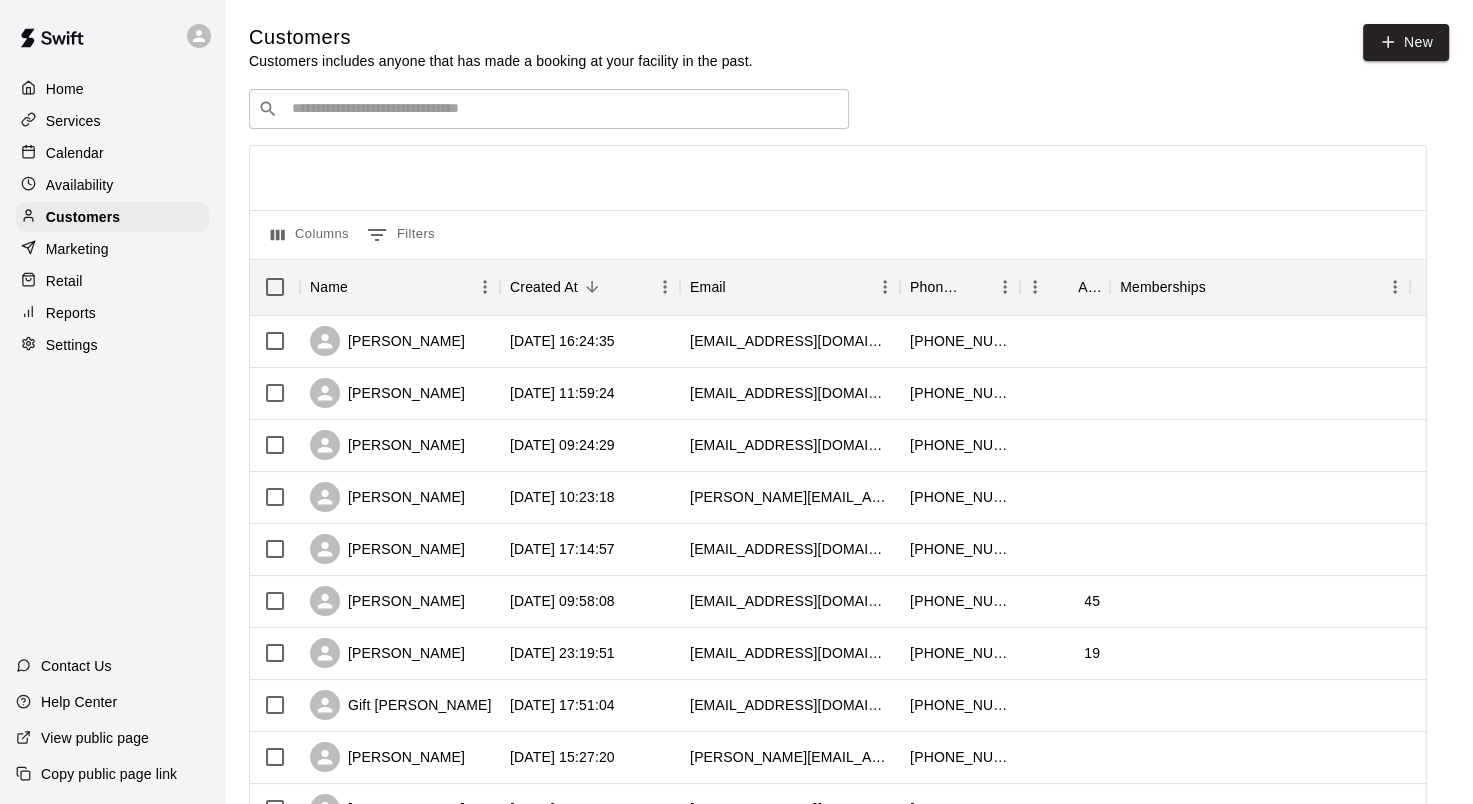 click on "Calendar" at bounding box center [75, 153] 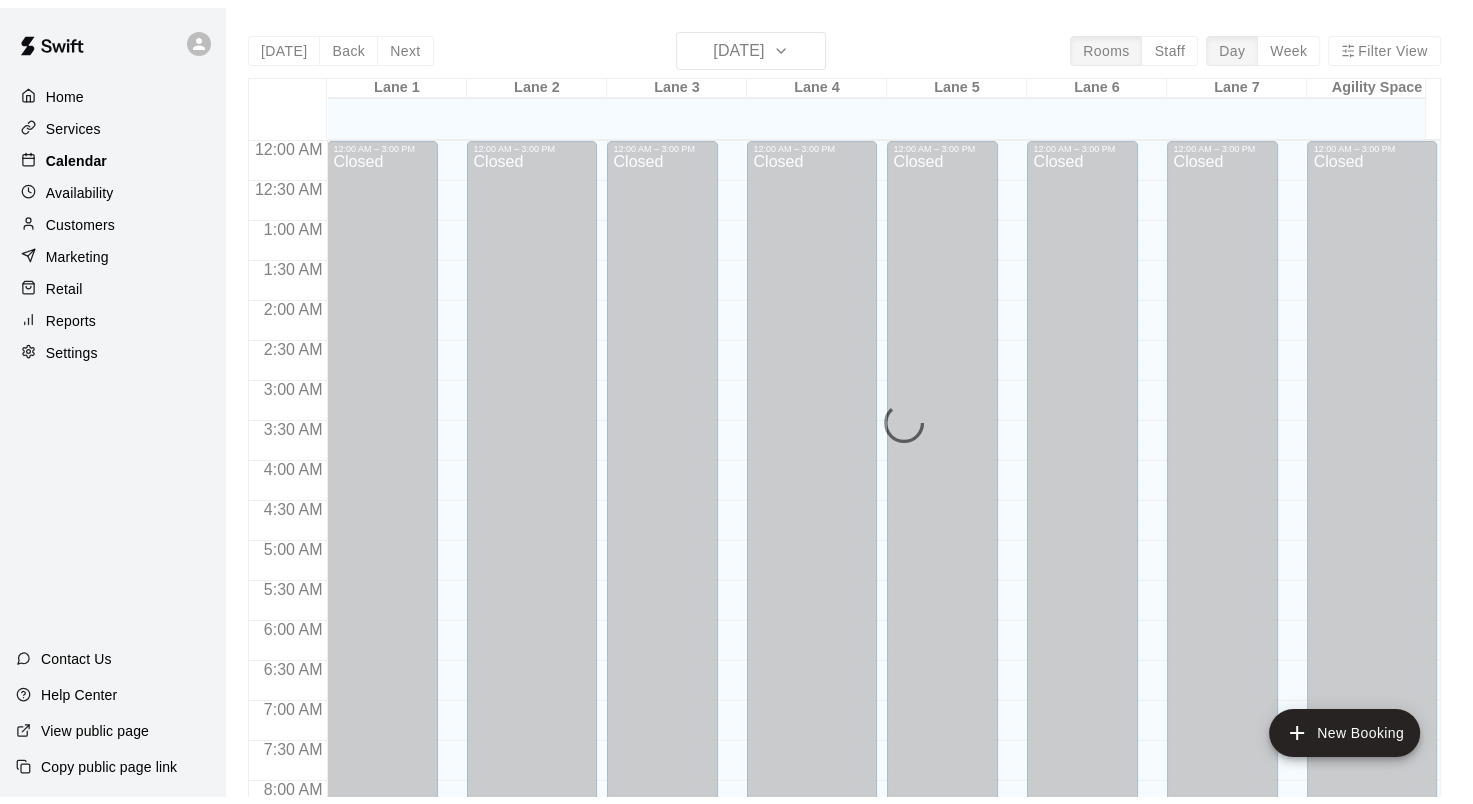 scroll, scrollTop: 1164, scrollLeft: 0, axis: vertical 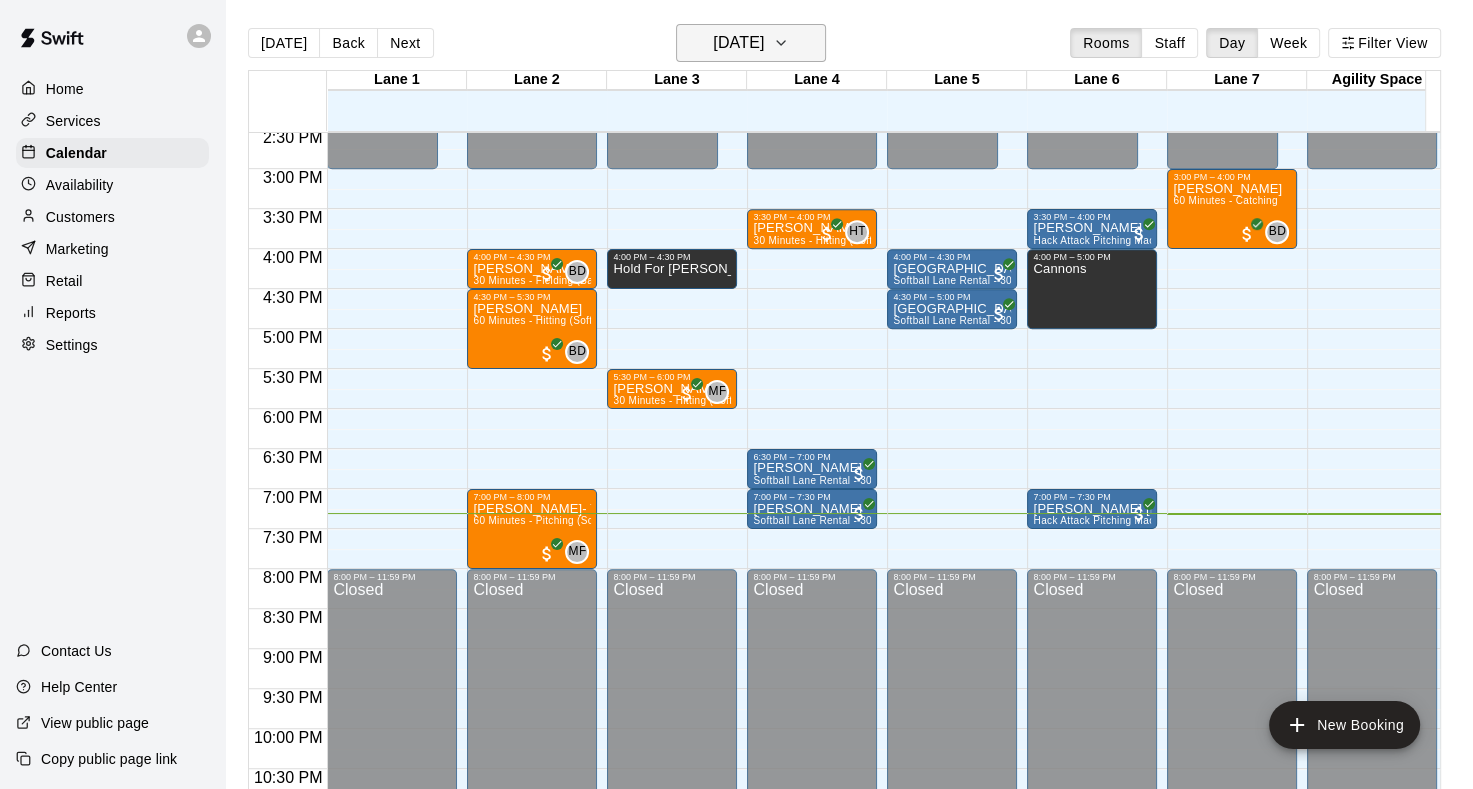 click 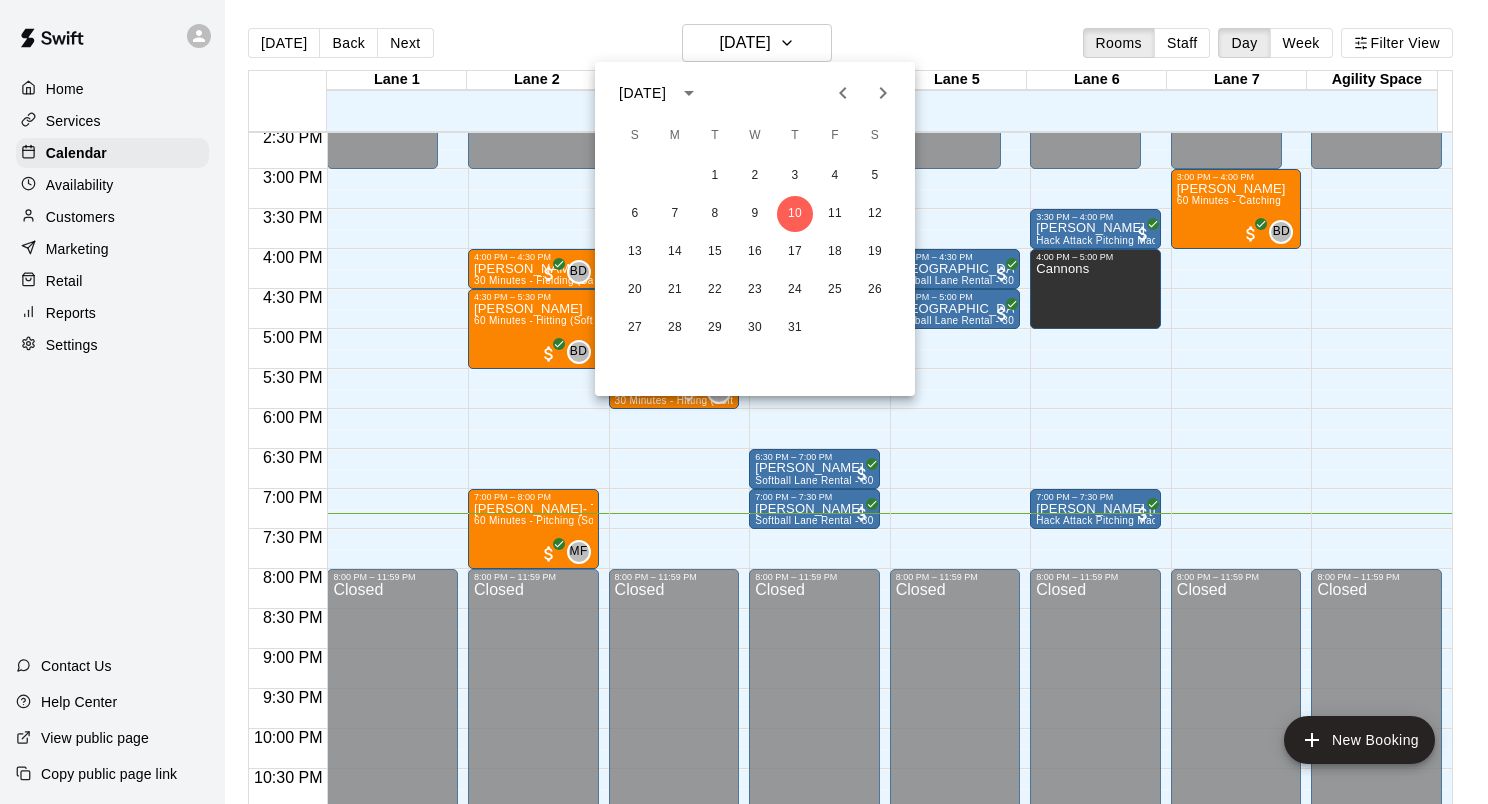 click at bounding box center (744, 402) 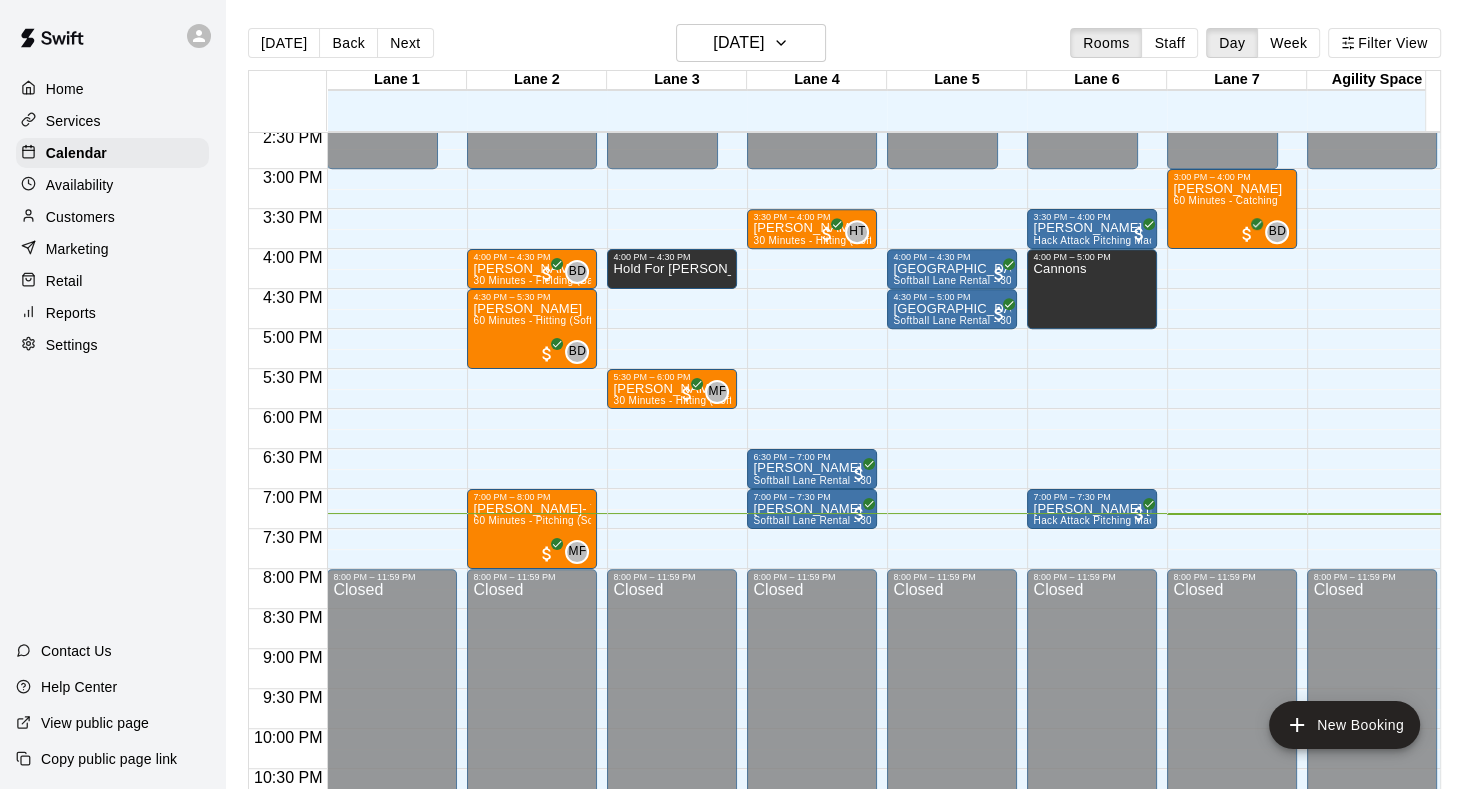 click on "Customers" at bounding box center (80, 217) 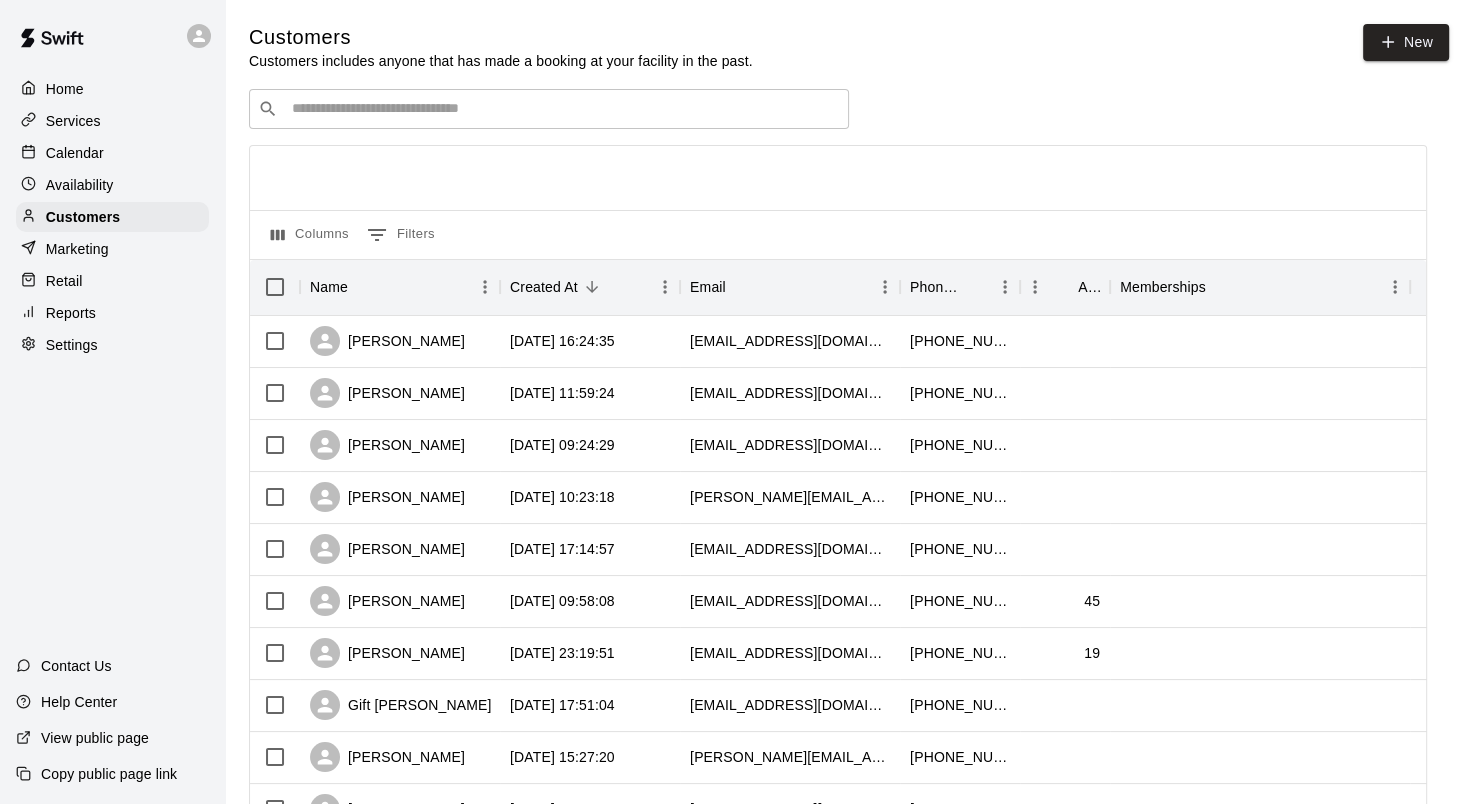 click on "Availability" at bounding box center (80, 185) 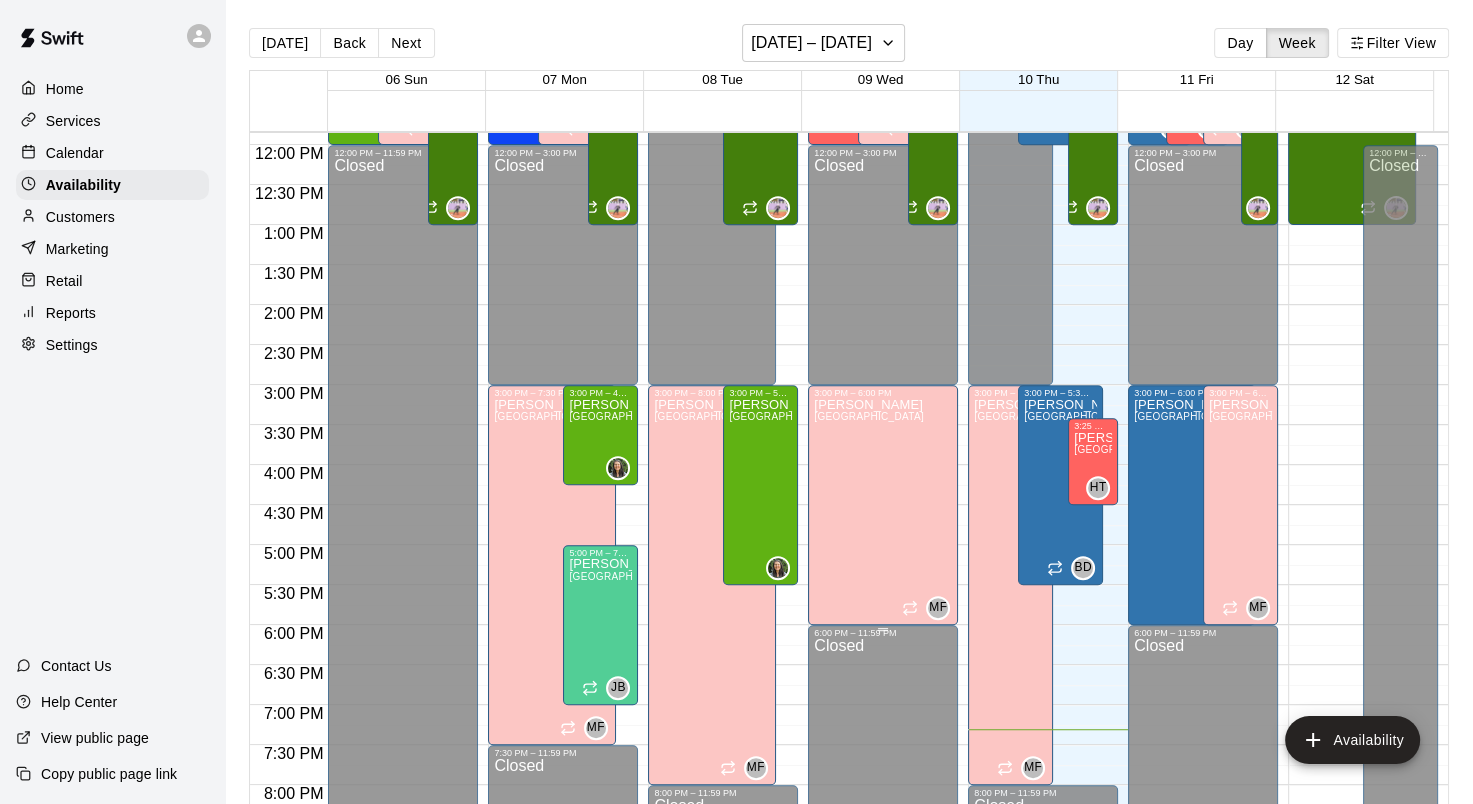 scroll, scrollTop: 924, scrollLeft: 0, axis: vertical 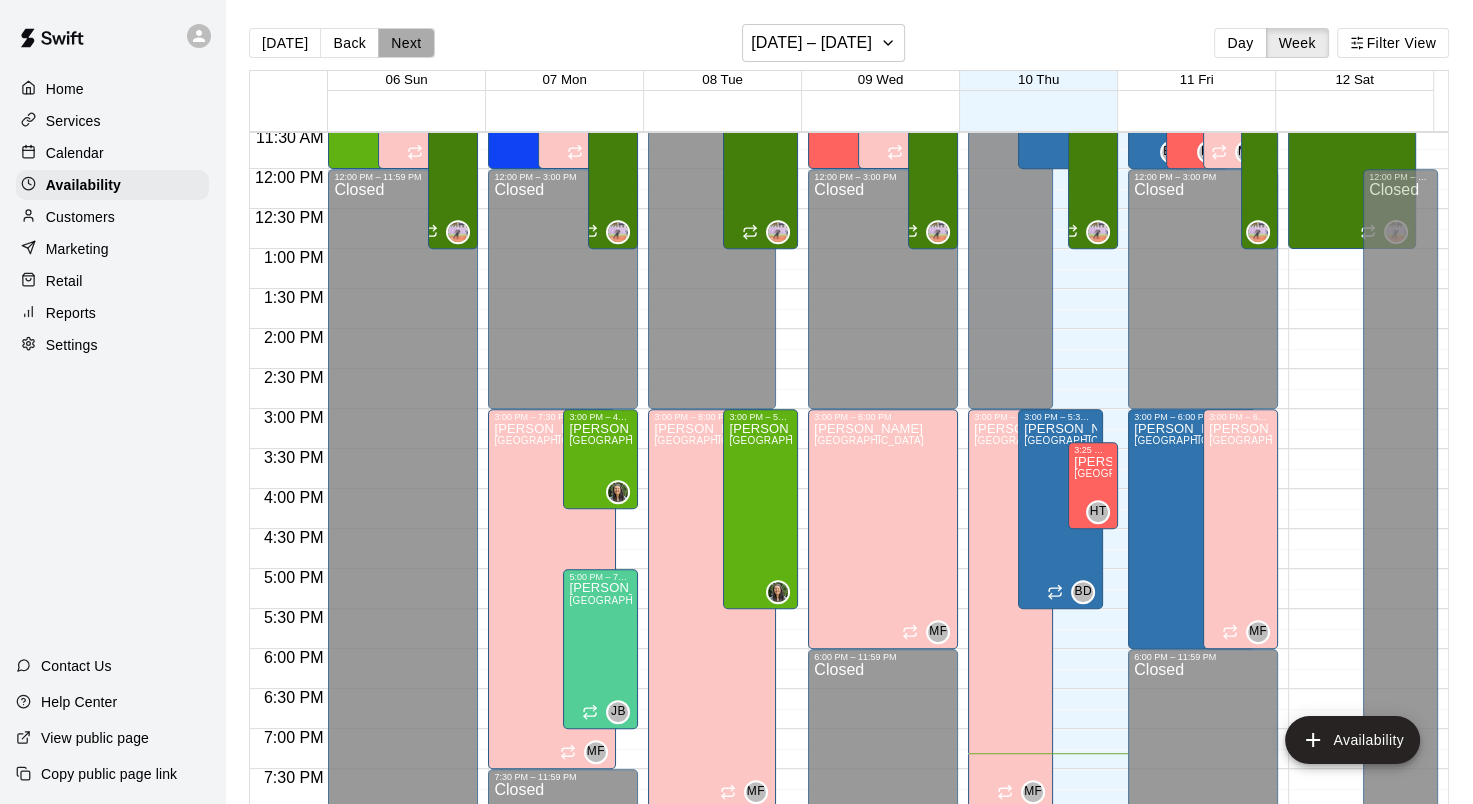 click on "Next" at bounding box center (406, 43) 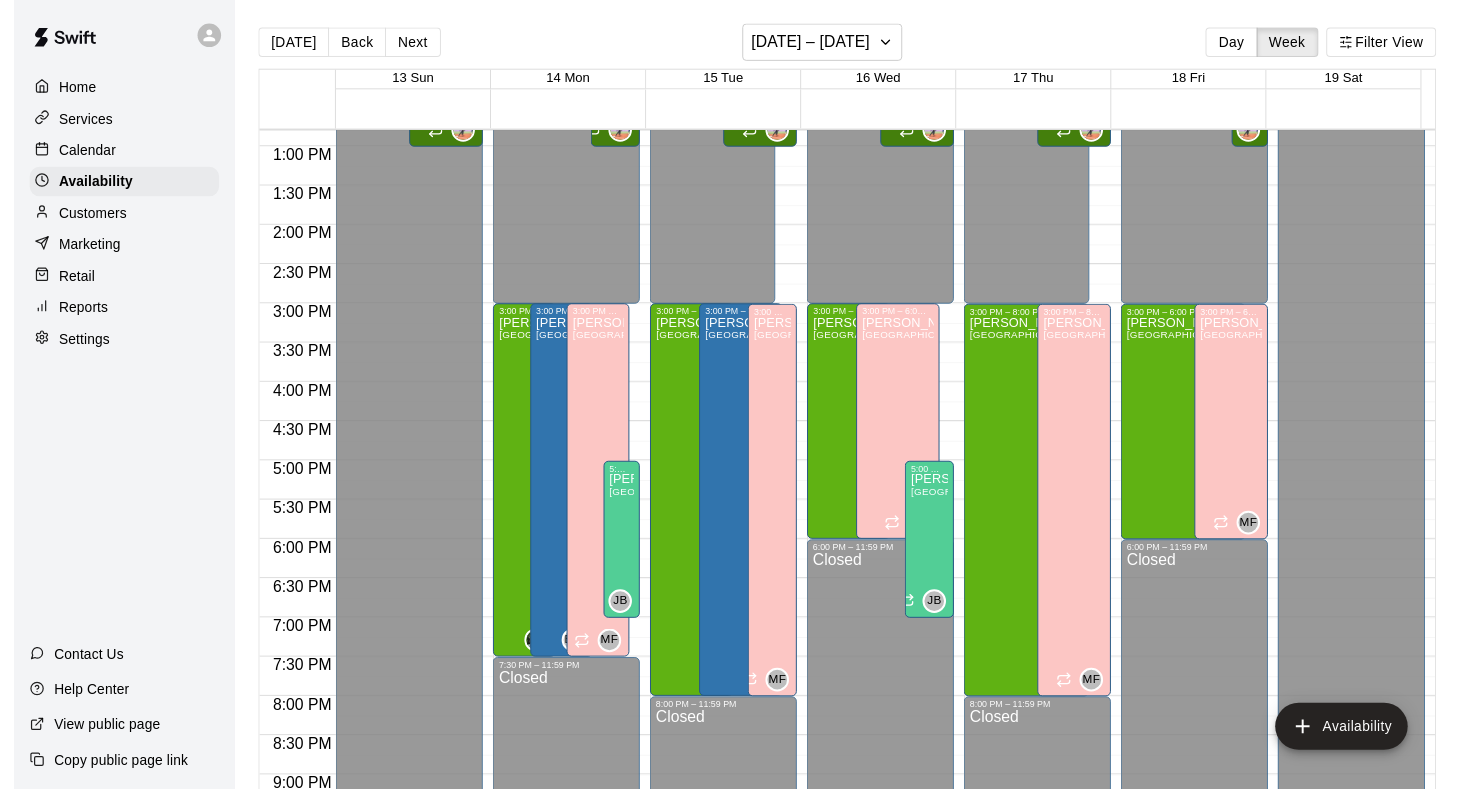scroll, scrollTop: 924, scrollLeft: 0, axis: vertical 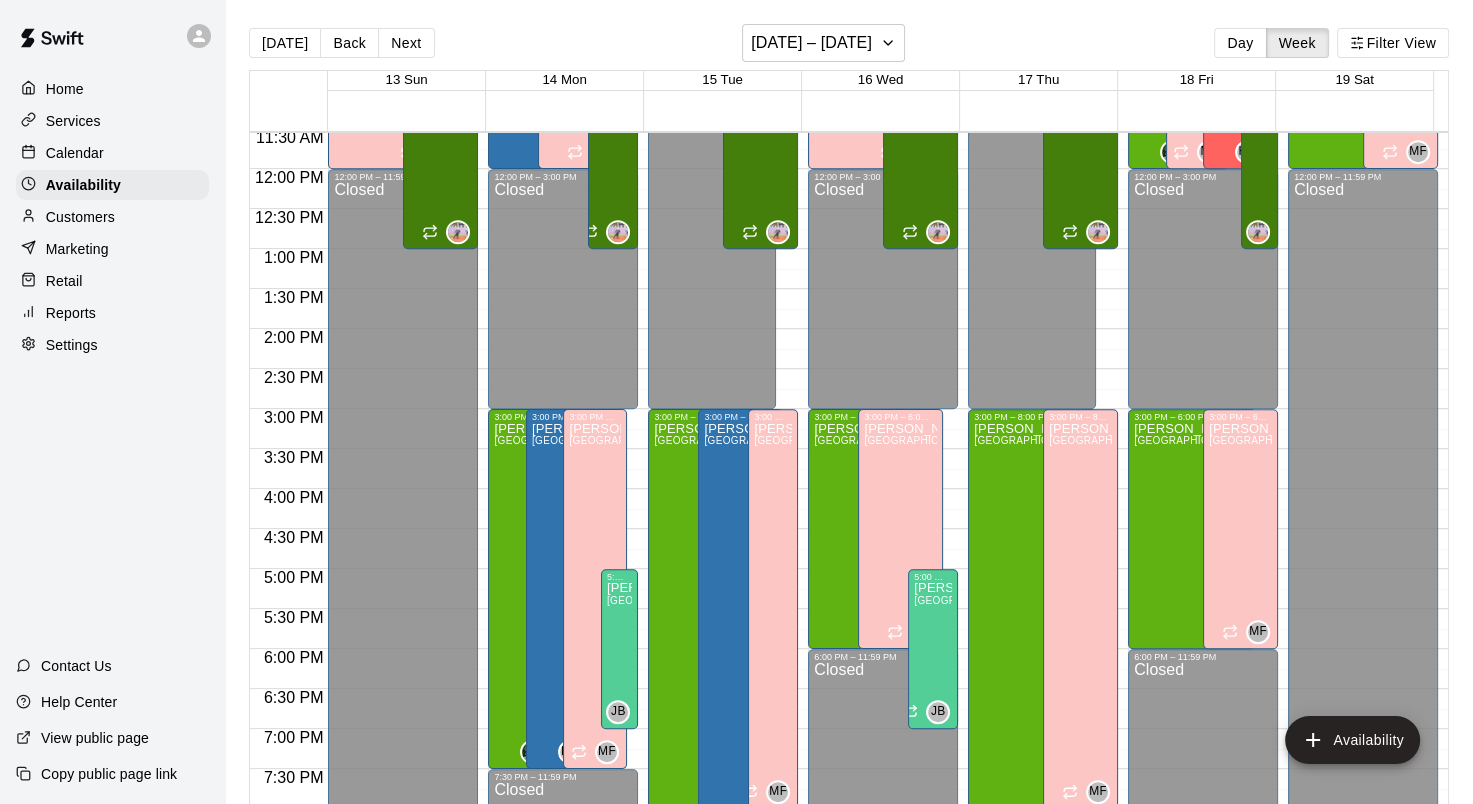 click on "Calendar" at bounding box center (75, 153) 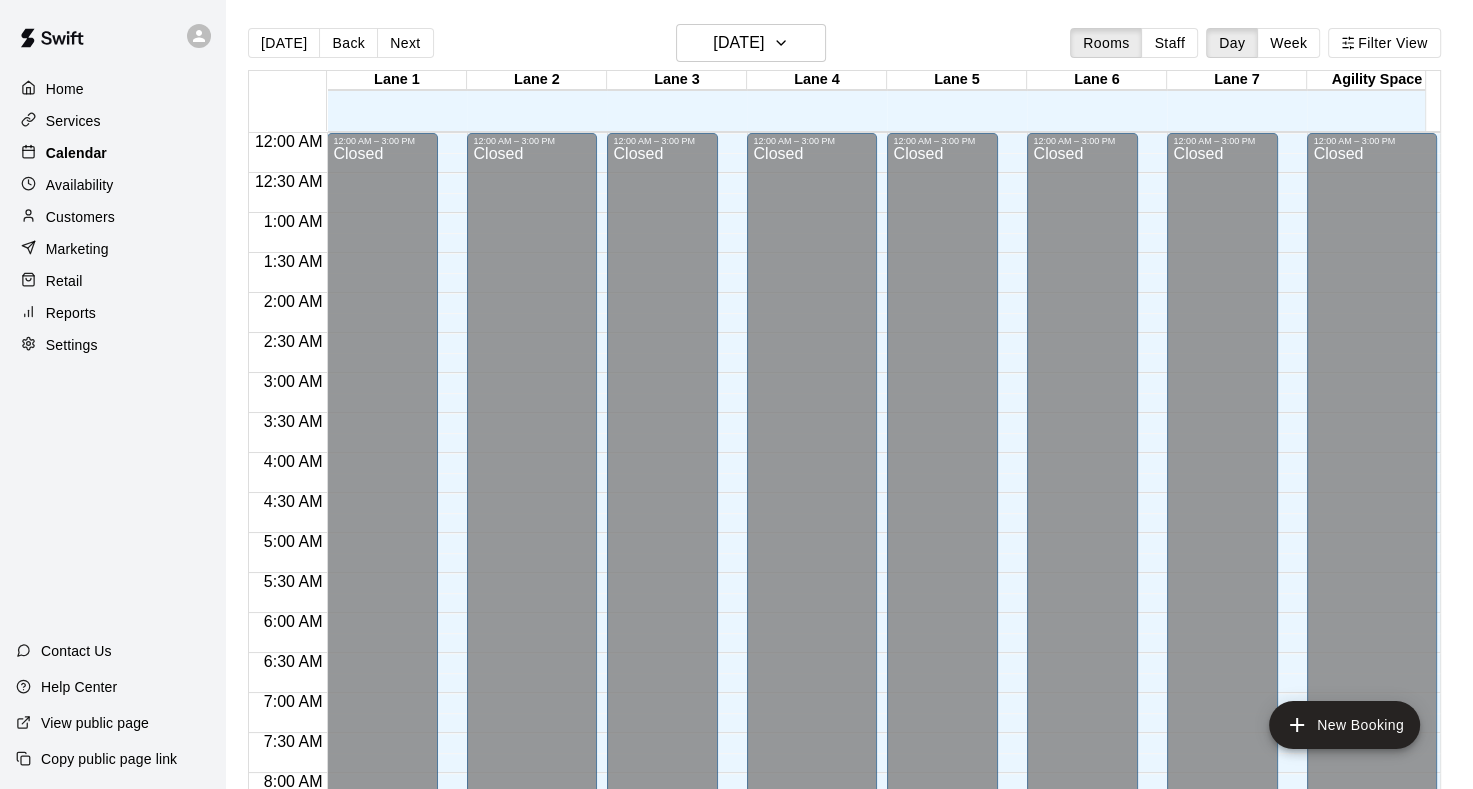 scroll, scrollTop: 1164, scrollLeft: 0, axis: vertical 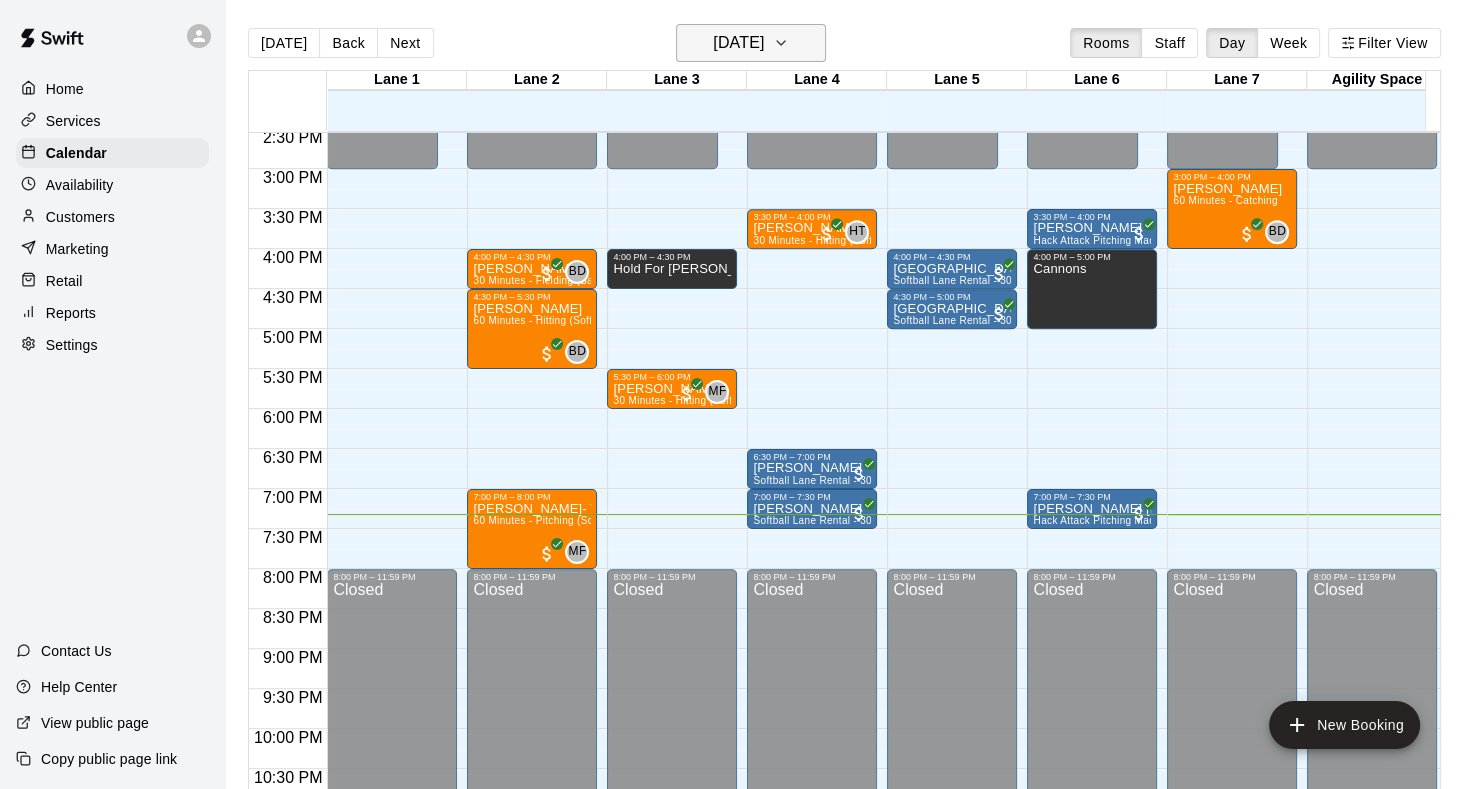click 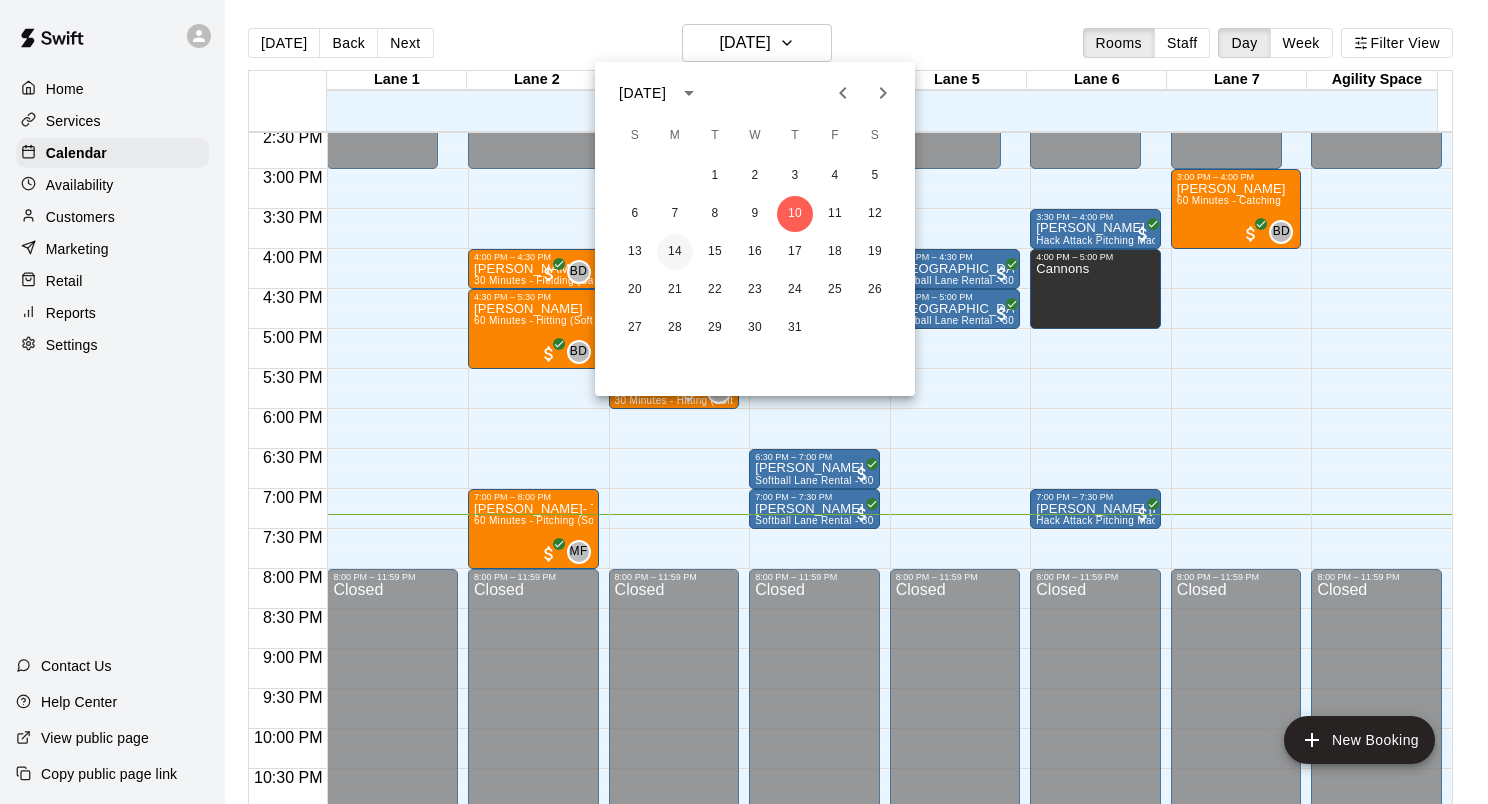click on "14" at bounding box center (675, 252) 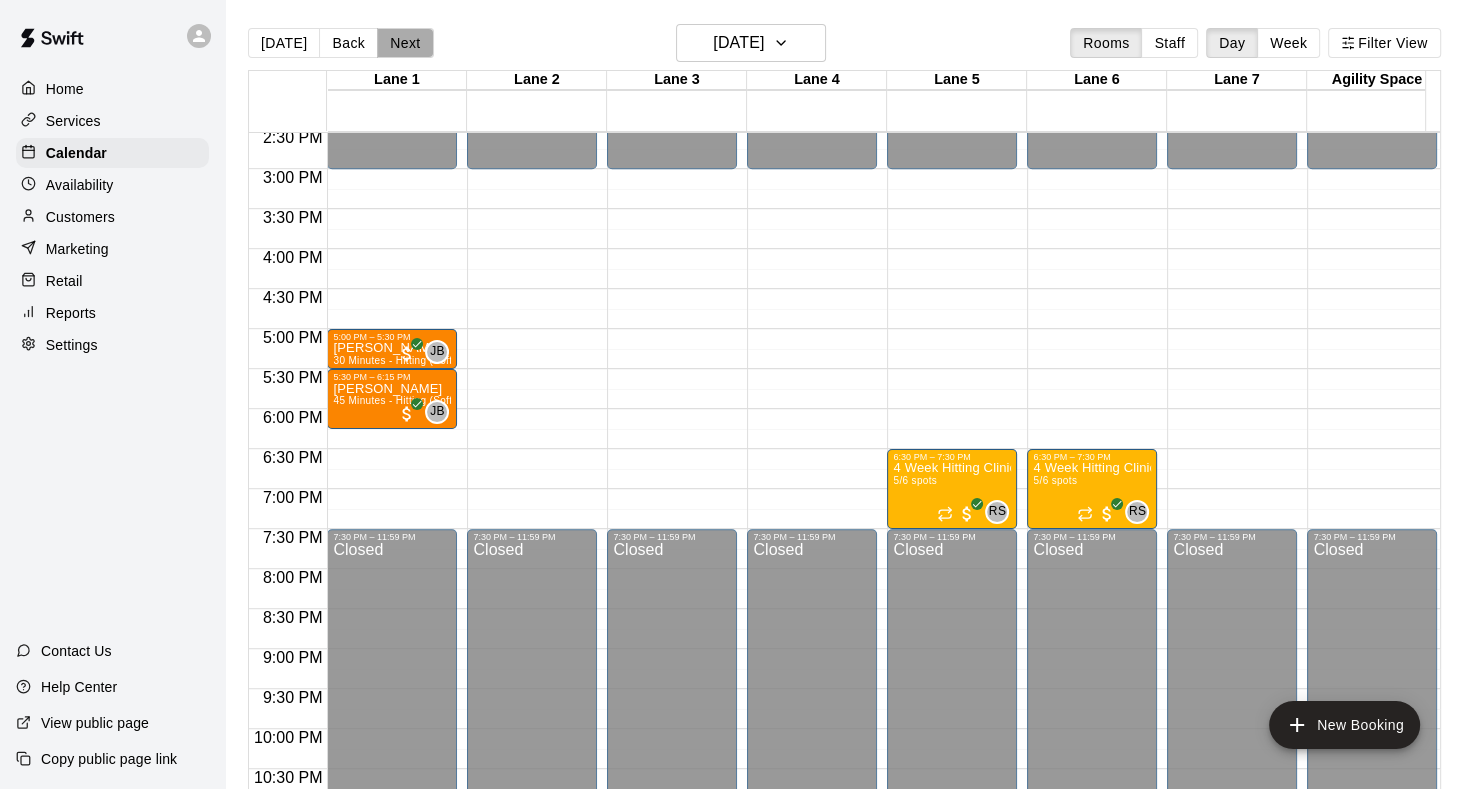 click on "Next" at bounding box center [405, 43] 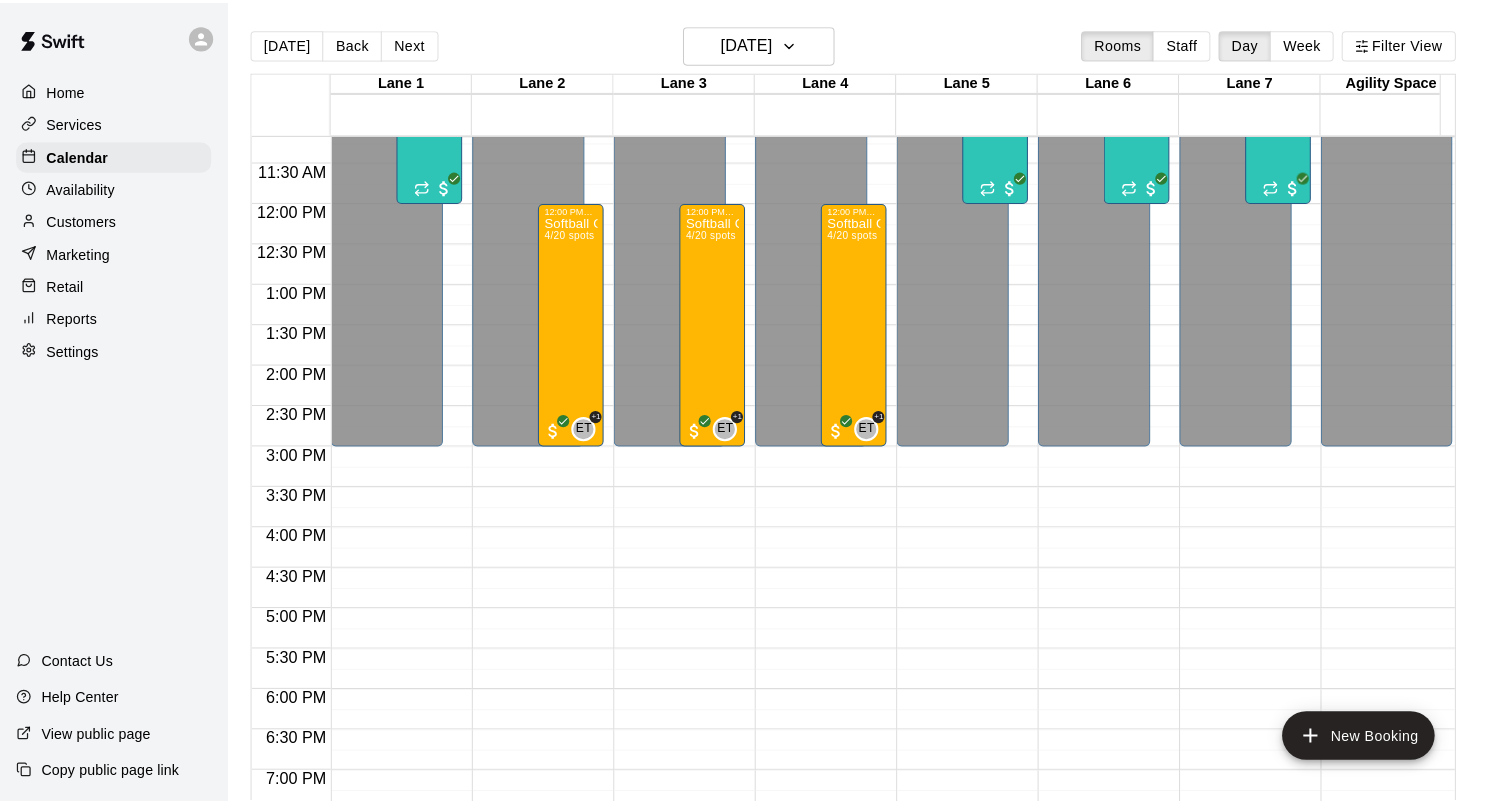 scroll, scrollTop: 864, scrollLeft: 0, axis: vertical 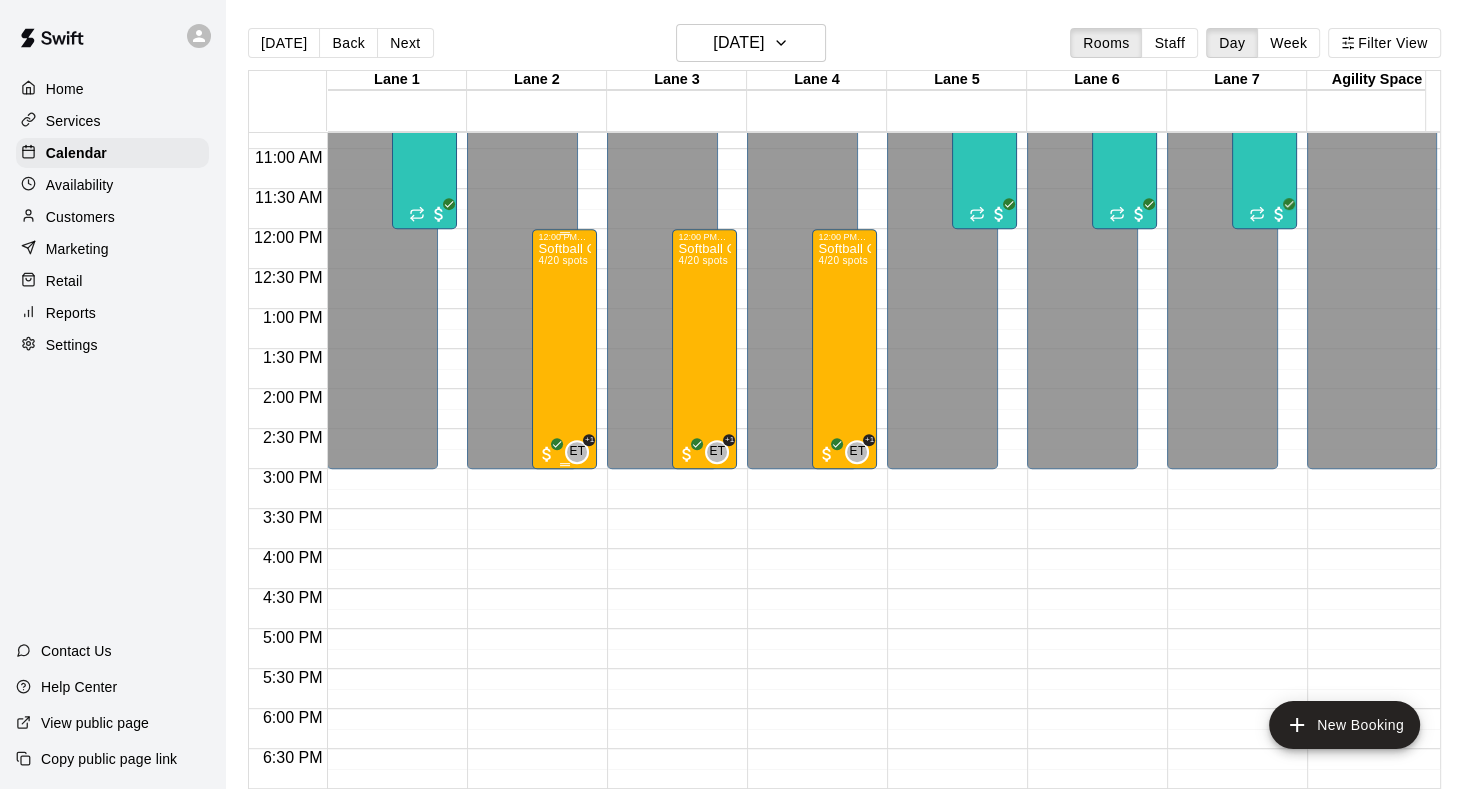 click on "Softball Camp with [PERSON_NAME] and [PERSON_NAME] [DEMOGRAPHIC_DATA] 4/20 spots" at bounding box center [564, 636] 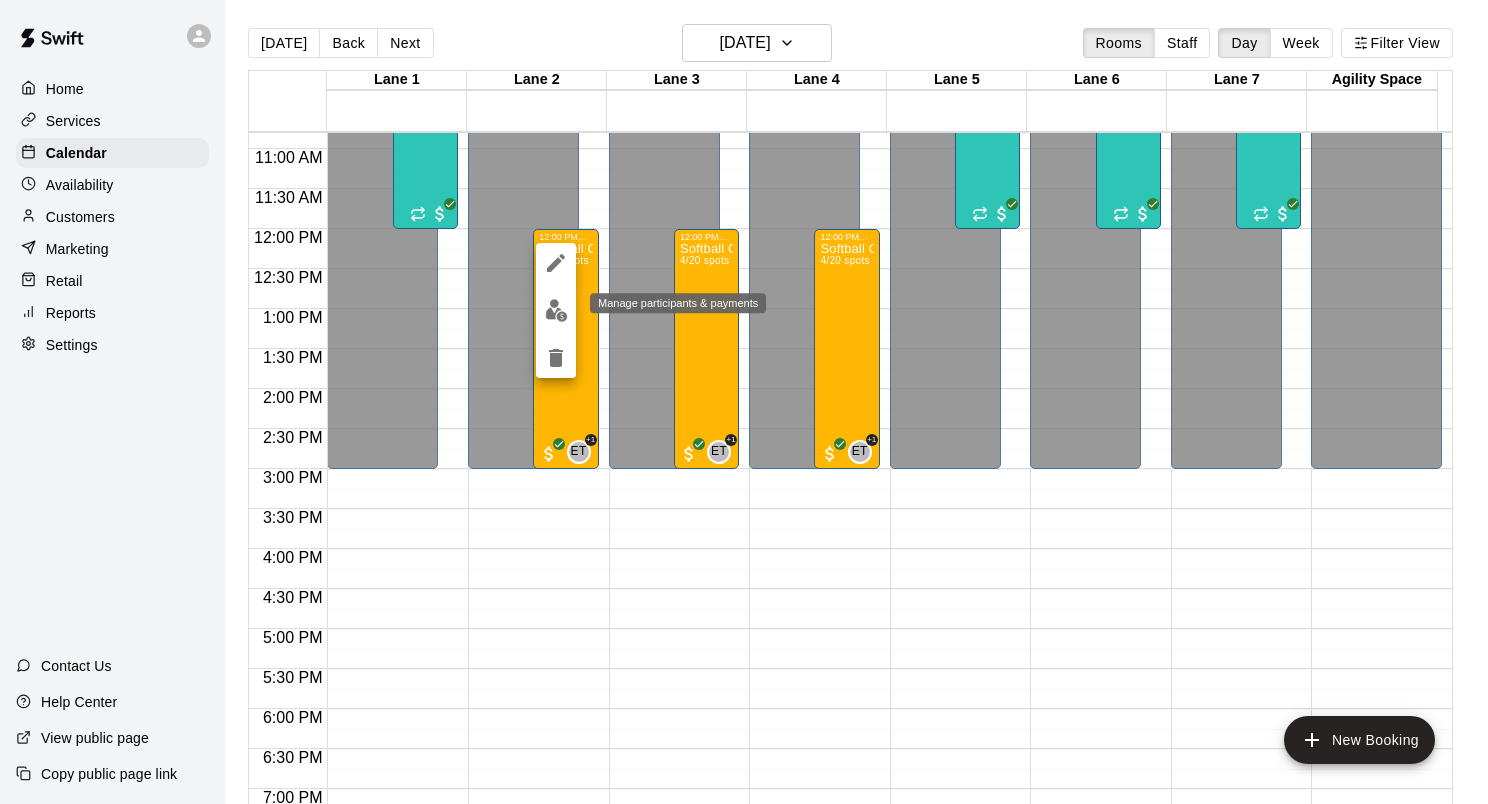 click at bounding box center [556, 310] 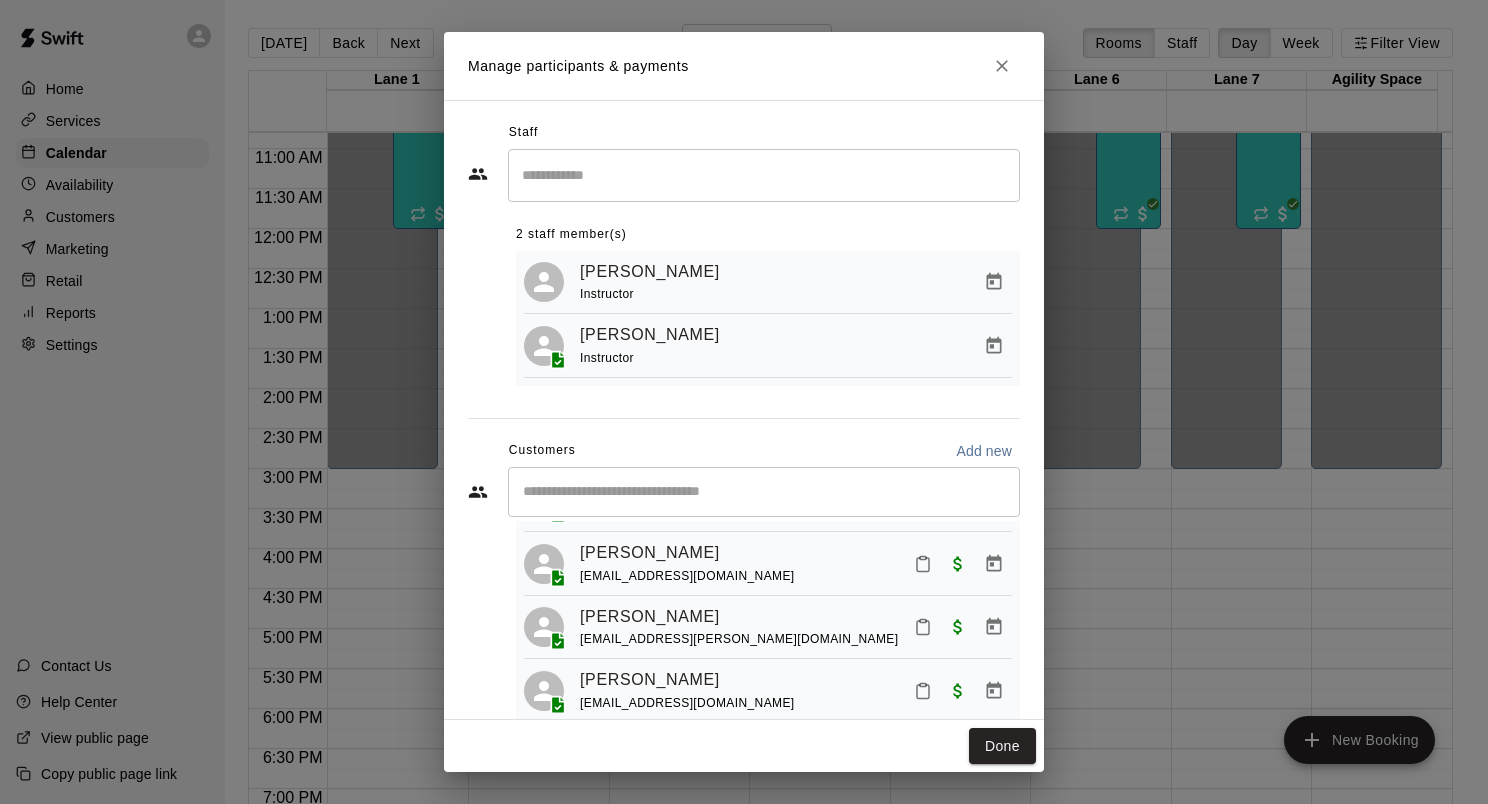 scroll, scrollTop: 120, scrollLeft: 0, axis: vertical 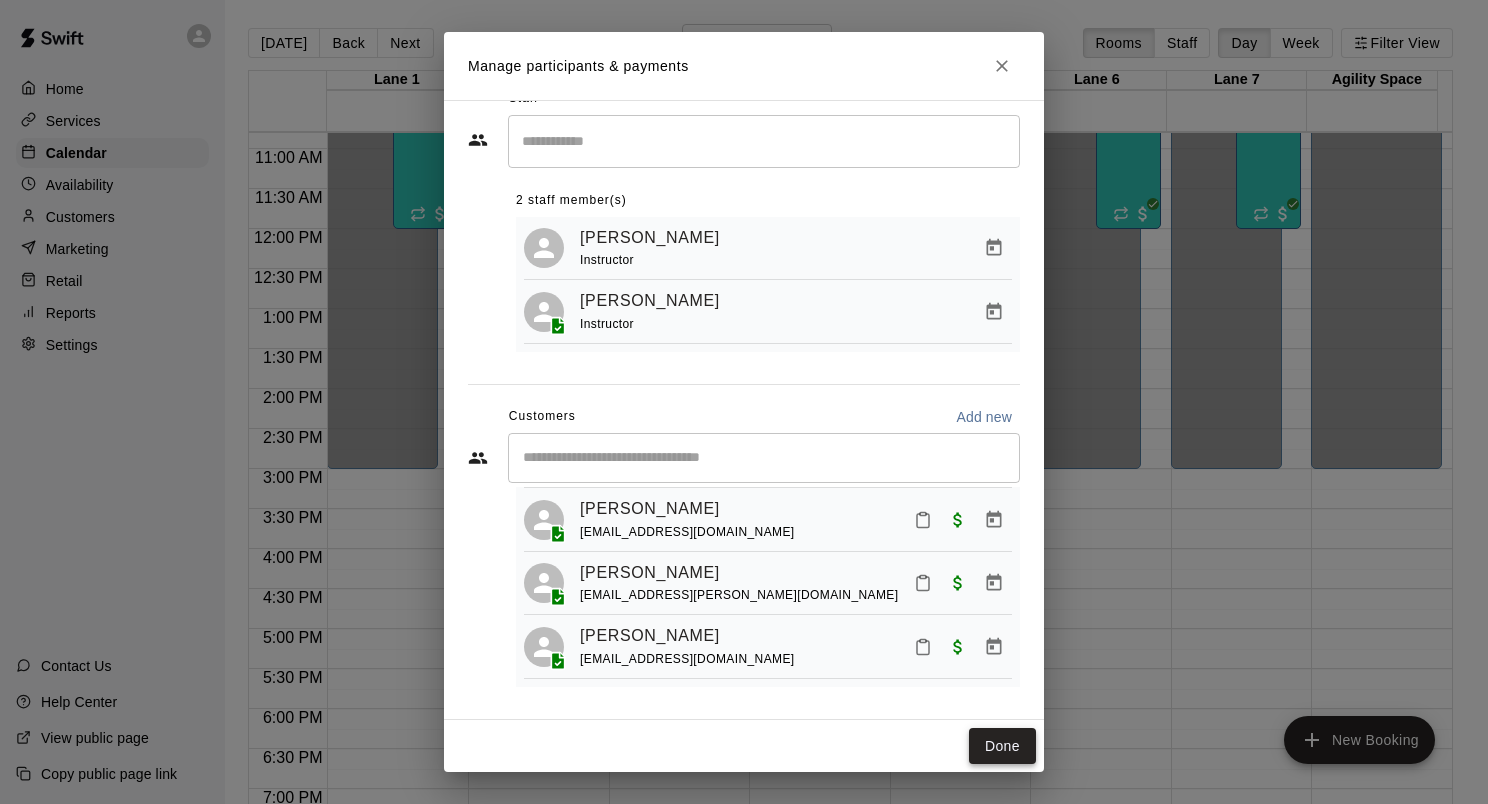 click on "Done" at bounding box center [1002, 746] 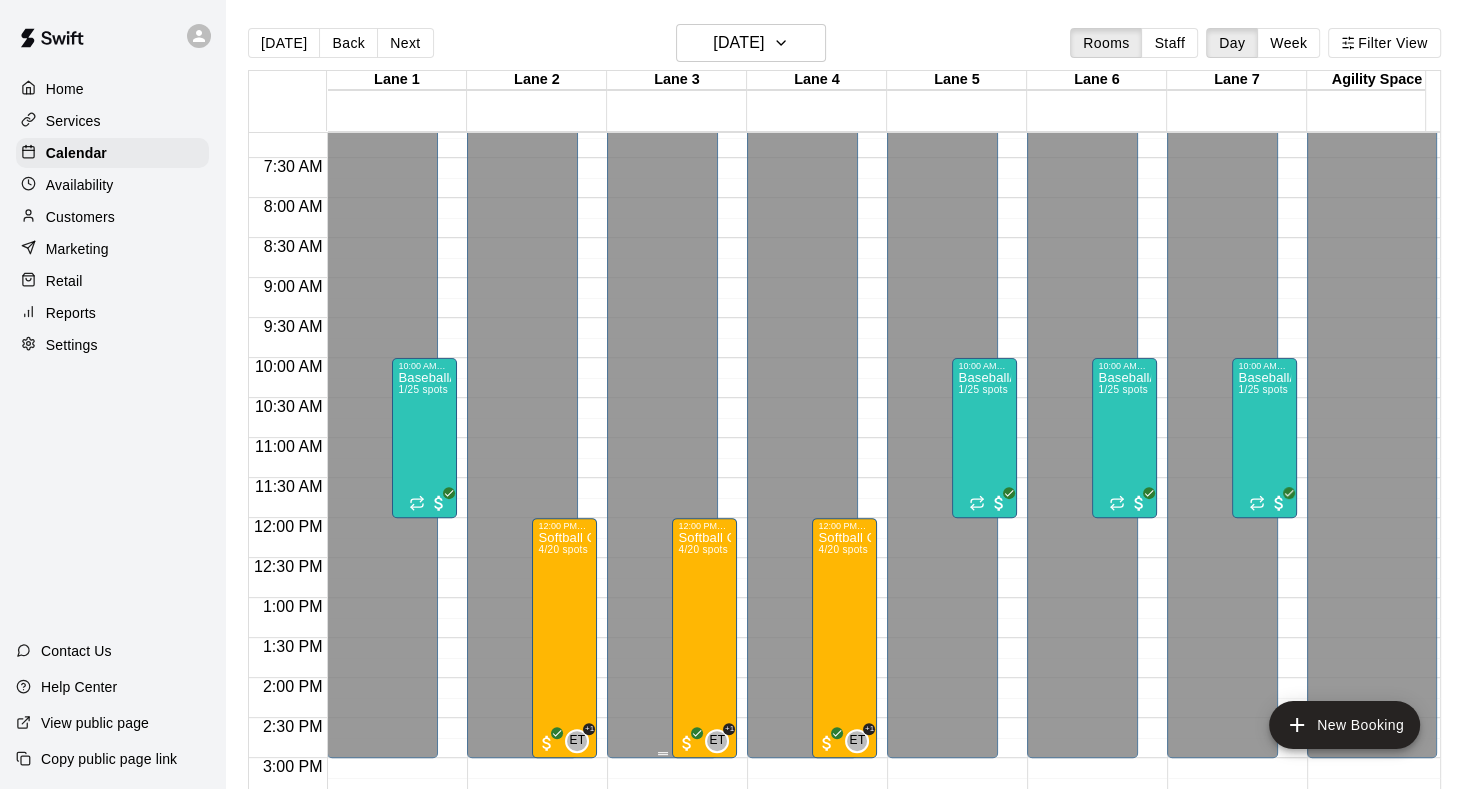 scroll, scrollTop: 564, scrollLeft: 0, axis: vertical 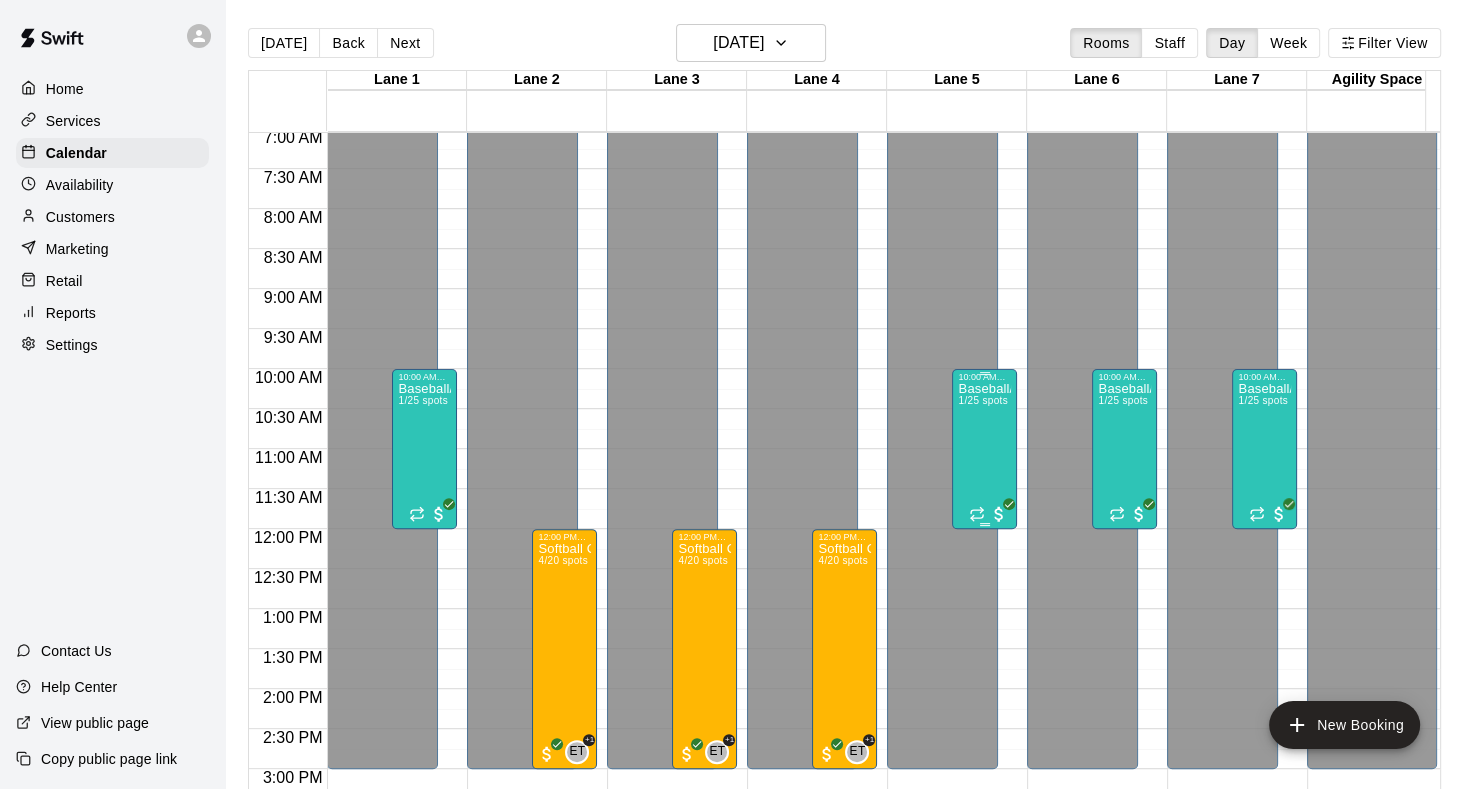 click on "Baseball/Softball Camp with the Purcellville Cannons! [DEMOGRAPHIC_DATA] 1/25 spots" at bounding box center (984, 776) 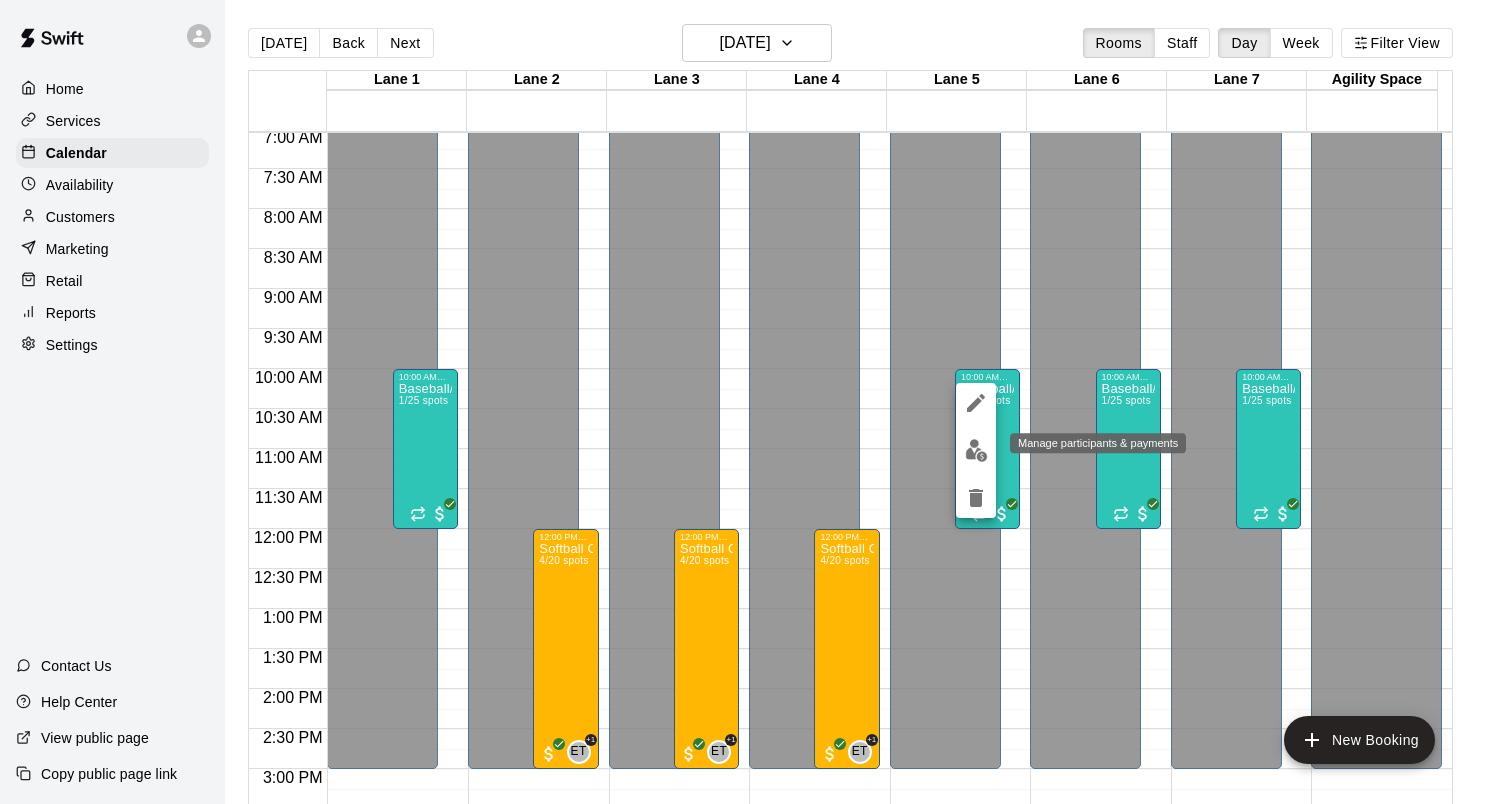 click at bounding box center (976, 450) 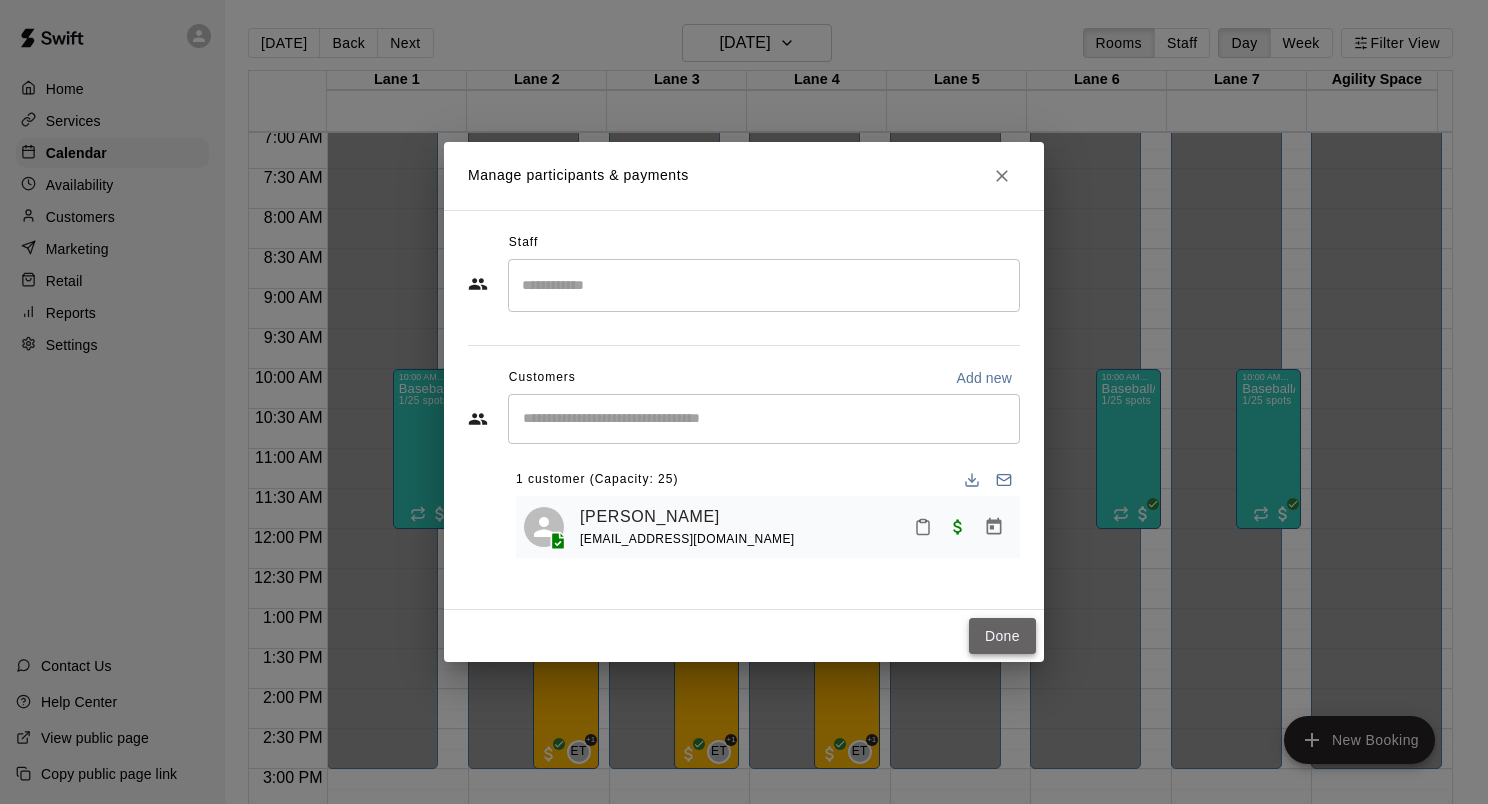 click on "Done" at bounding box center [1002, 636] 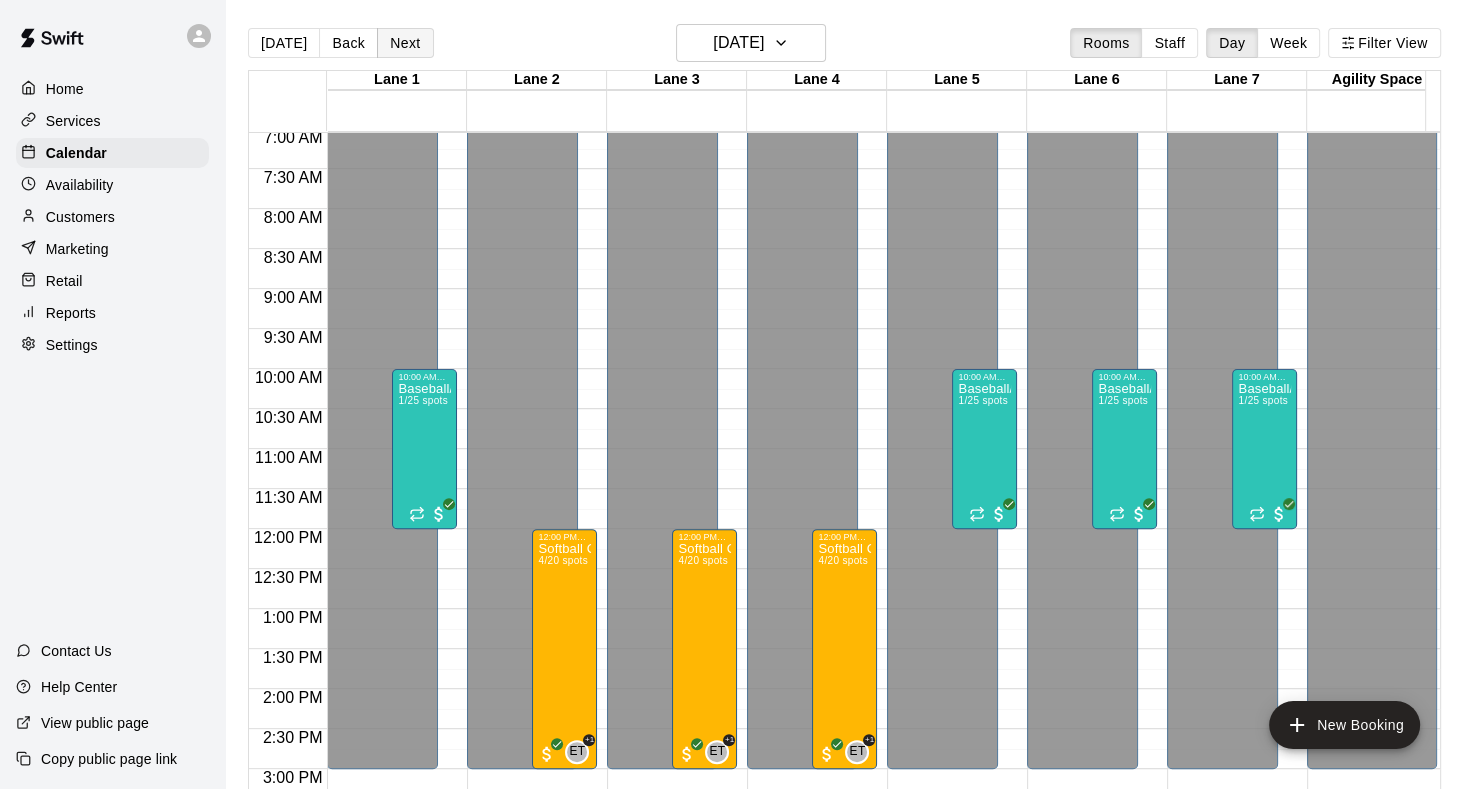 click on "Next" at bounding box center (405, 43) 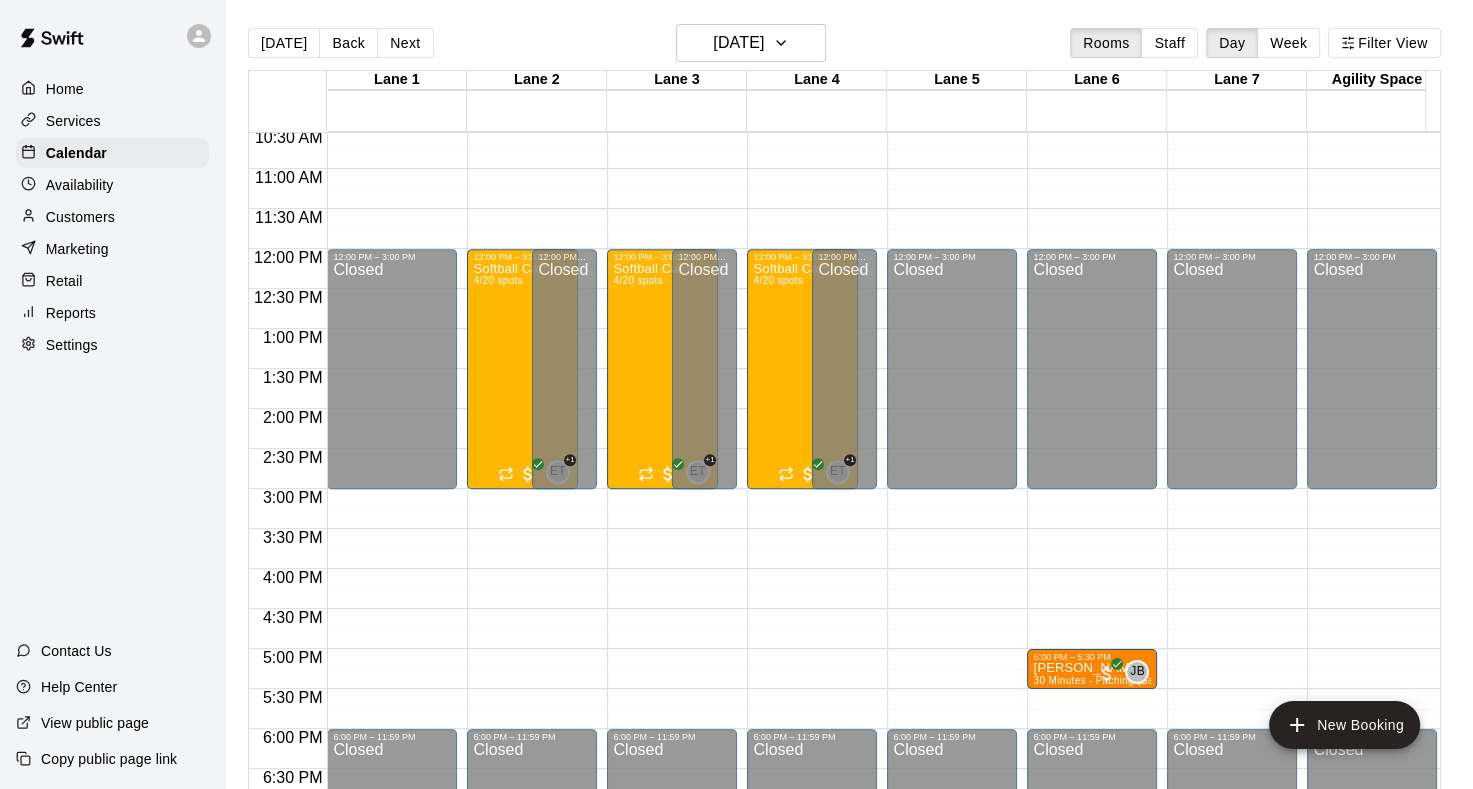 scroll, scrollTop: 1064, scrollLeft: 0, axis: vertical 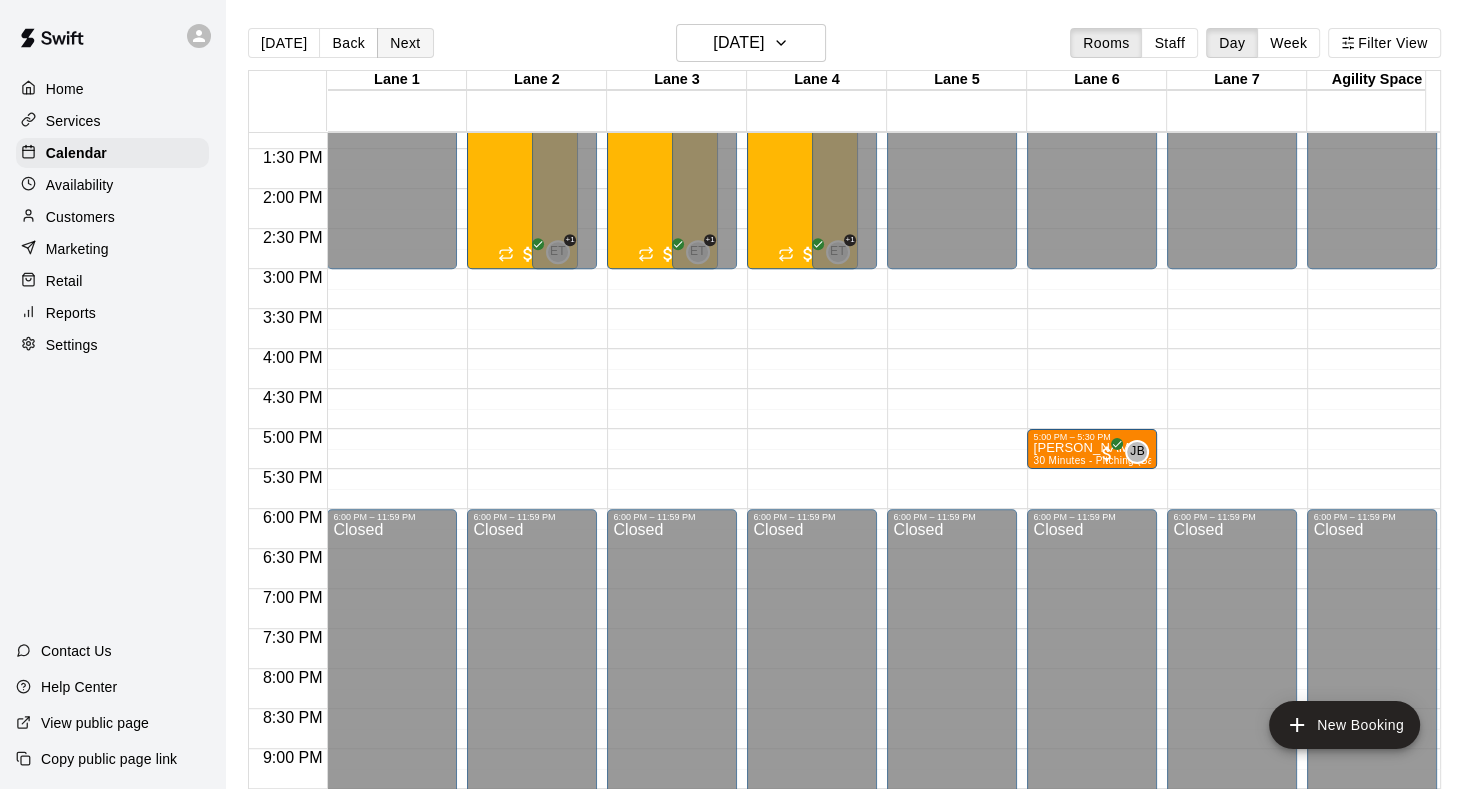 click on "Next" at bounding box center [405, 43] 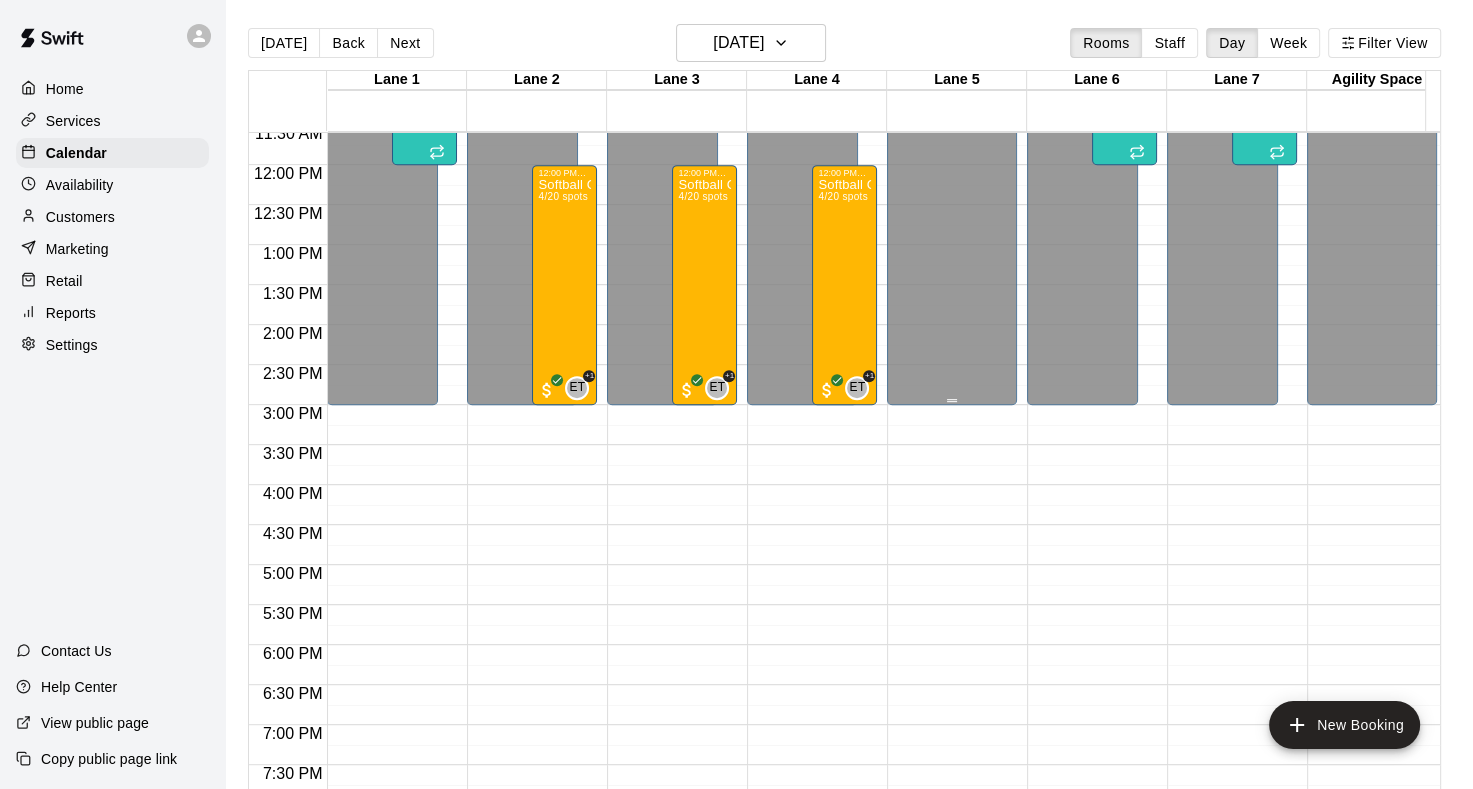 scroll, scrollTop: 764, scrollLeft: 0, axis: vertical 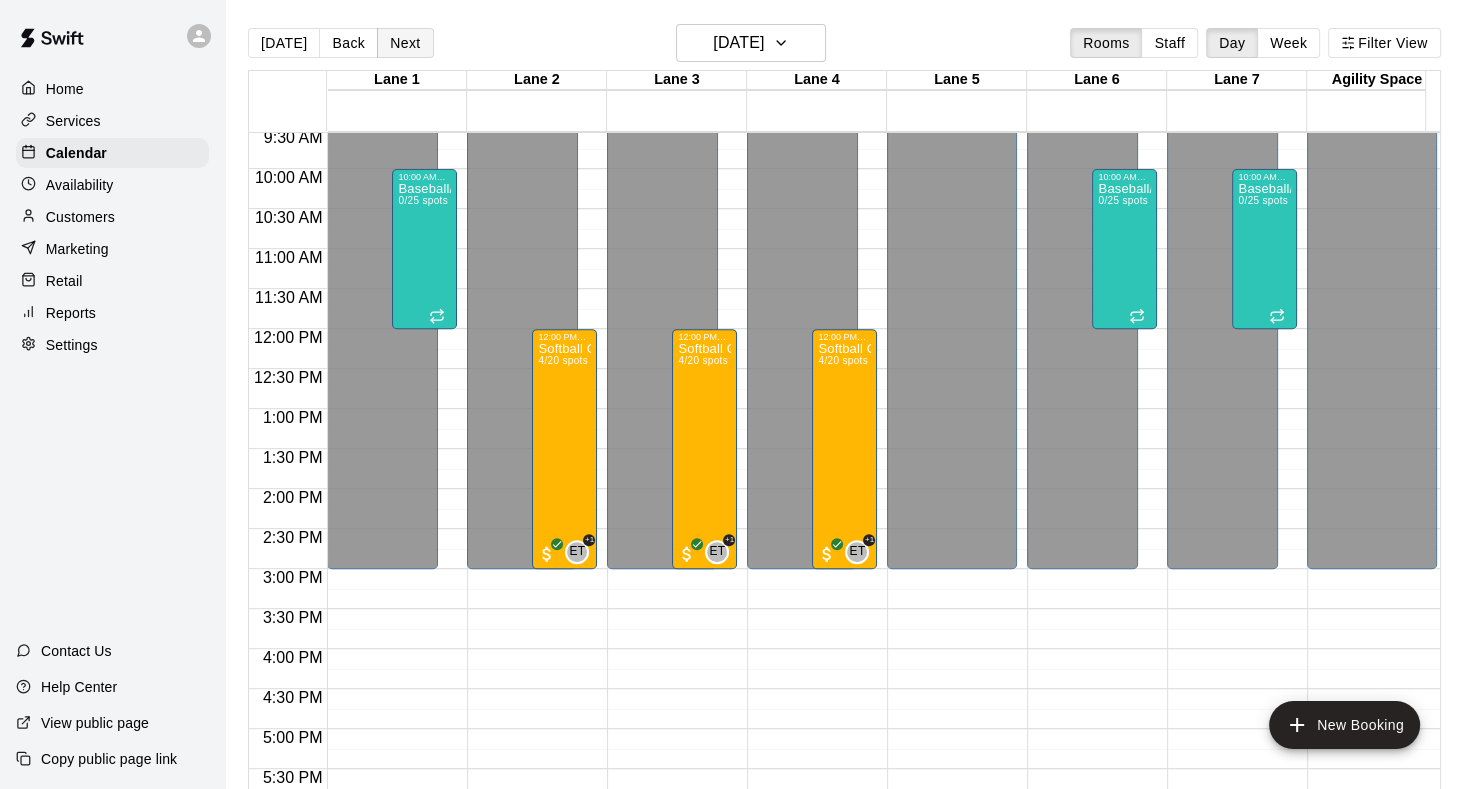 click on "Next" at bounding box center (405, 43) 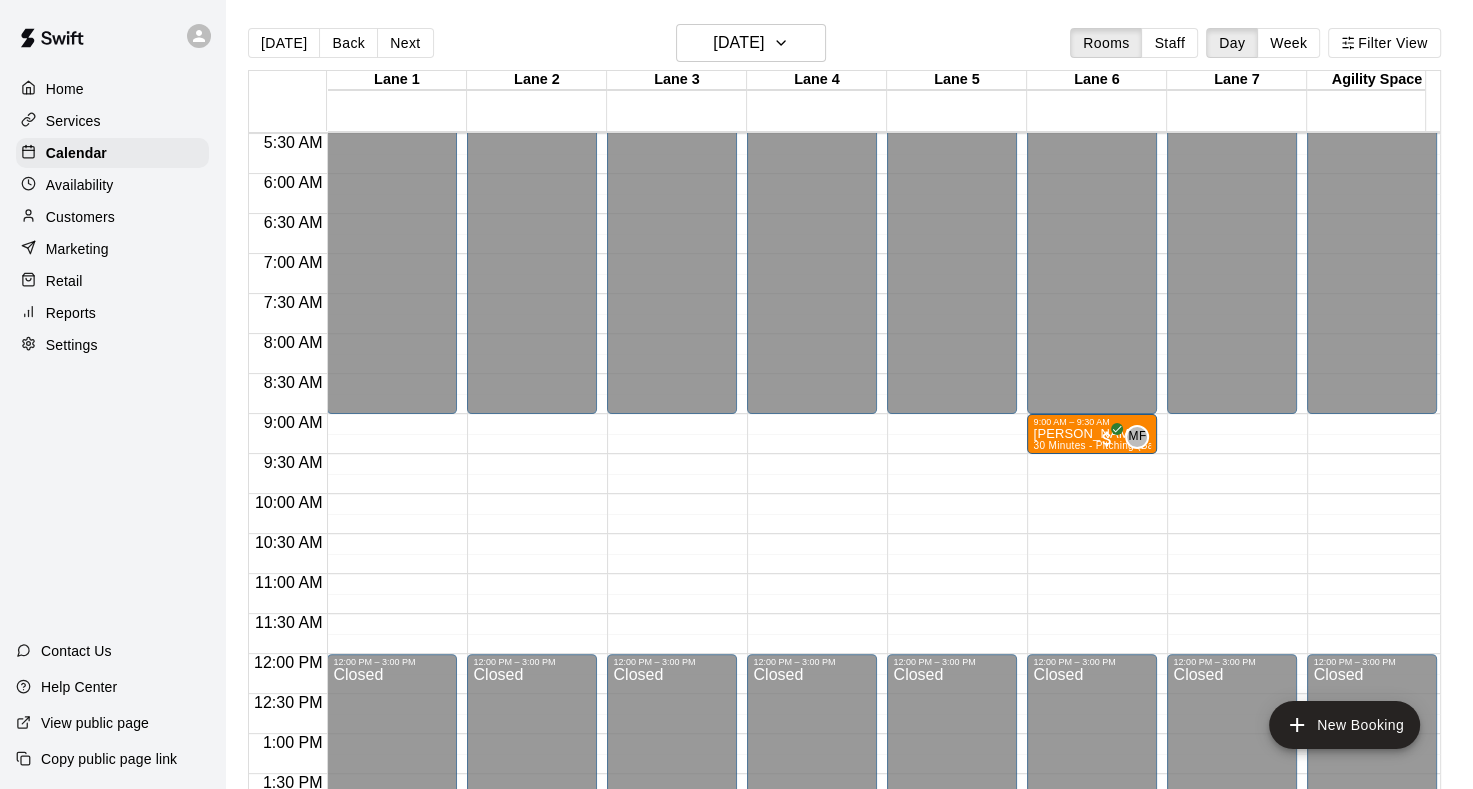 scroll, scrollTop: 464, scrollLeft: 0, axis: vertical 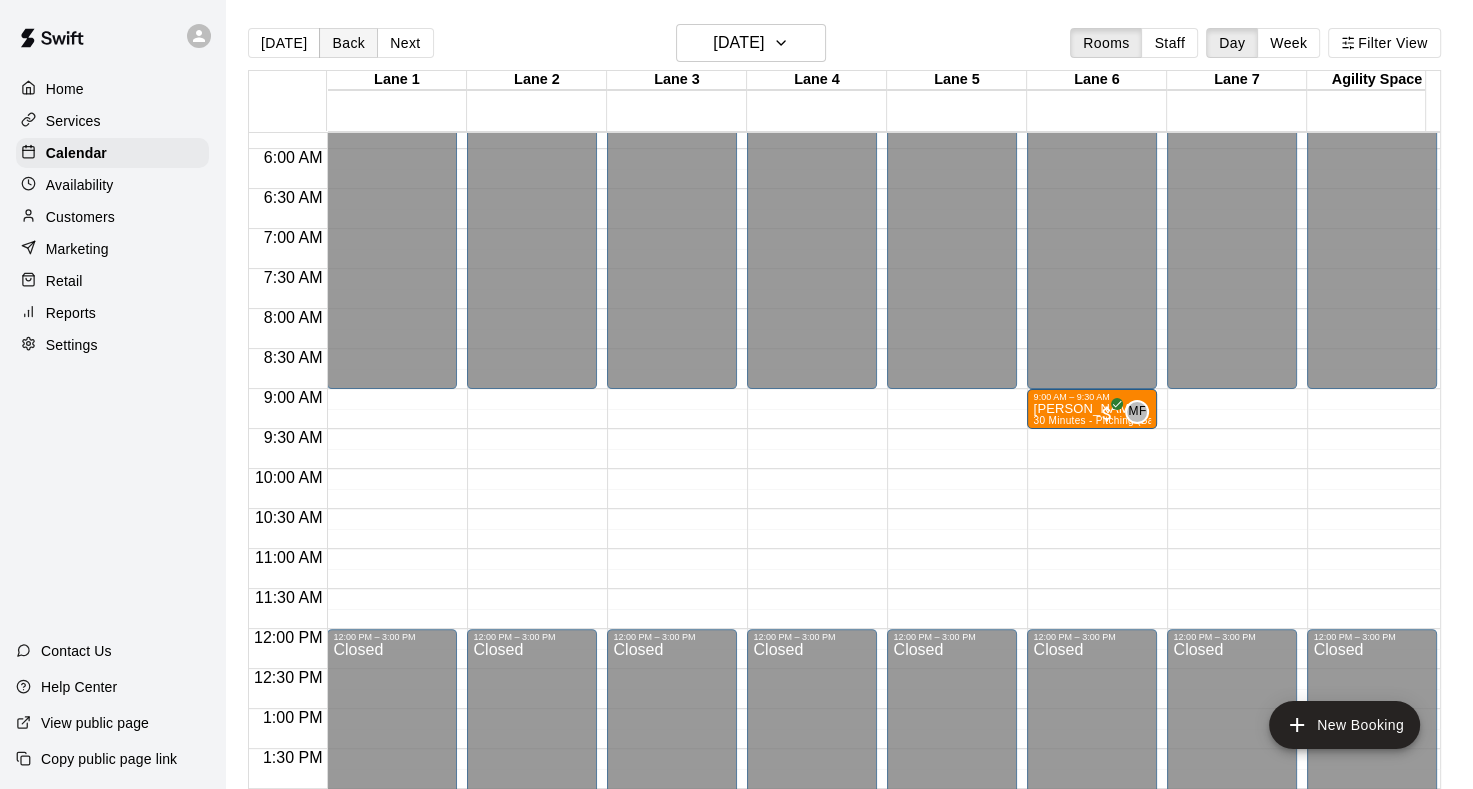 click on "Back" at bounding box center (348, 43) 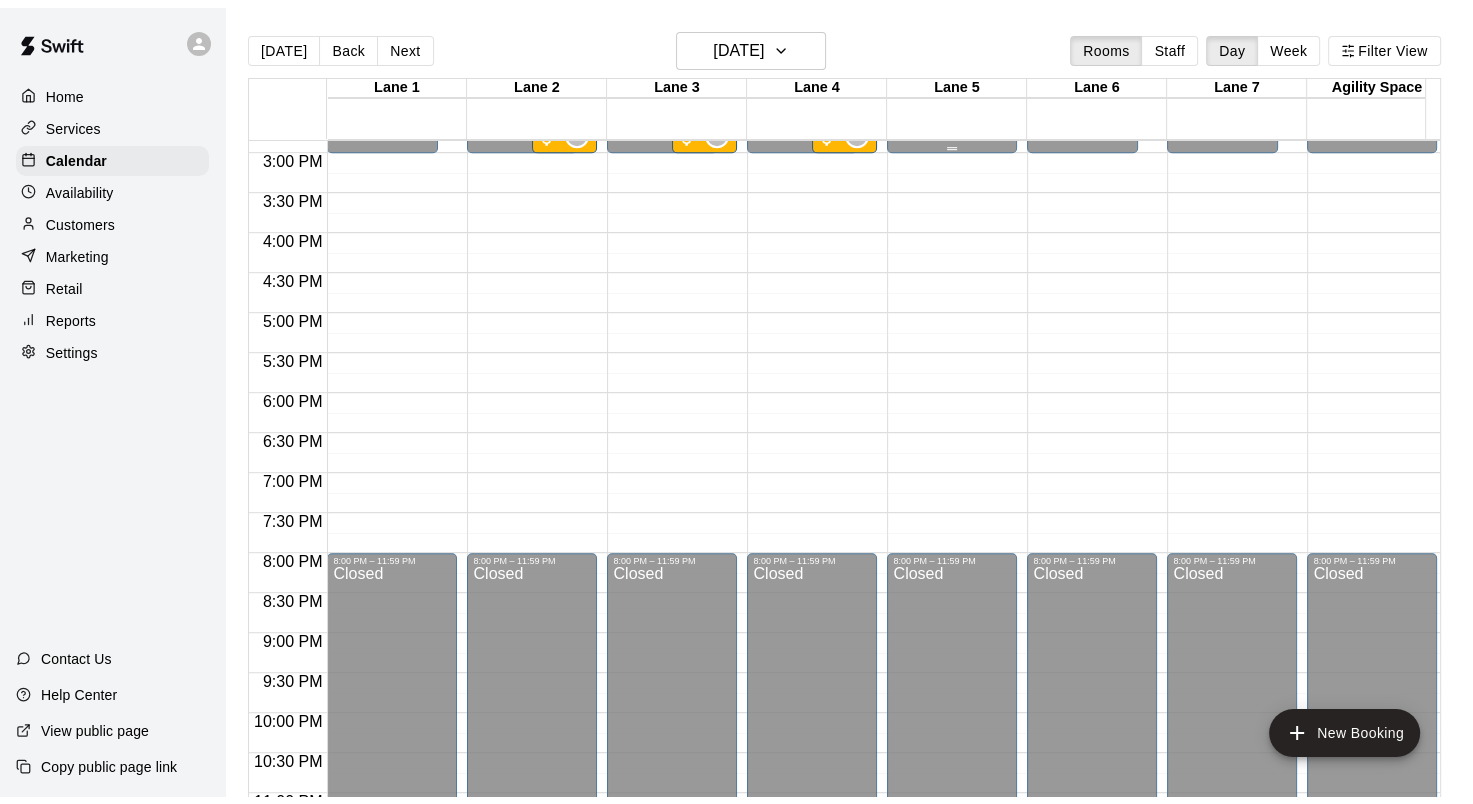 scroll, scrollTop: 1140, scrollLeft: 0, axis: vertical 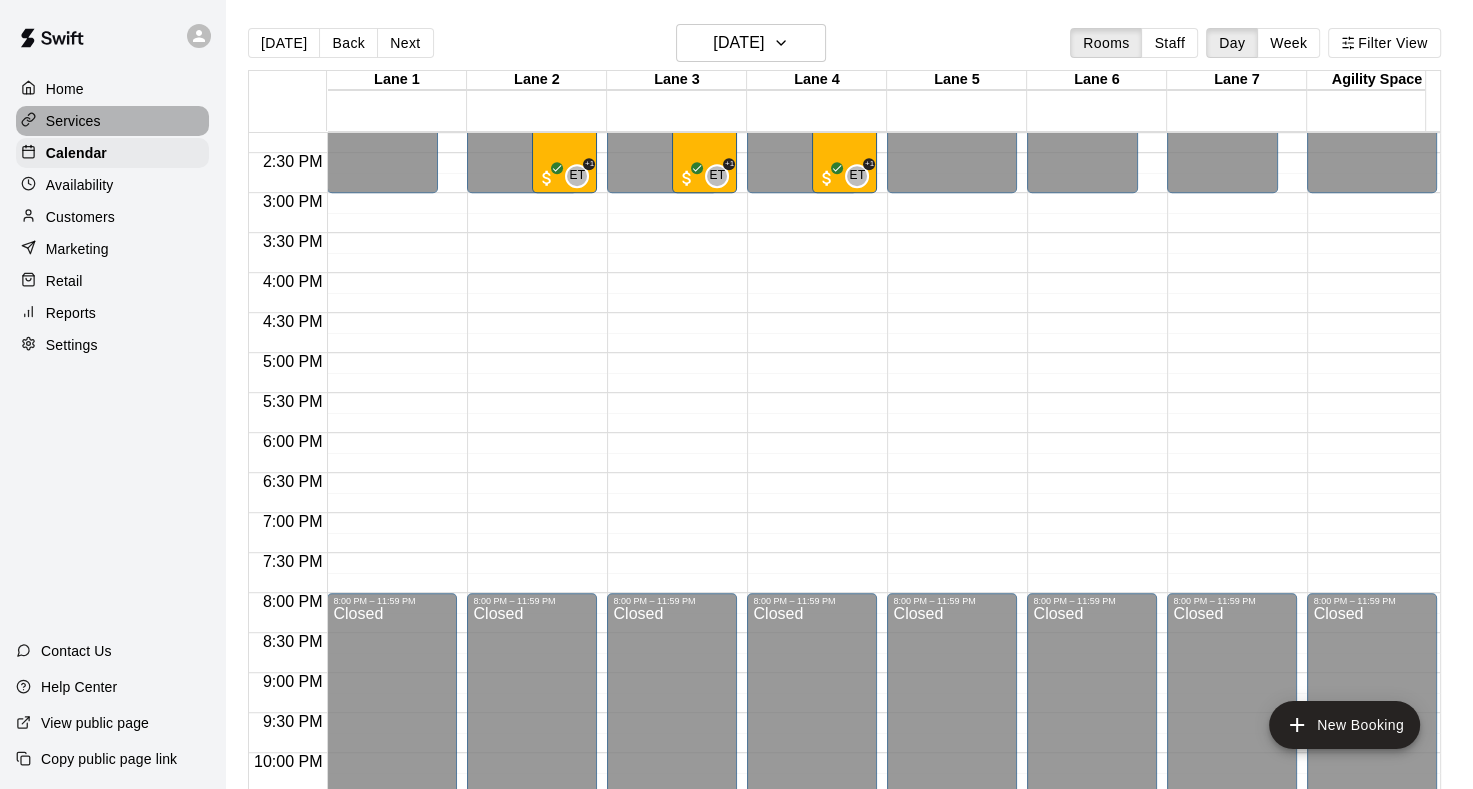 click on "Services" at bounding box center [112, 121] 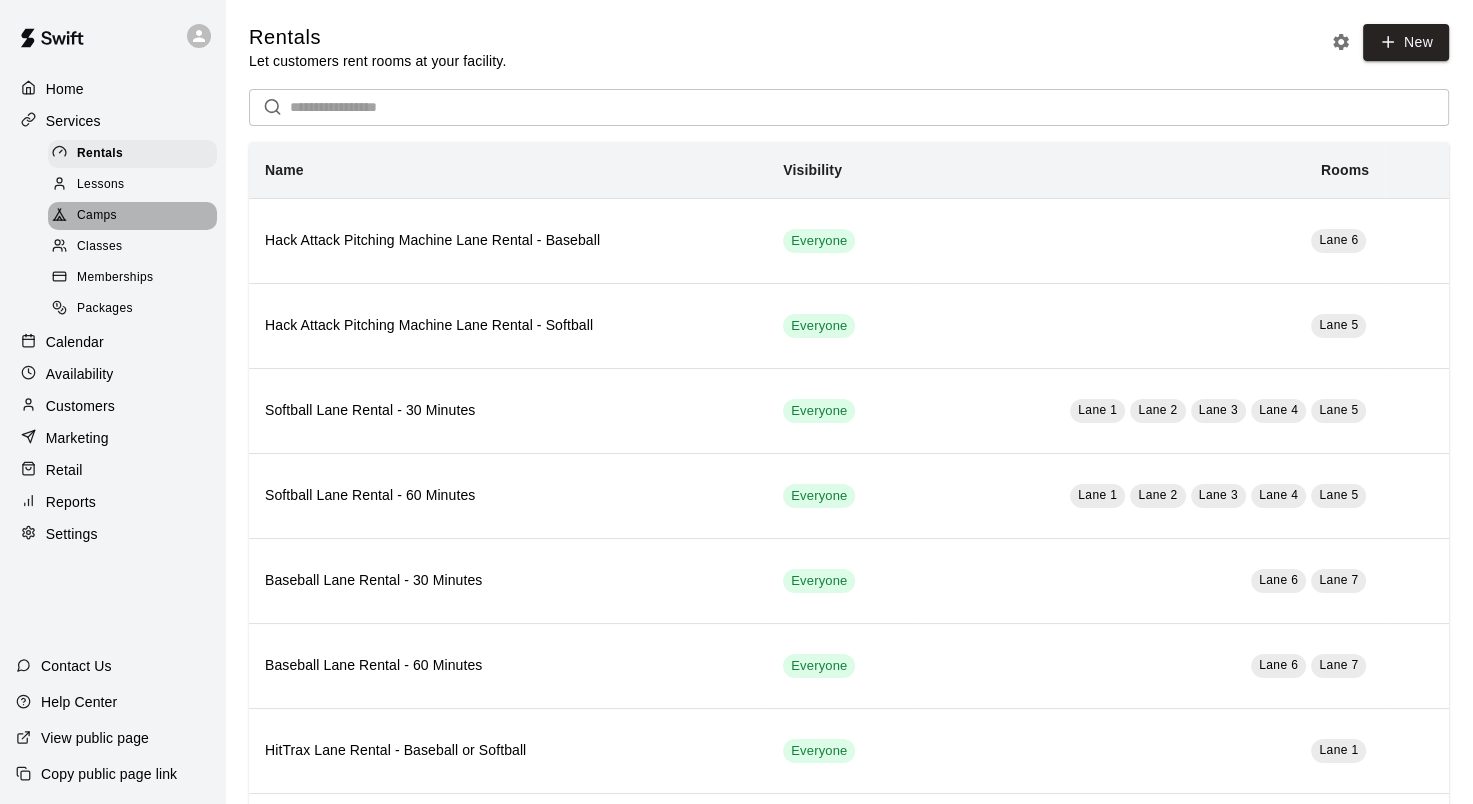 click on "Camps" at bounding box center (97, 216) 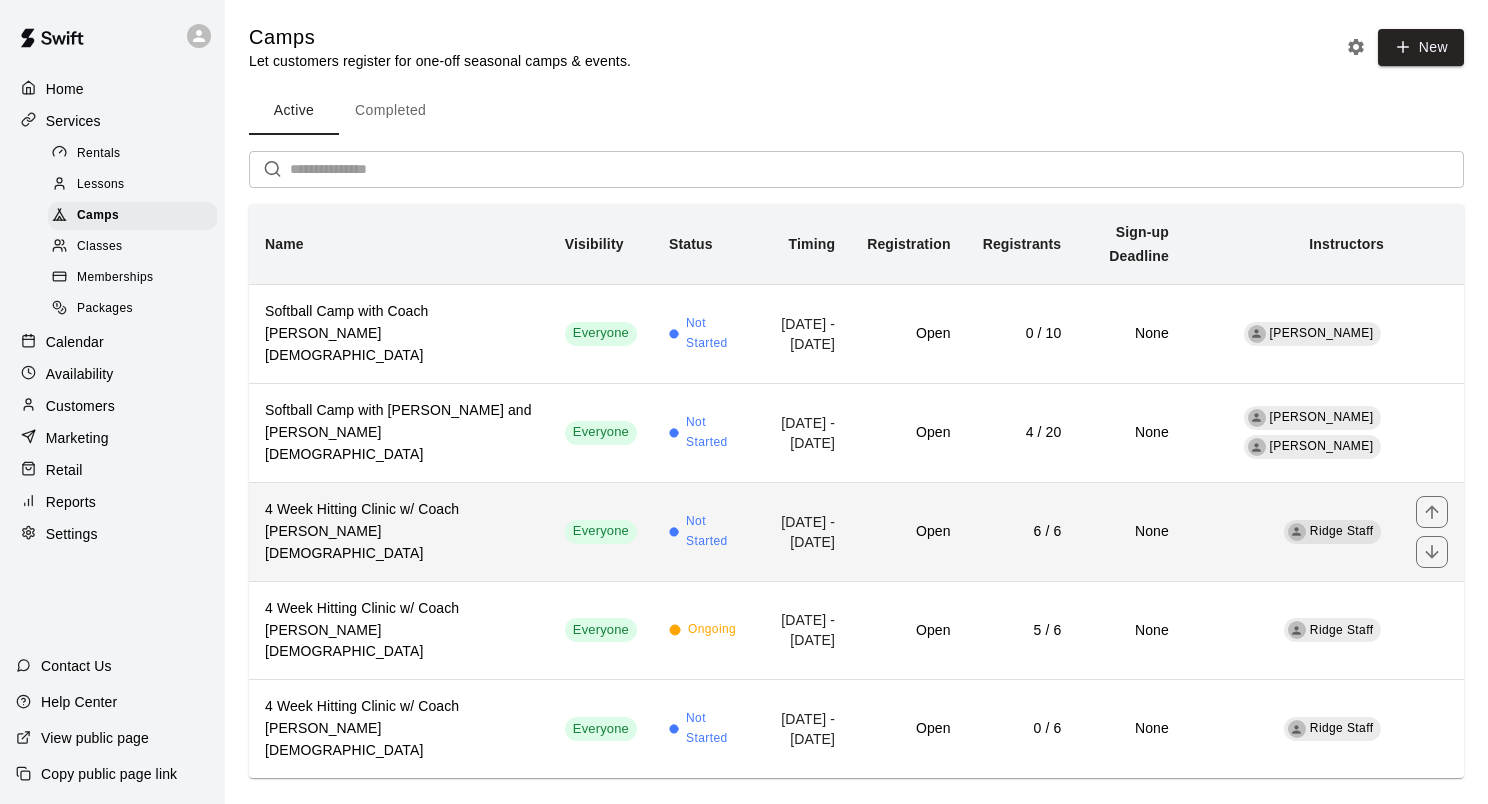click on "4 Week Hitting Clinic w/ Coach [PERSON_NAME] [DEMOGRAPHIC_DATA]" at bounding box center (399, 532) 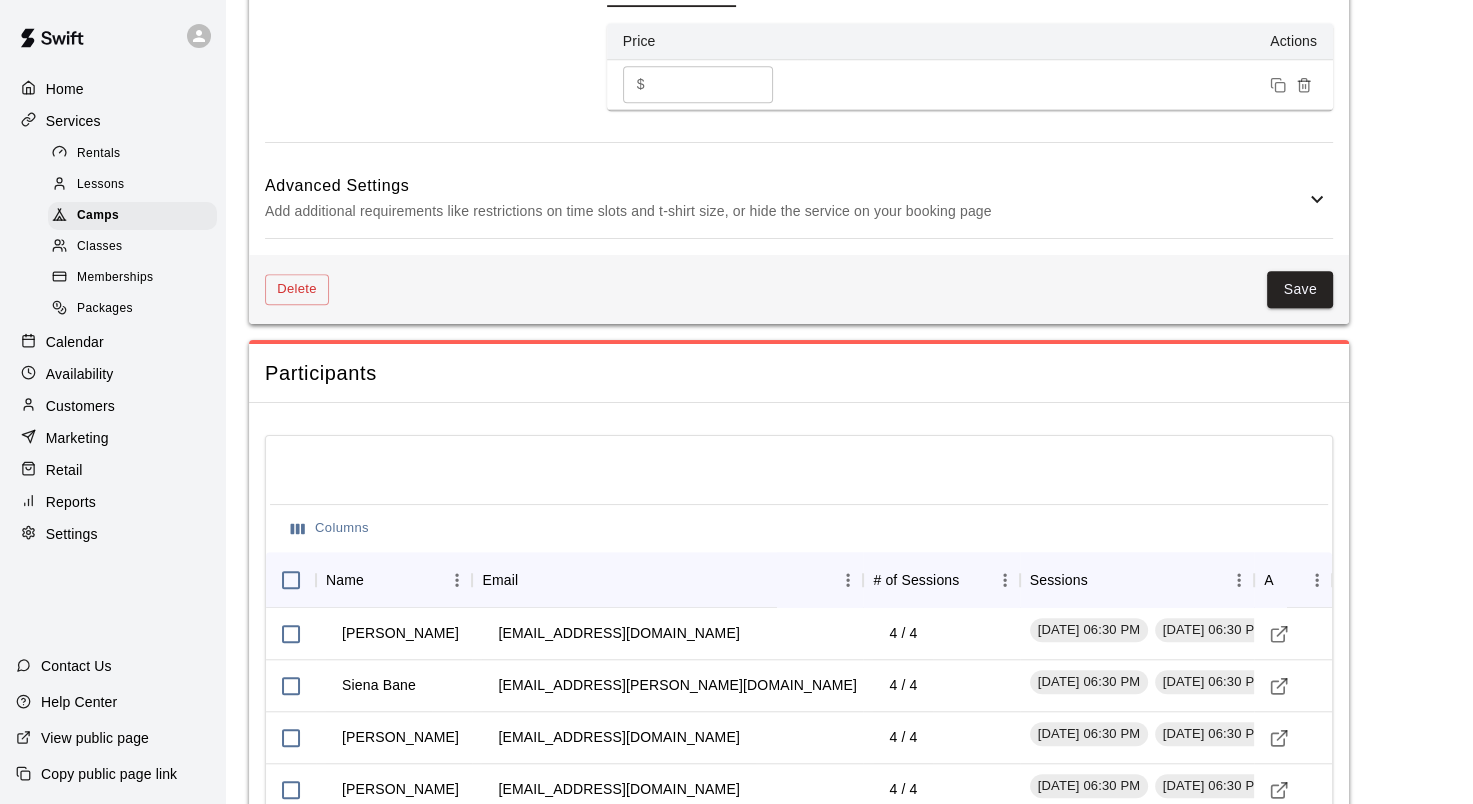 scroll, scrollTop: 1708, scrollLeft: 0, axis: vertical 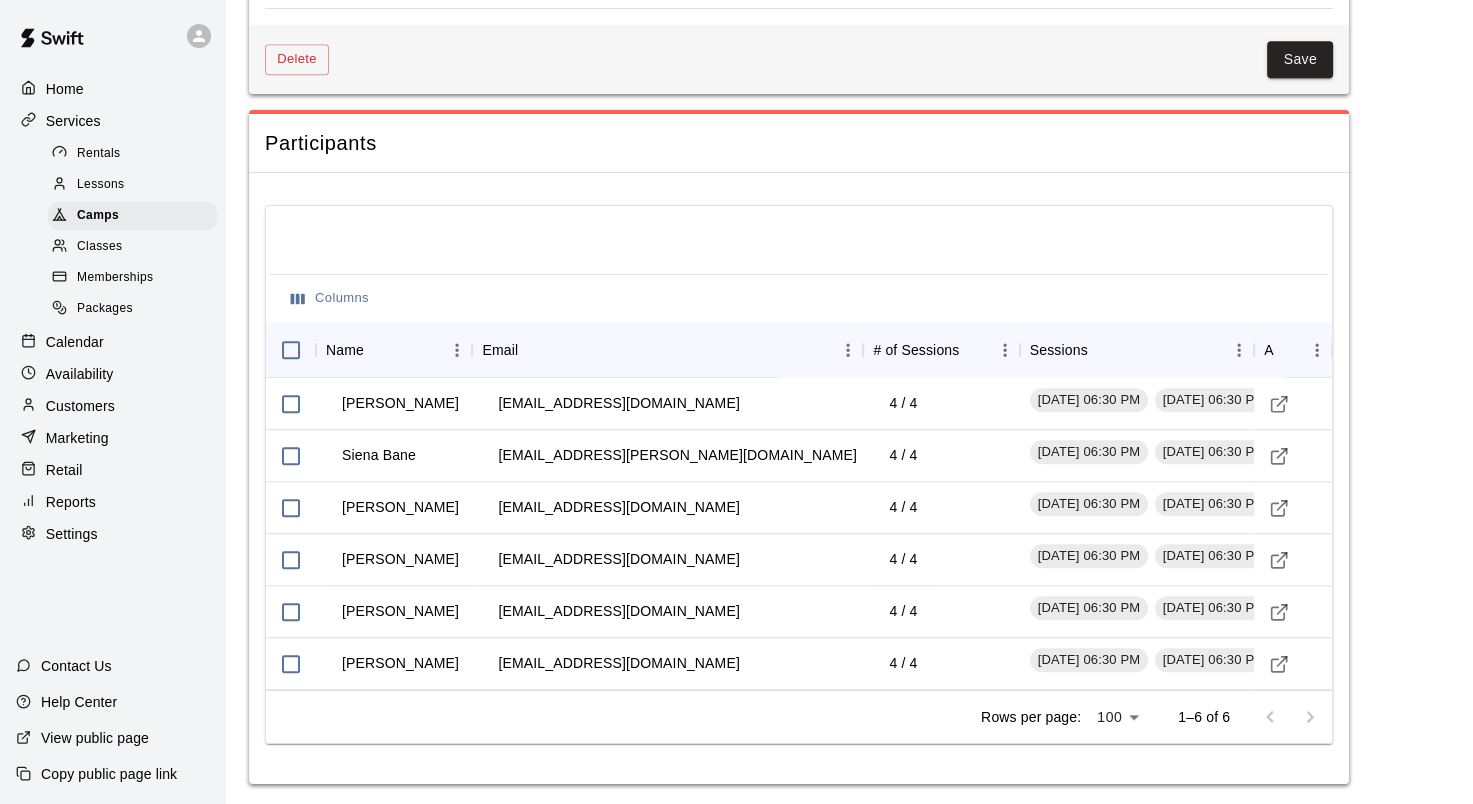 click on "Classes" at bounding box center (99, 247) 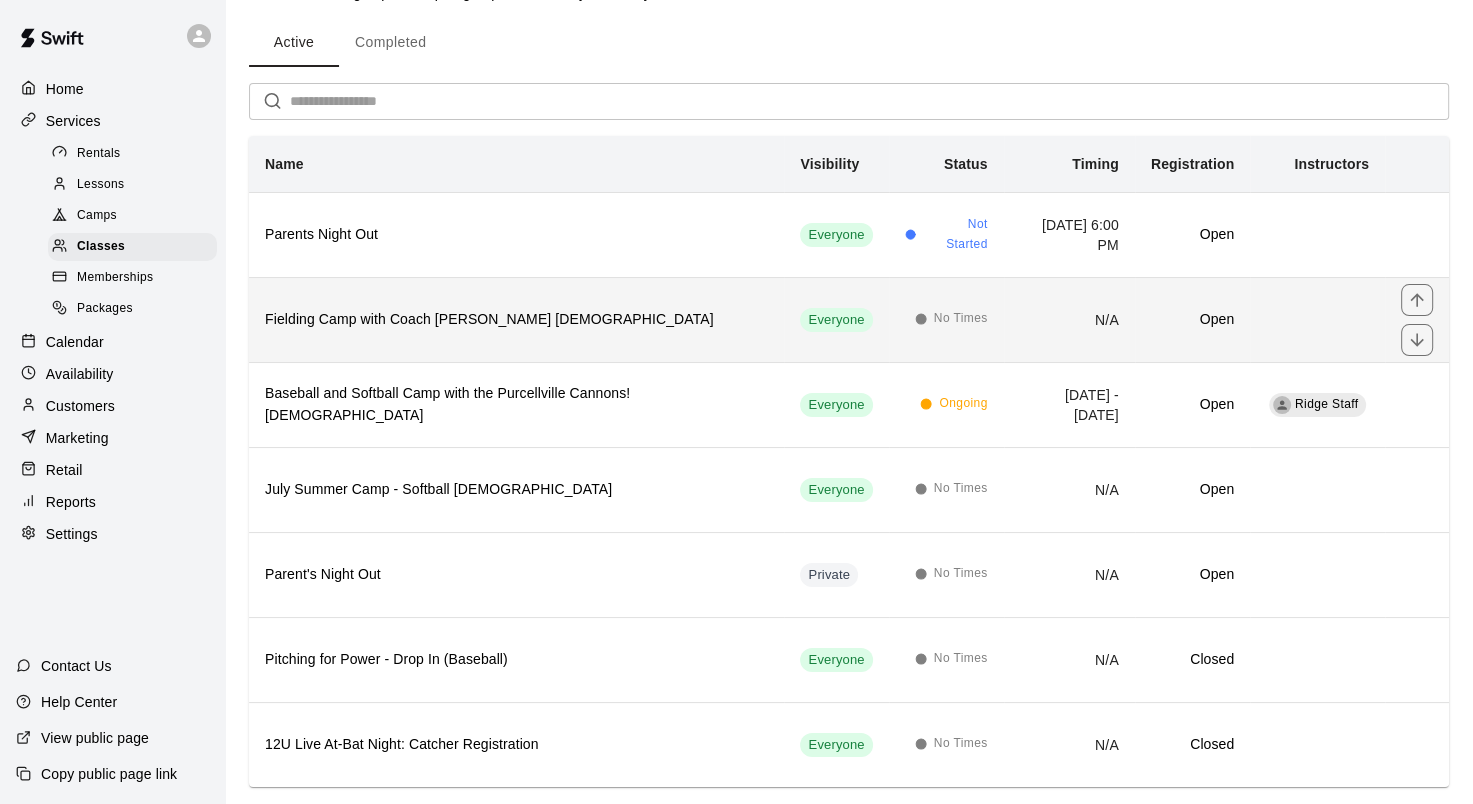 scroll, scrollTop: 100, scrollLeft: 0, axis: vertical 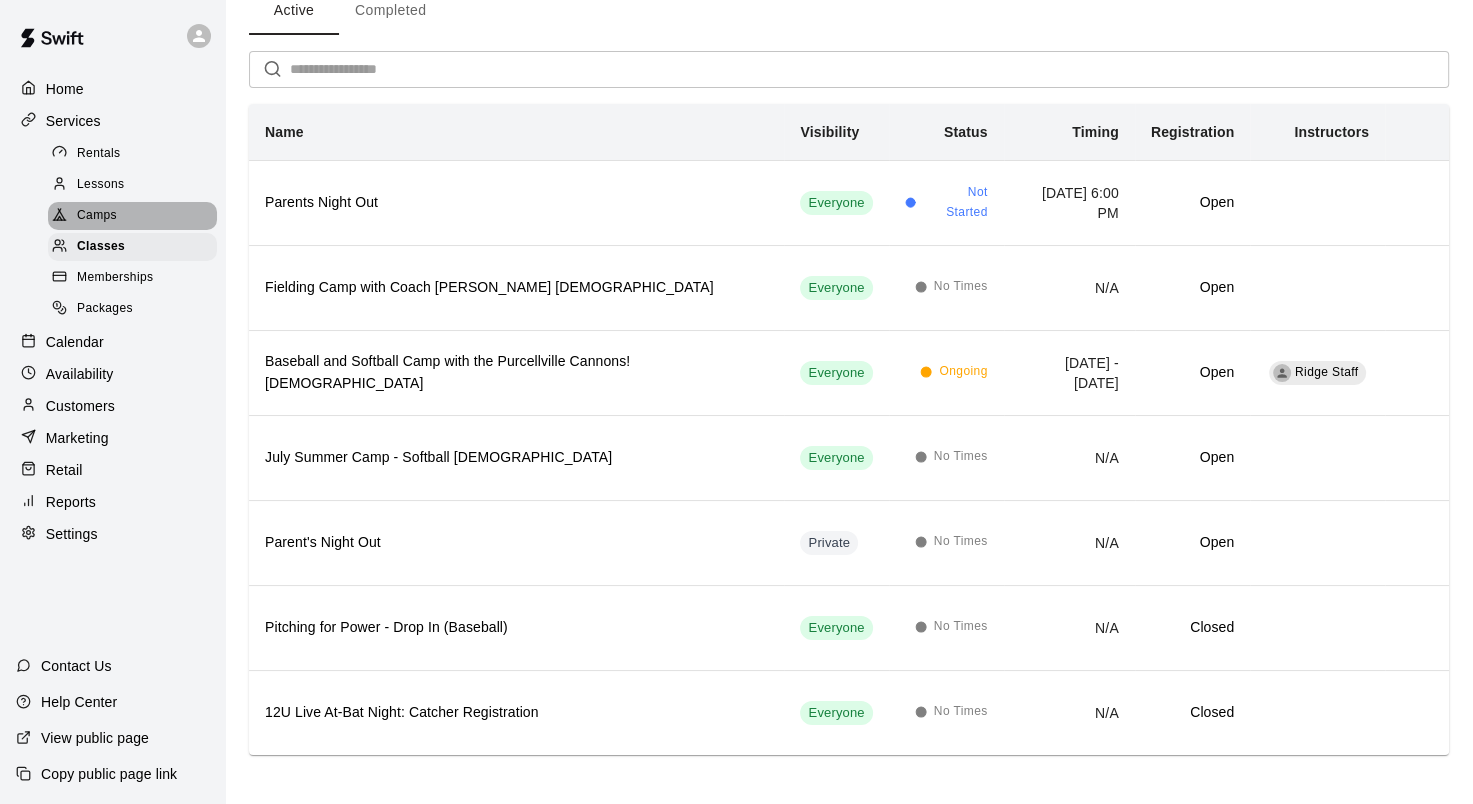 click on "Camps" at bounding box center (97, 216) 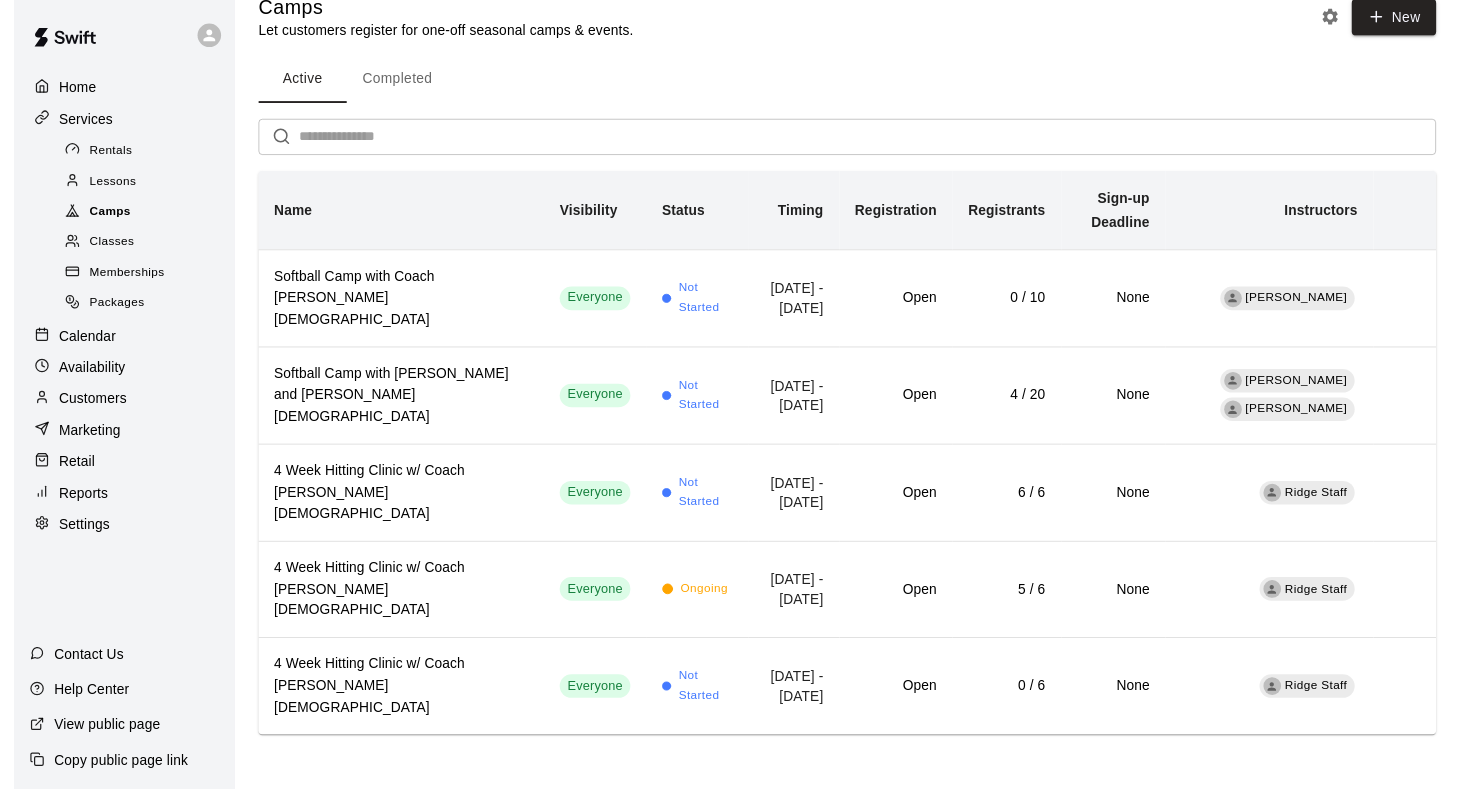scroll, scrollTop: 0, scrollLeft: 0, axis: both 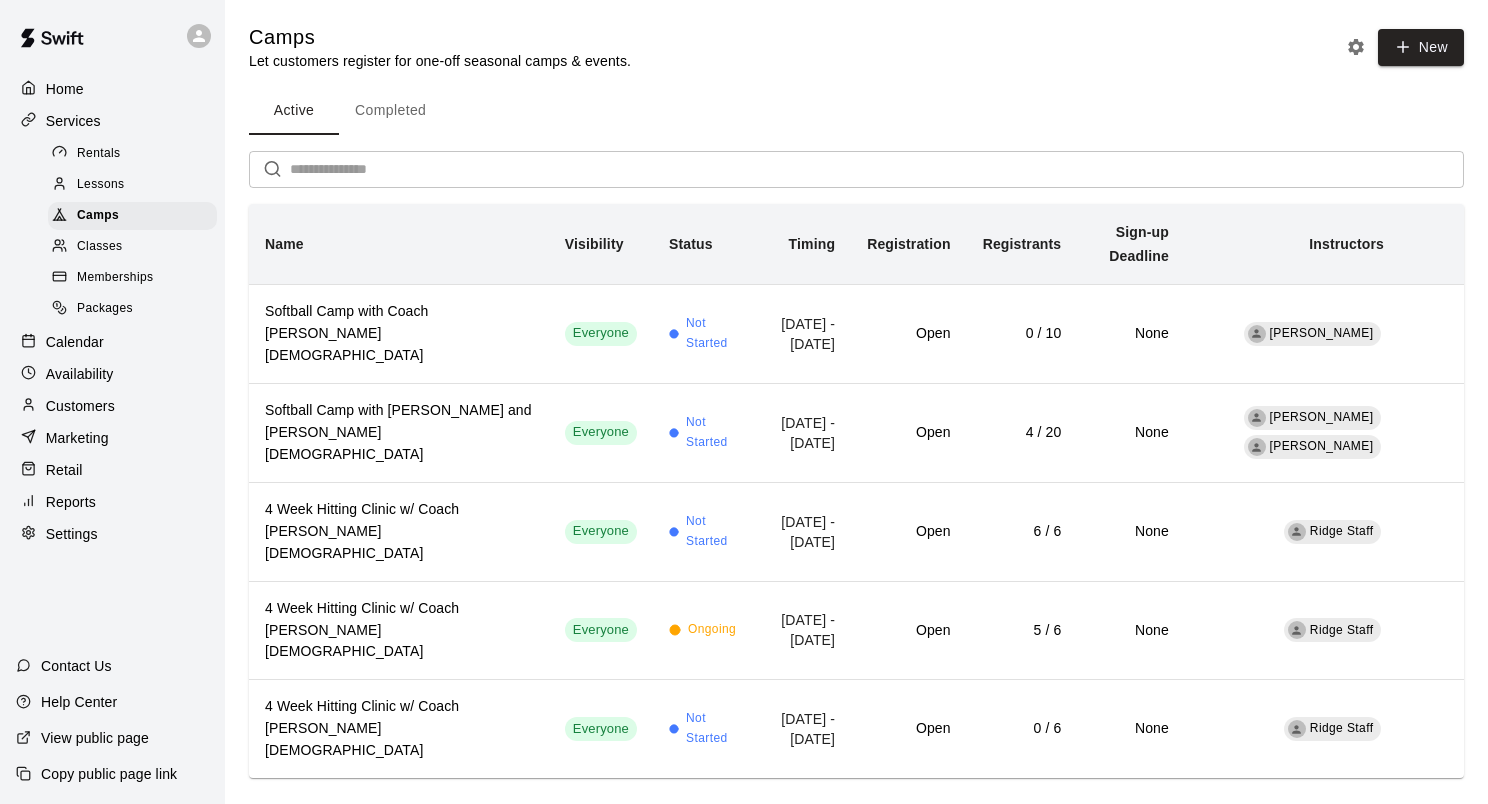 click on "Calendar" at bounding box center (75, 342) 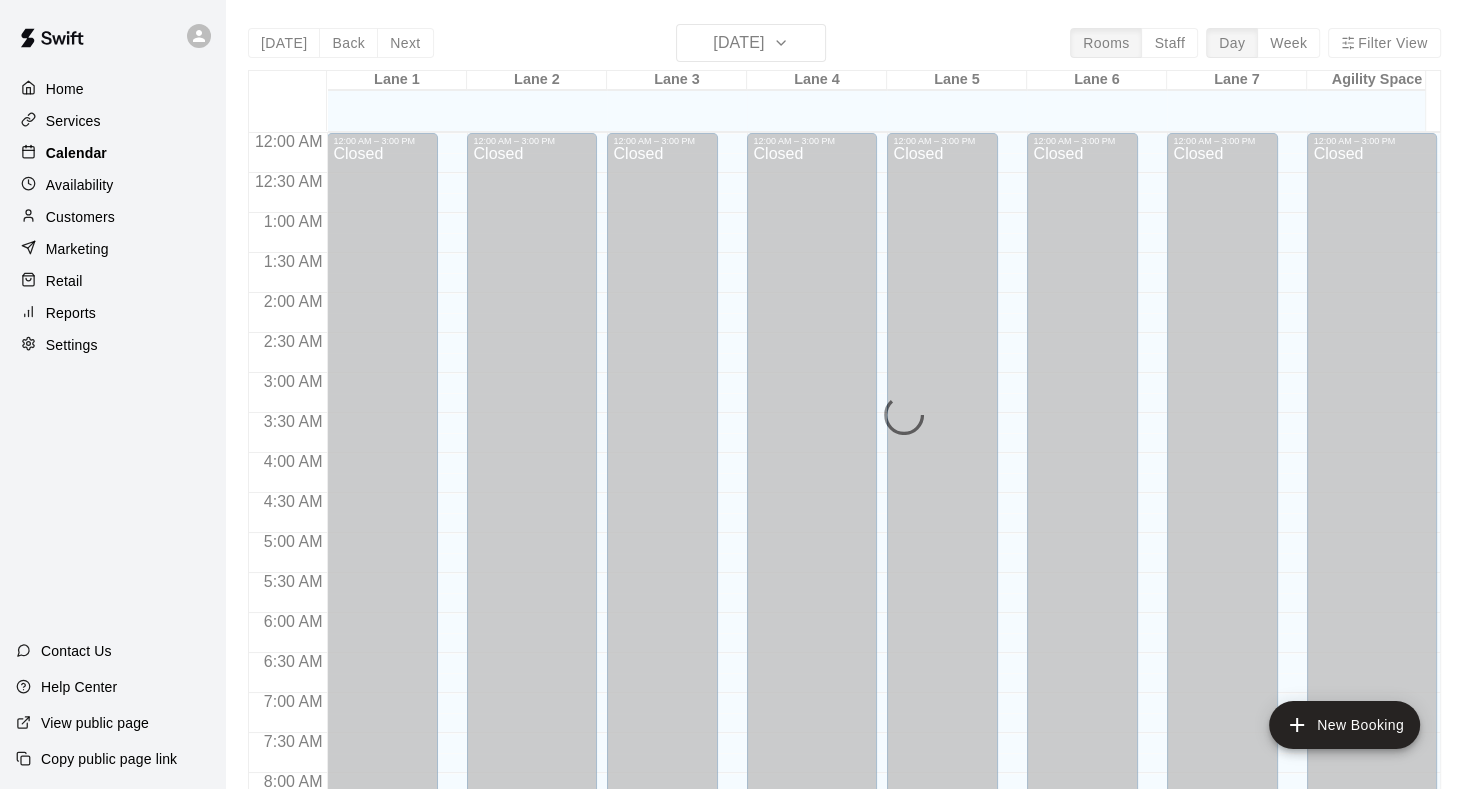 scroll, scrollTop: 1164, scrollLeft: 0, axis: vertical 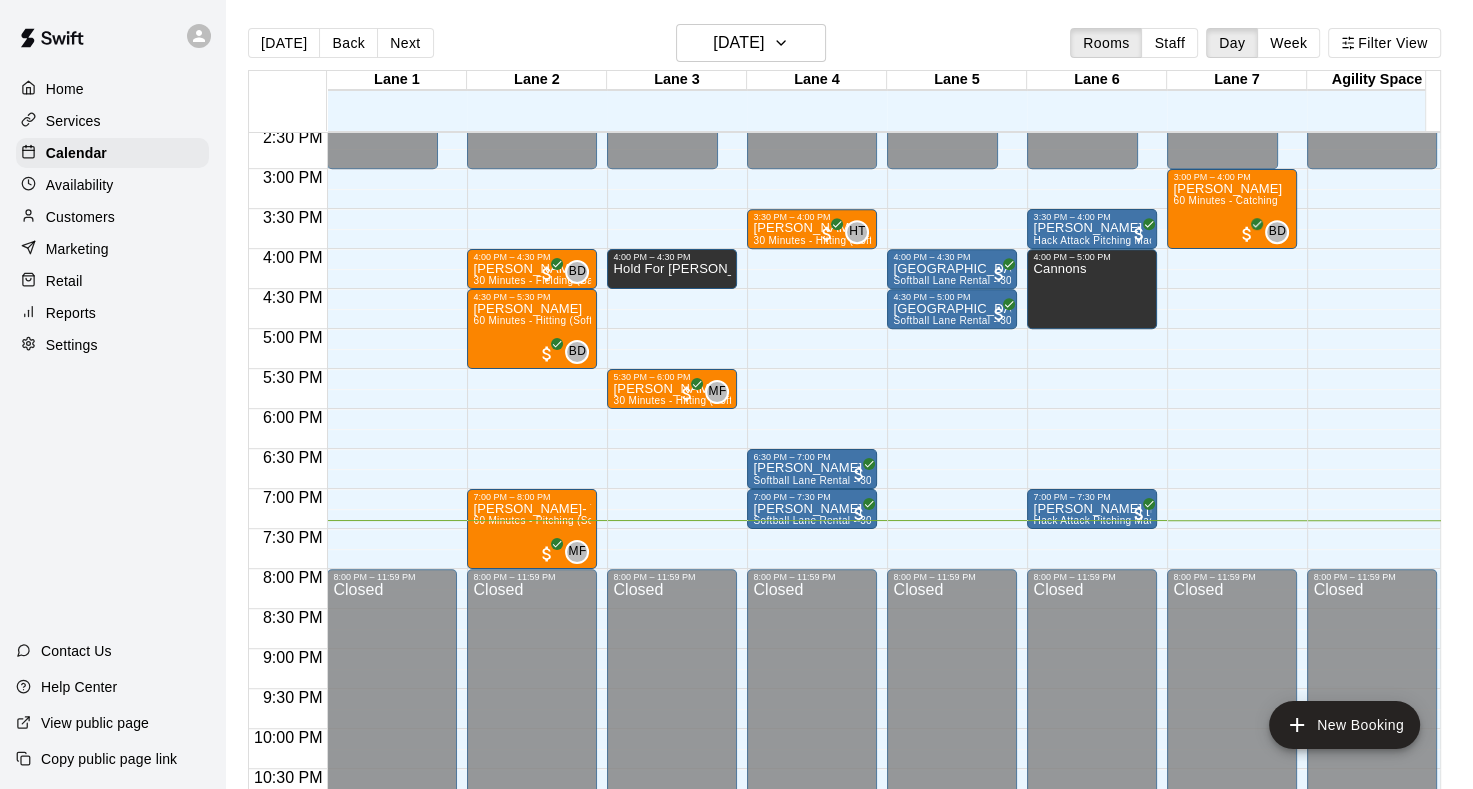 click on "Marketing" at bounding box center [112, 249] 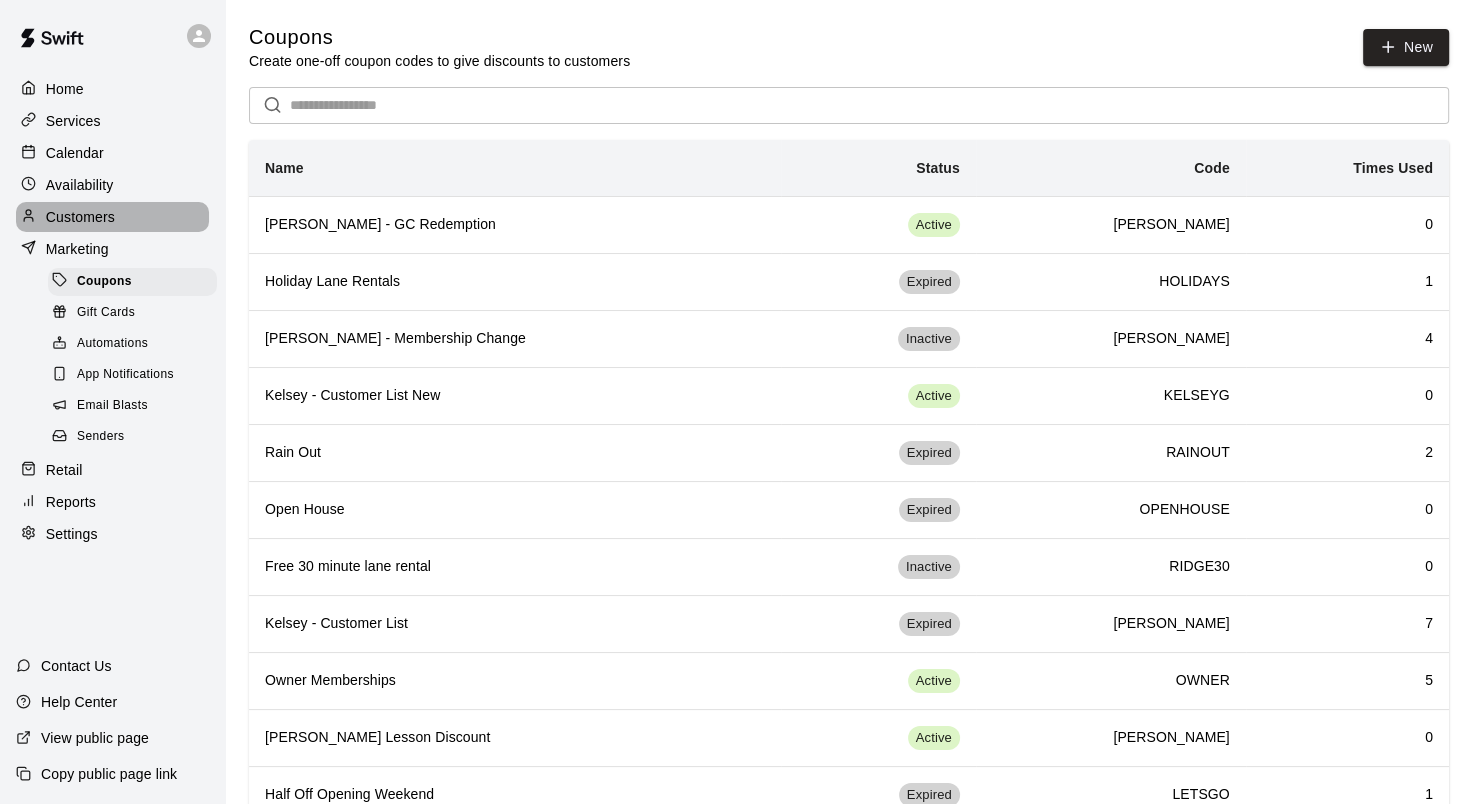 click on "Customers" at bounding box center [80, 217] 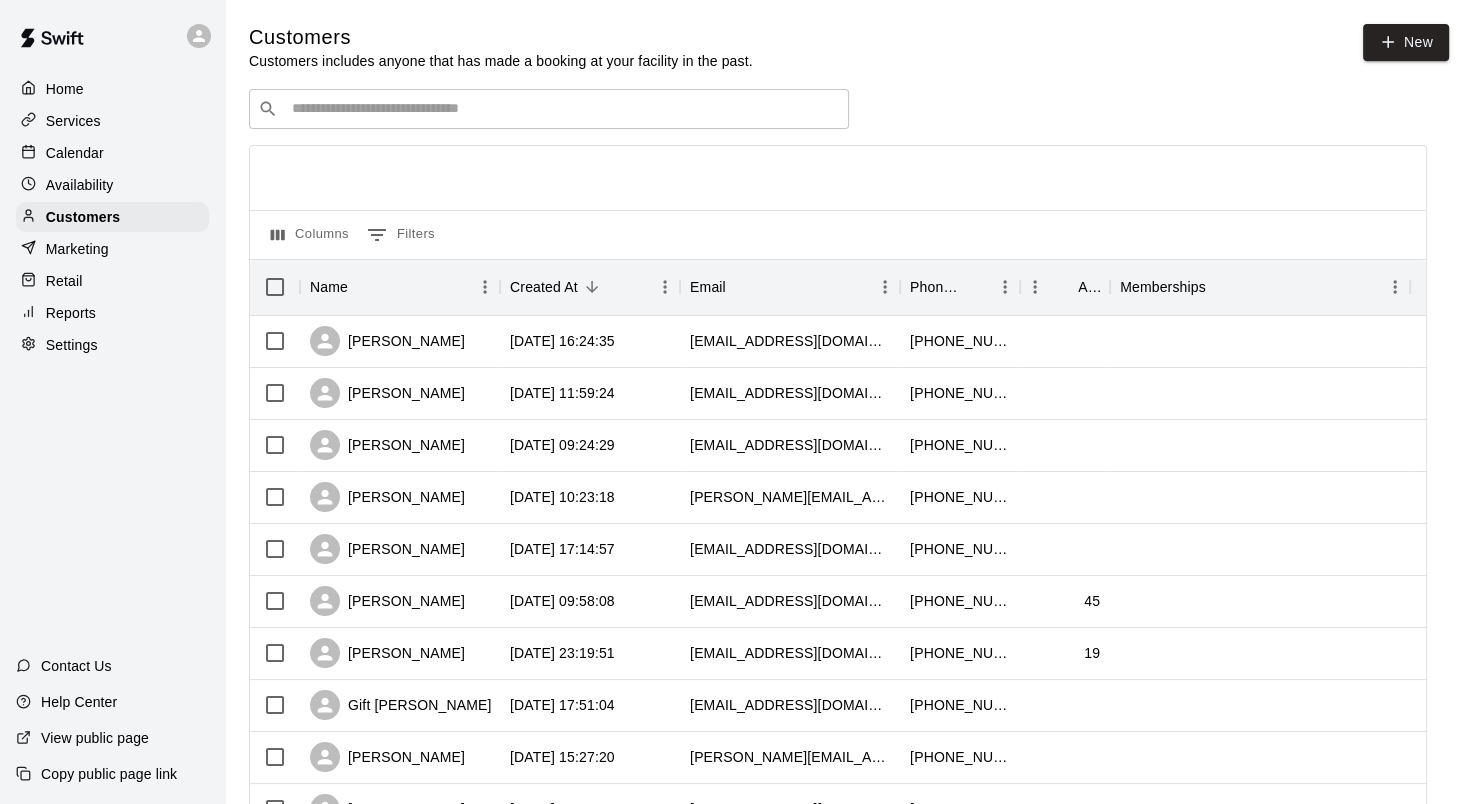 click on "Calendar" at bounding box center (75, 153) 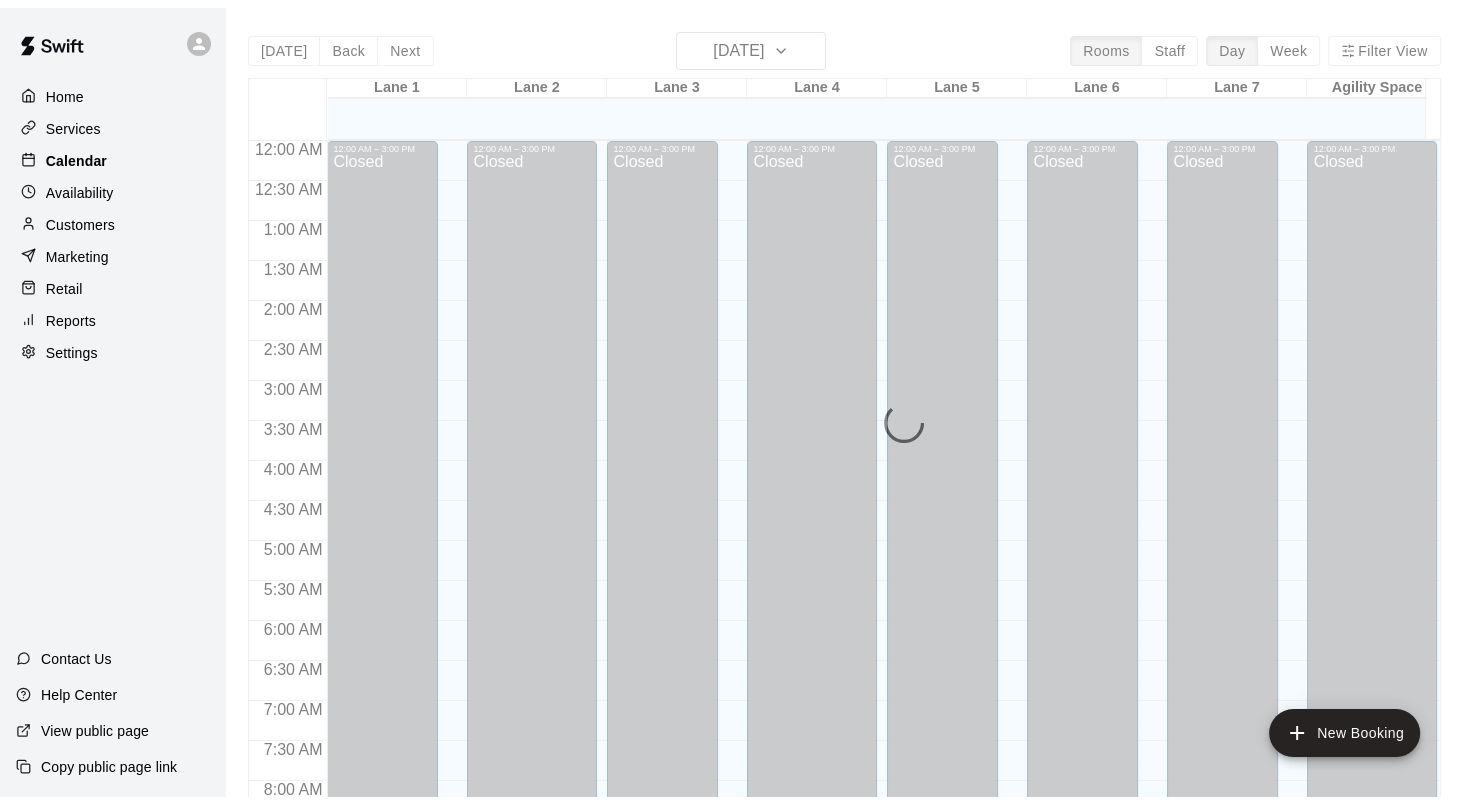scroll, scrollTop: 1164, scrollLeft: 0, axis: vertical 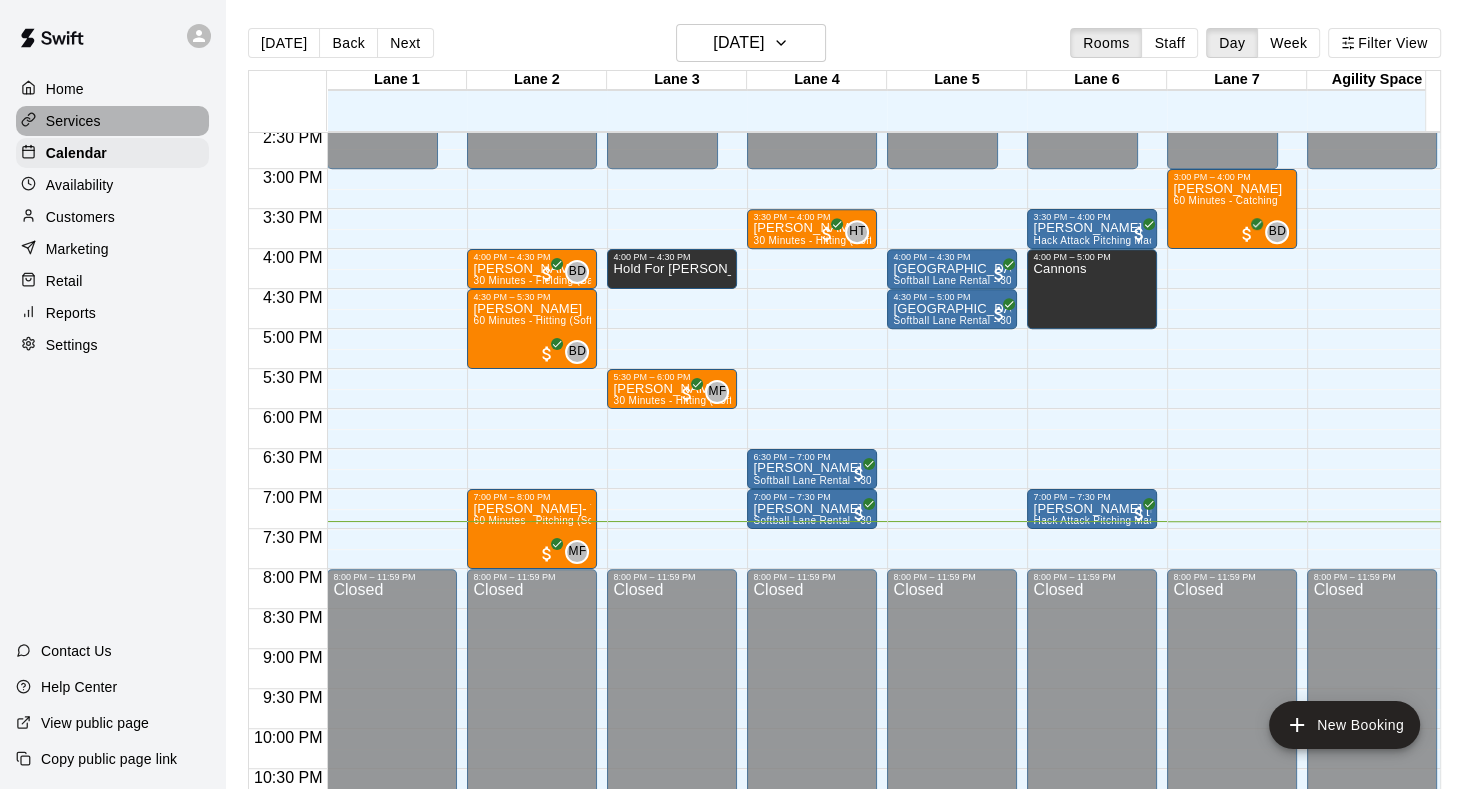 click on "Services" at bounding box center (73, 121) 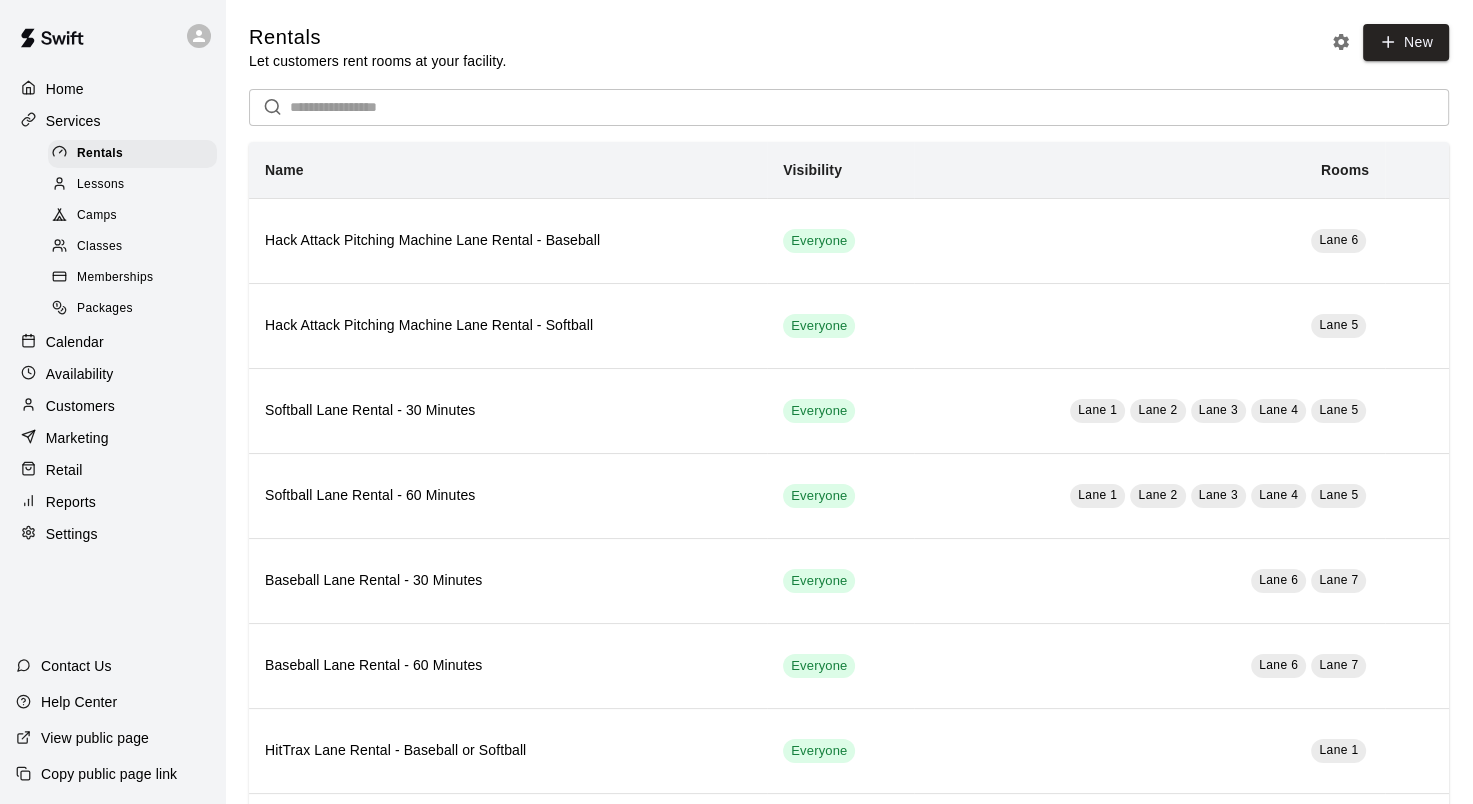 click on "Classes" at bounding box center (99, 247) 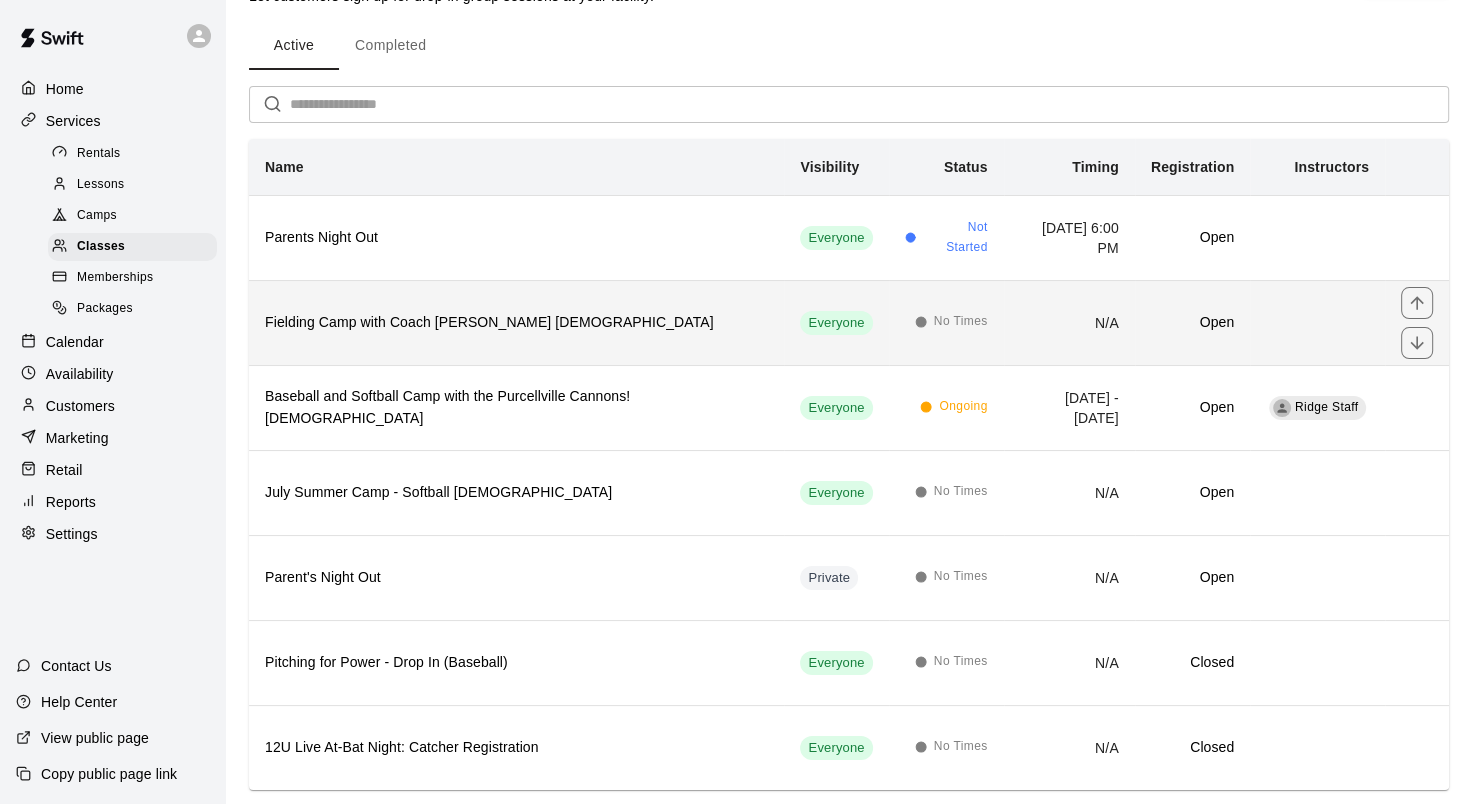 scroll, scrollTop: 100, scrollLeft: 0, axis: vertical 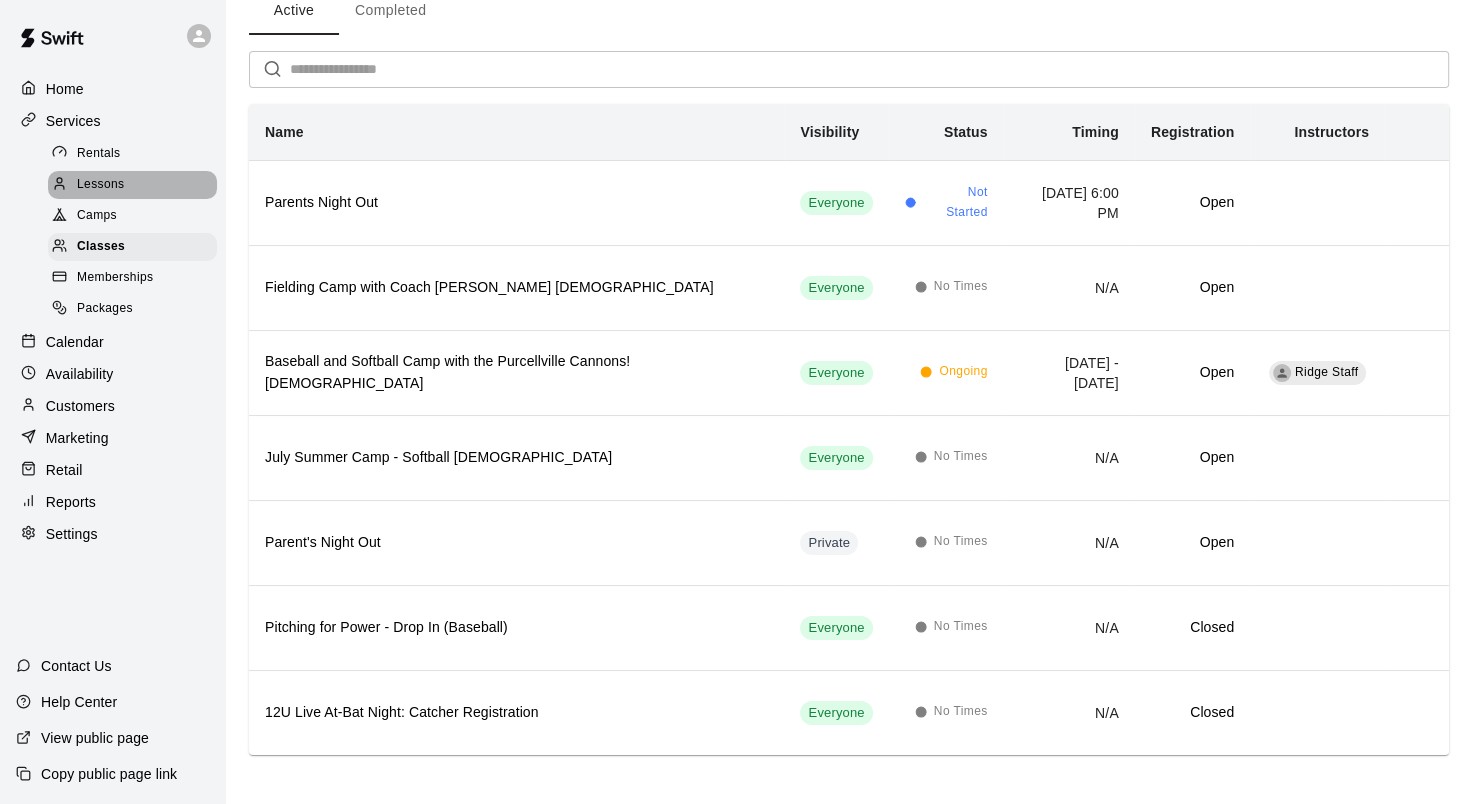 click on "Lessons" at bounding box center [101, 185] 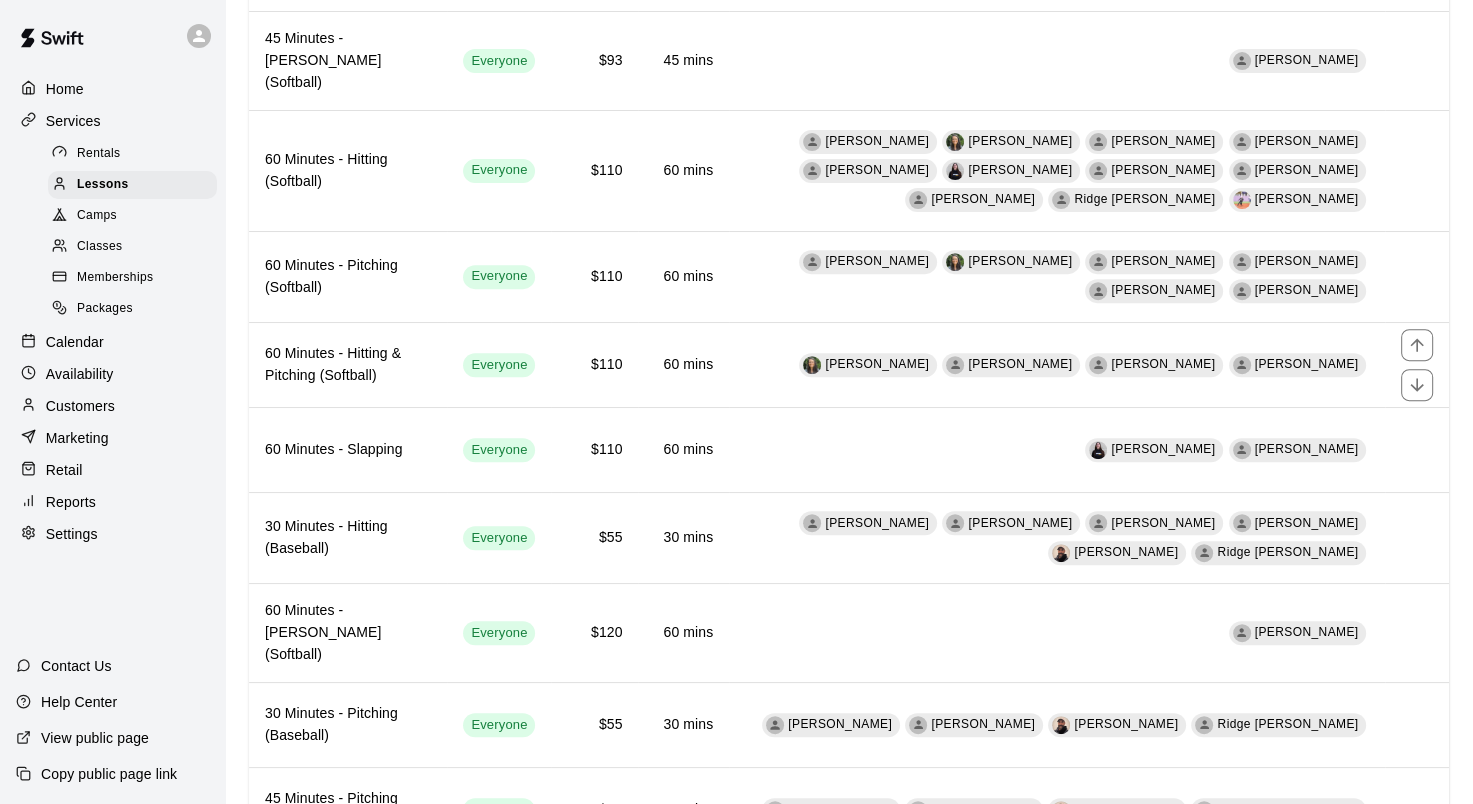 scroll, scrollTop: 598, scrollLeft: 0, axis: vertical 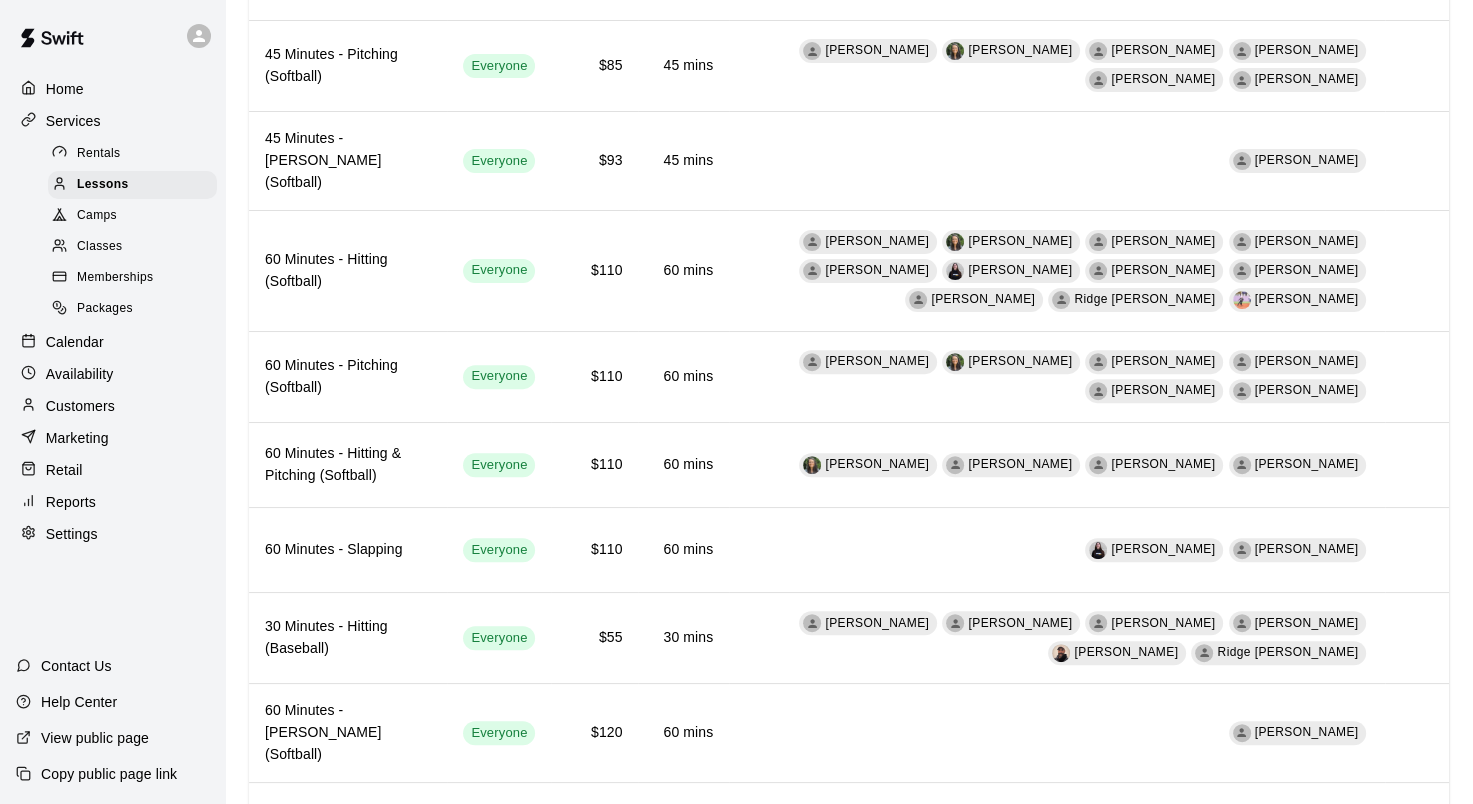 click on "Classes" at bounding box center (132, 247) 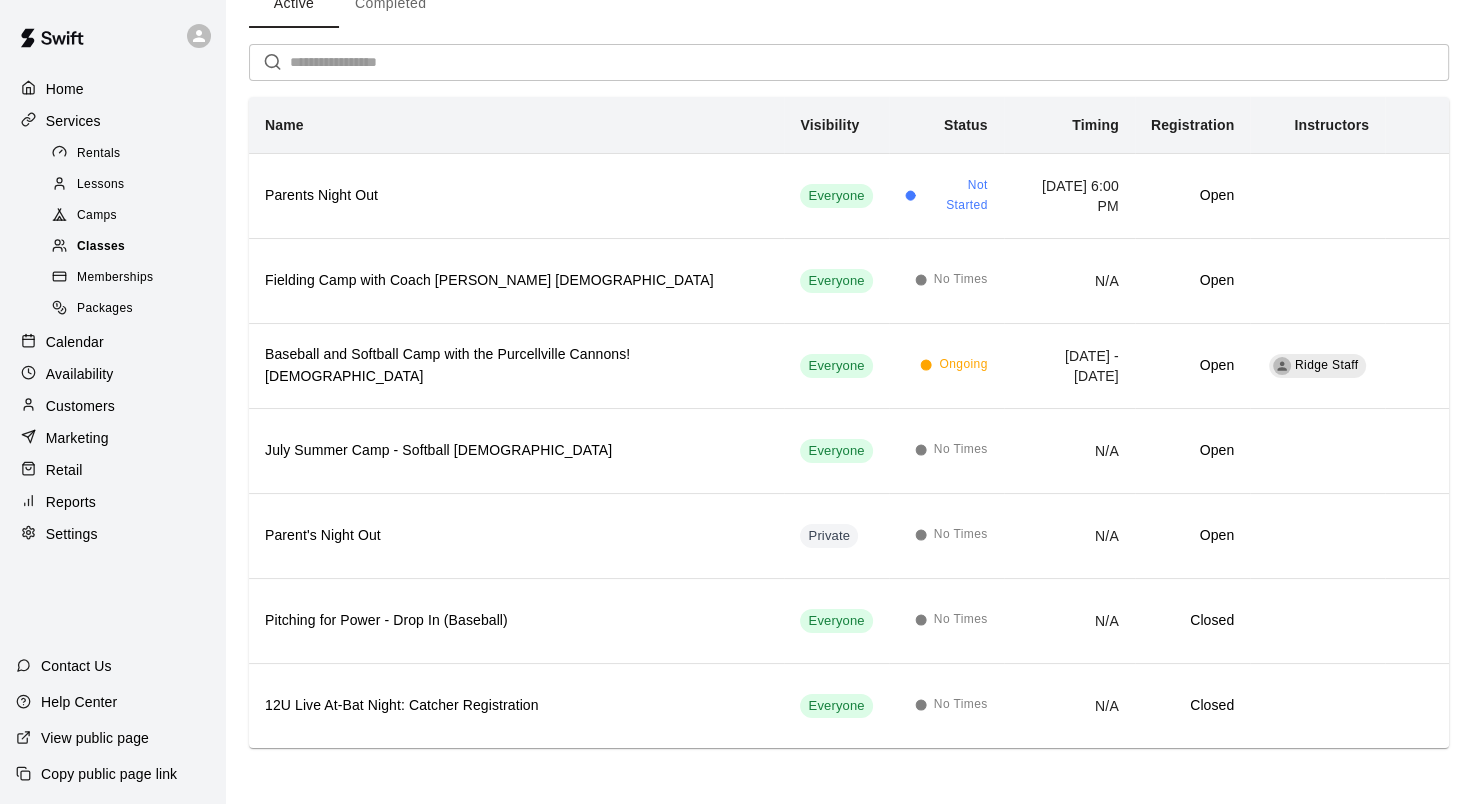 scroll, scrollTop: 0, scrollLeft: 0, axis: both 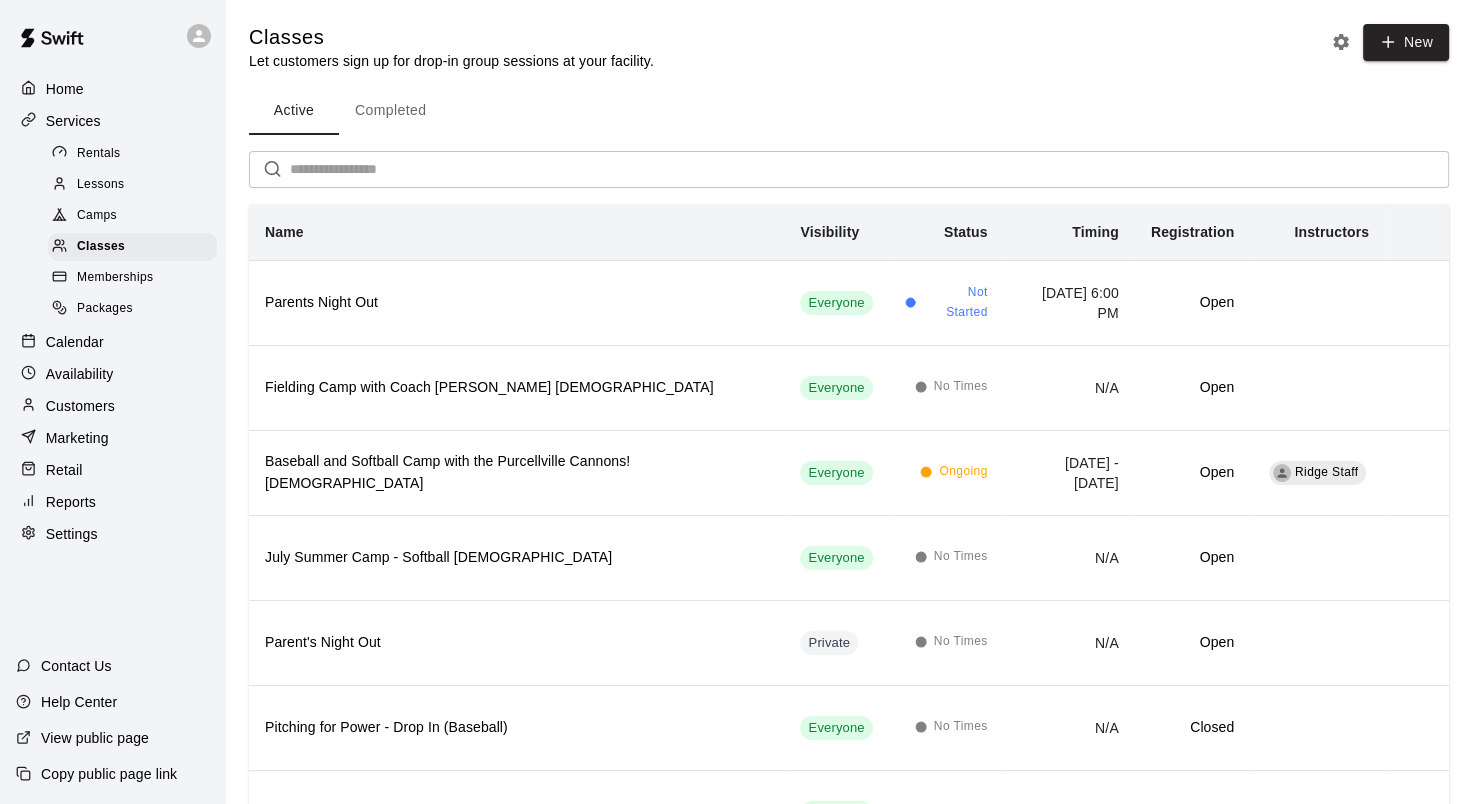 click on "Camps" at bounding box center (97, 216) 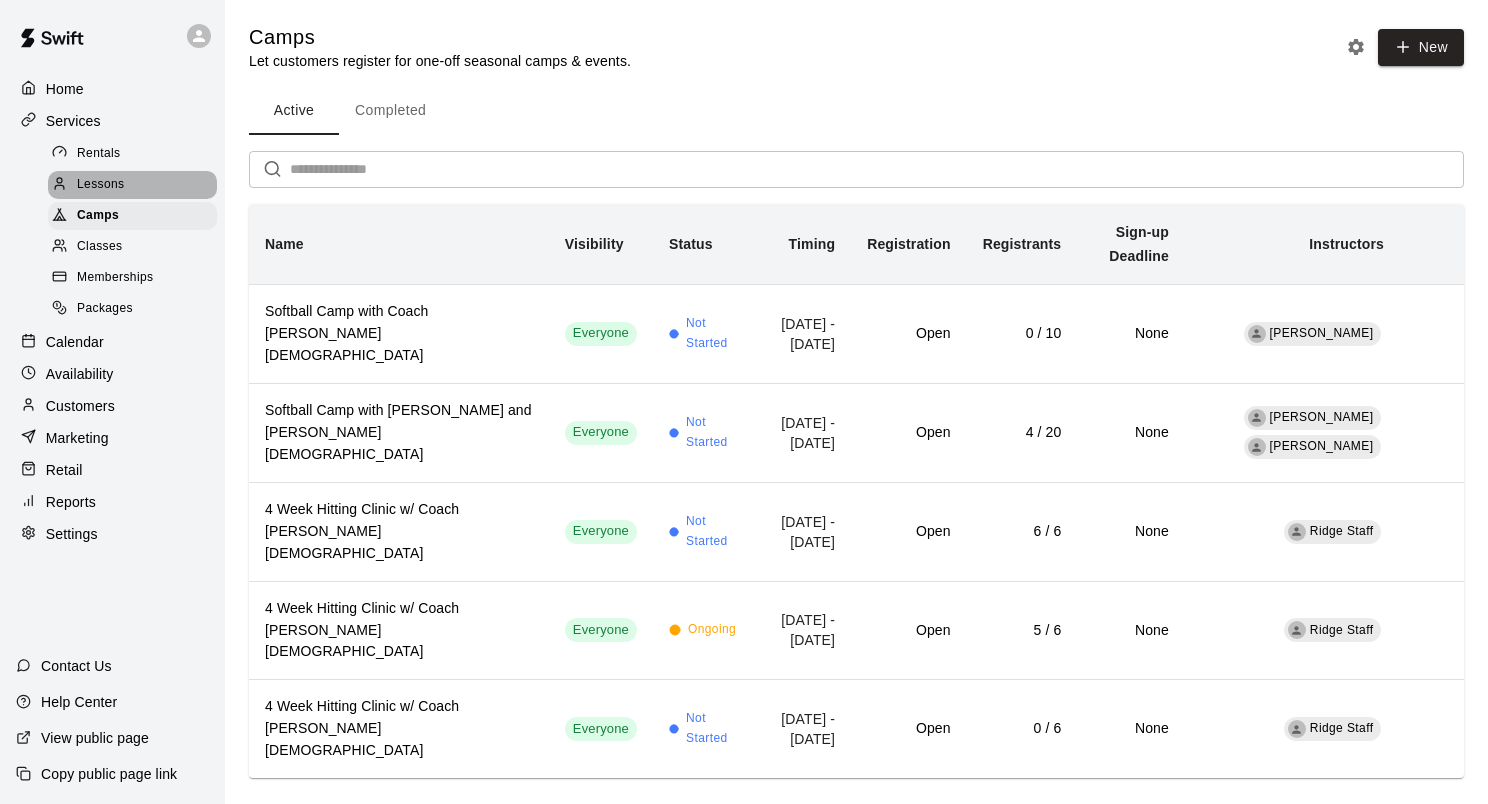 click at bounding box center (64, 185) 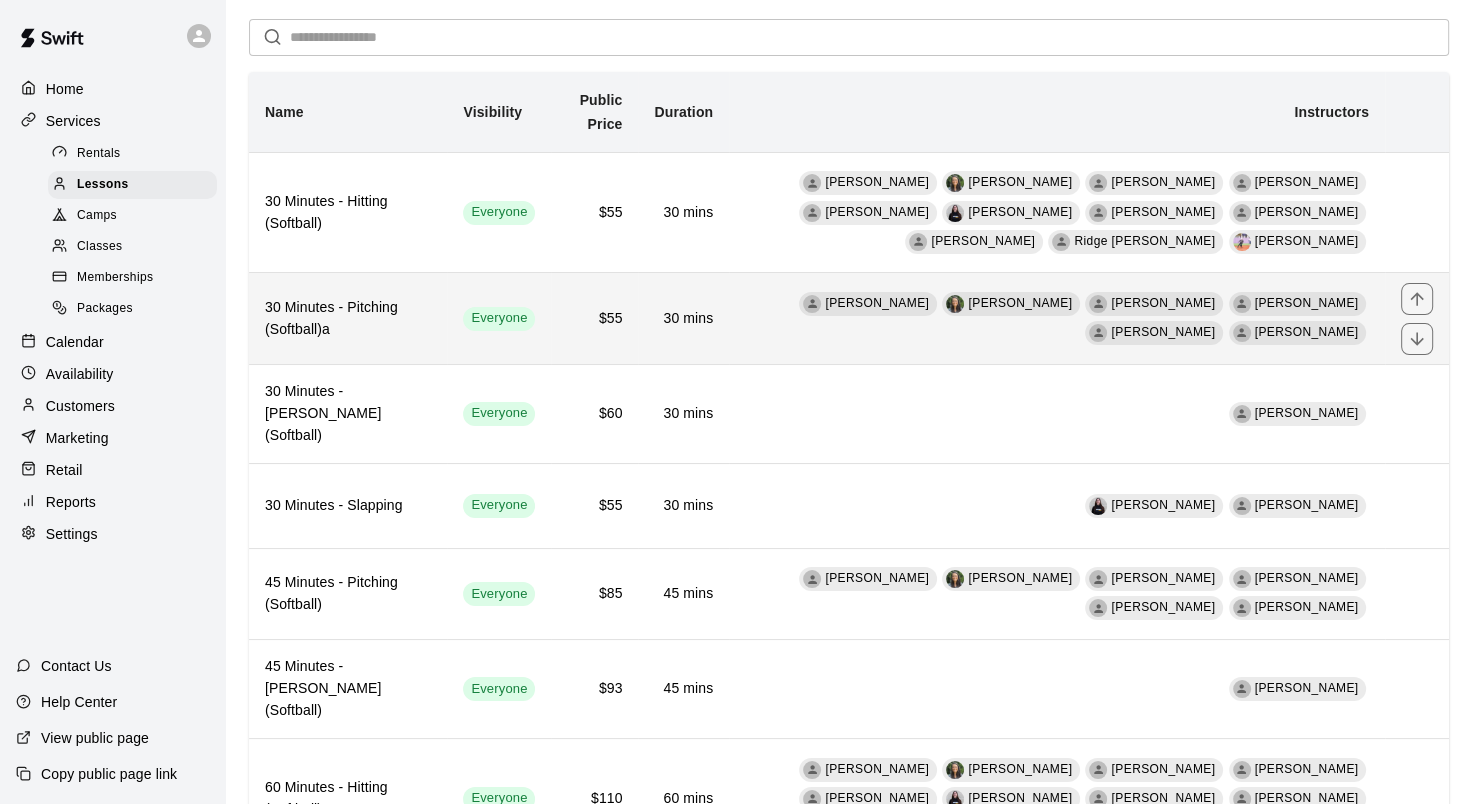 scroll, scrollTop: 0, scrollLeft: 0, axis: both 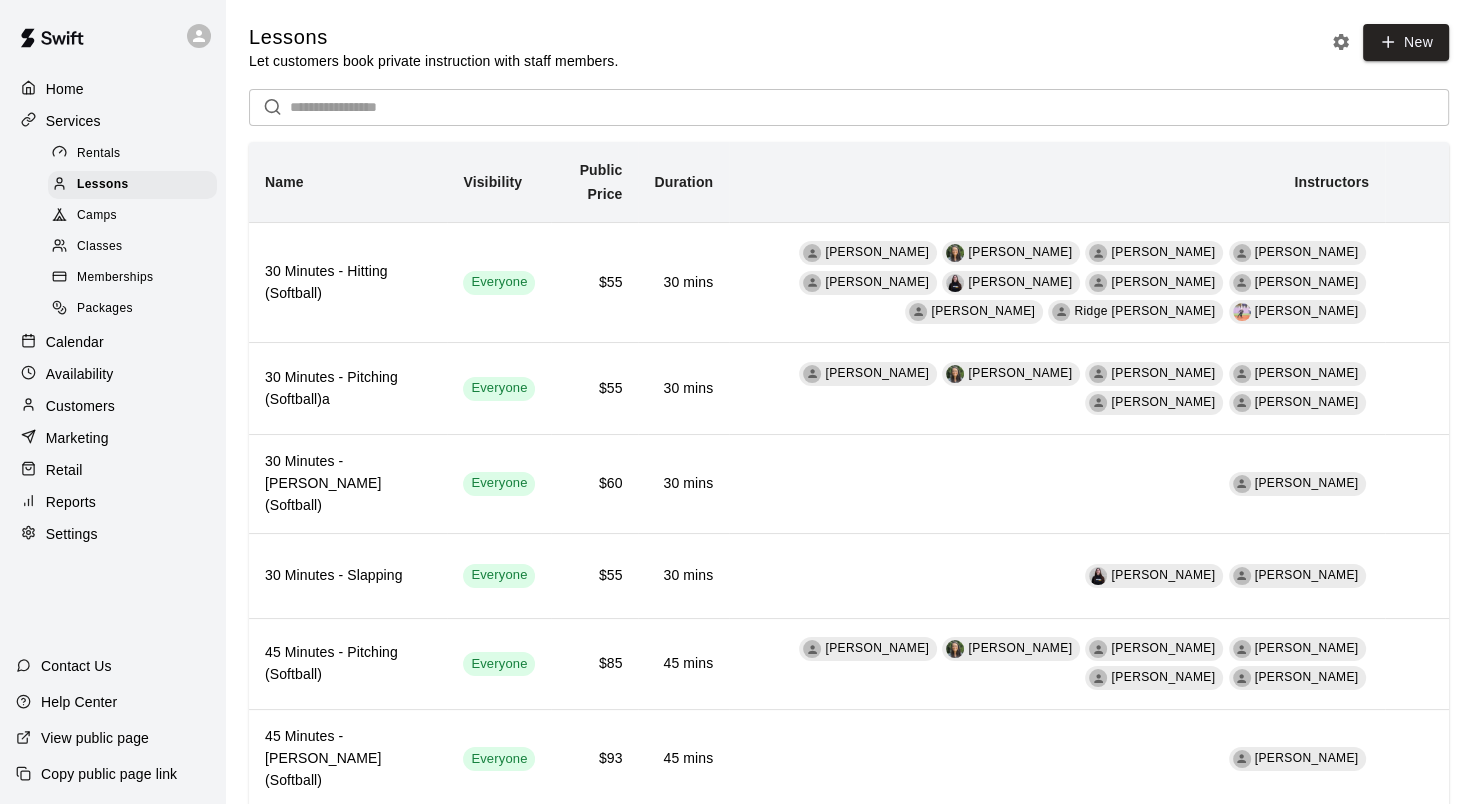 click on "Rentals" at bounding box center (99, 154) 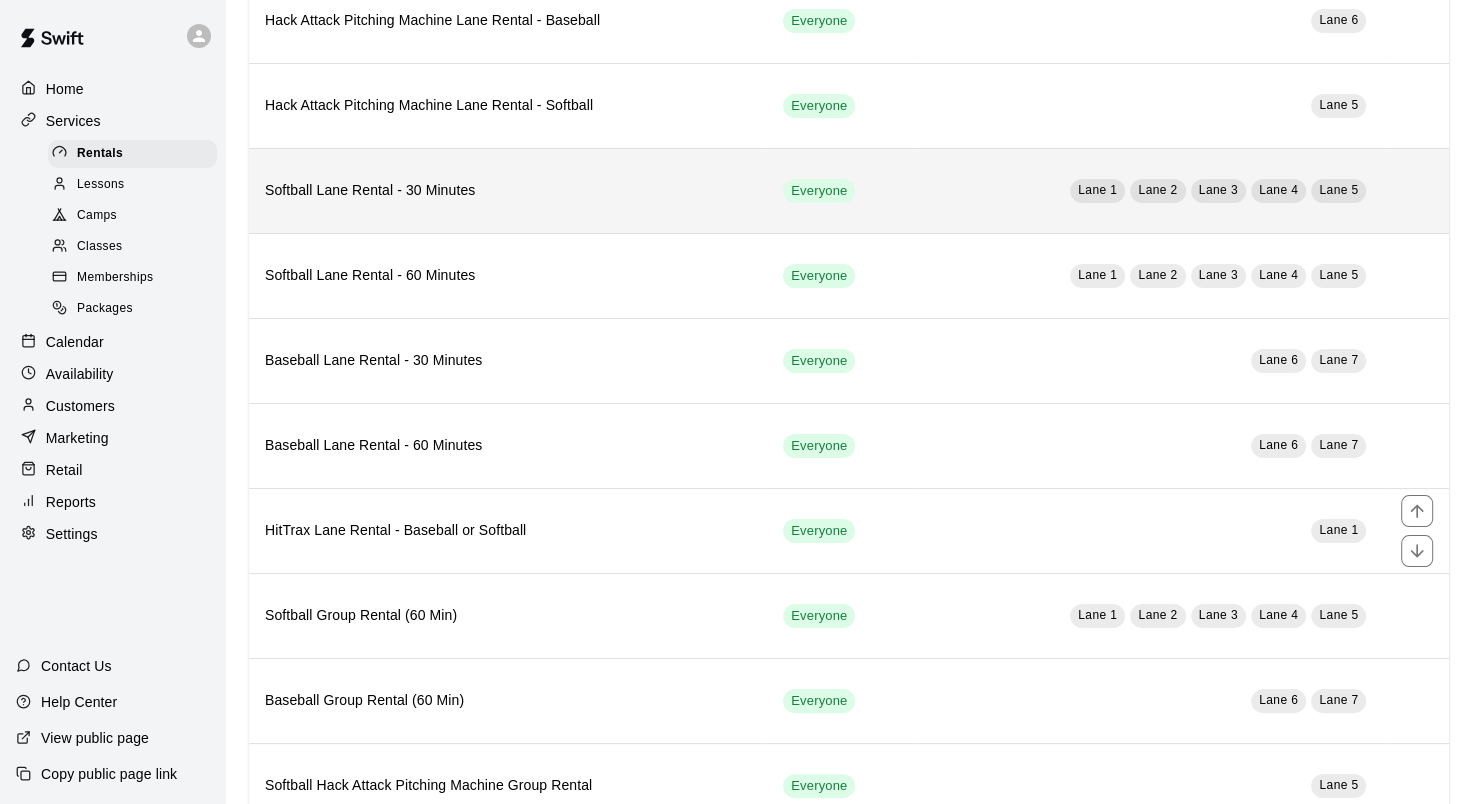 scroll, scrollTop: 0, scrollLeft: 0, axis: both 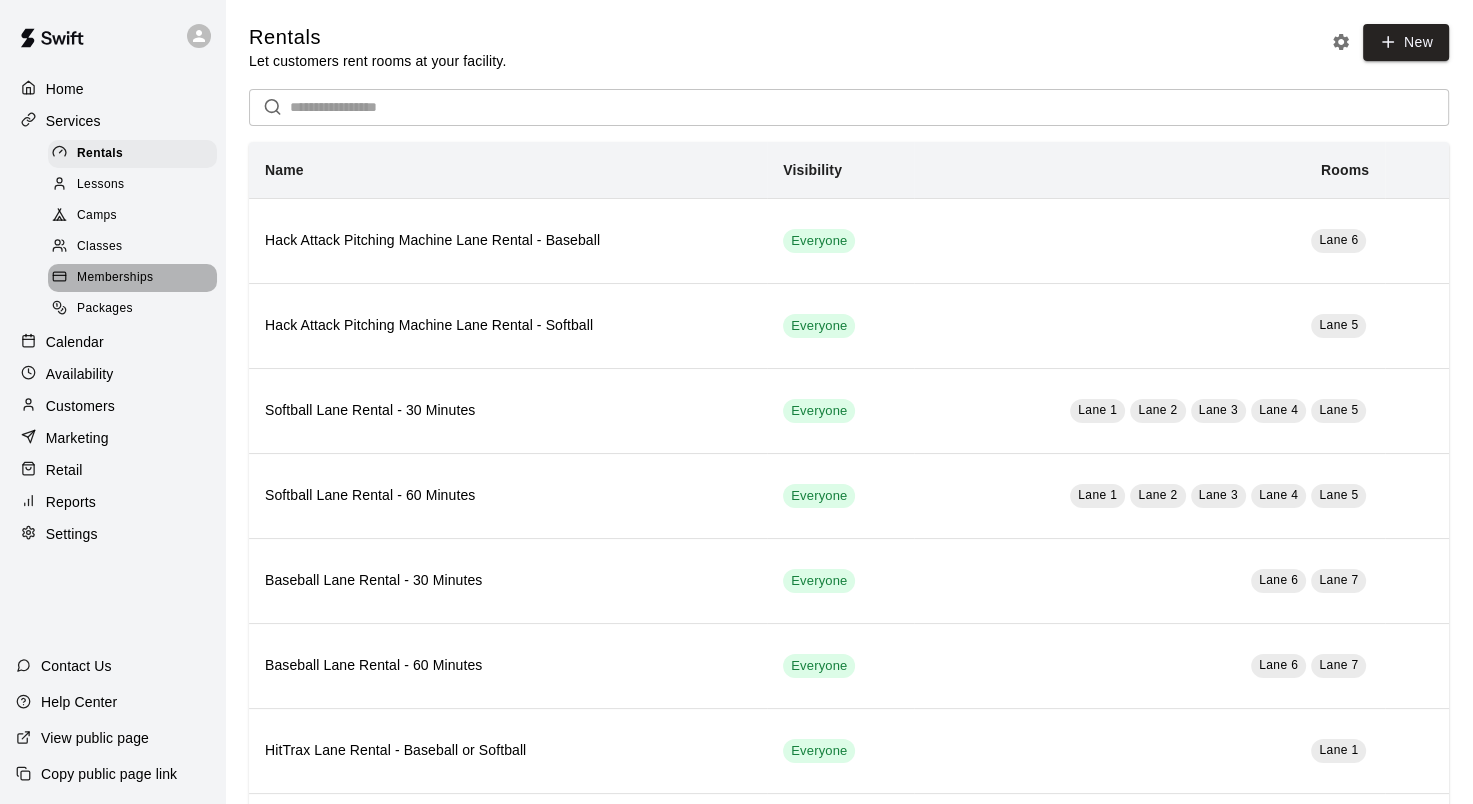 click on "Memberships" at bounding box center (115, 278) 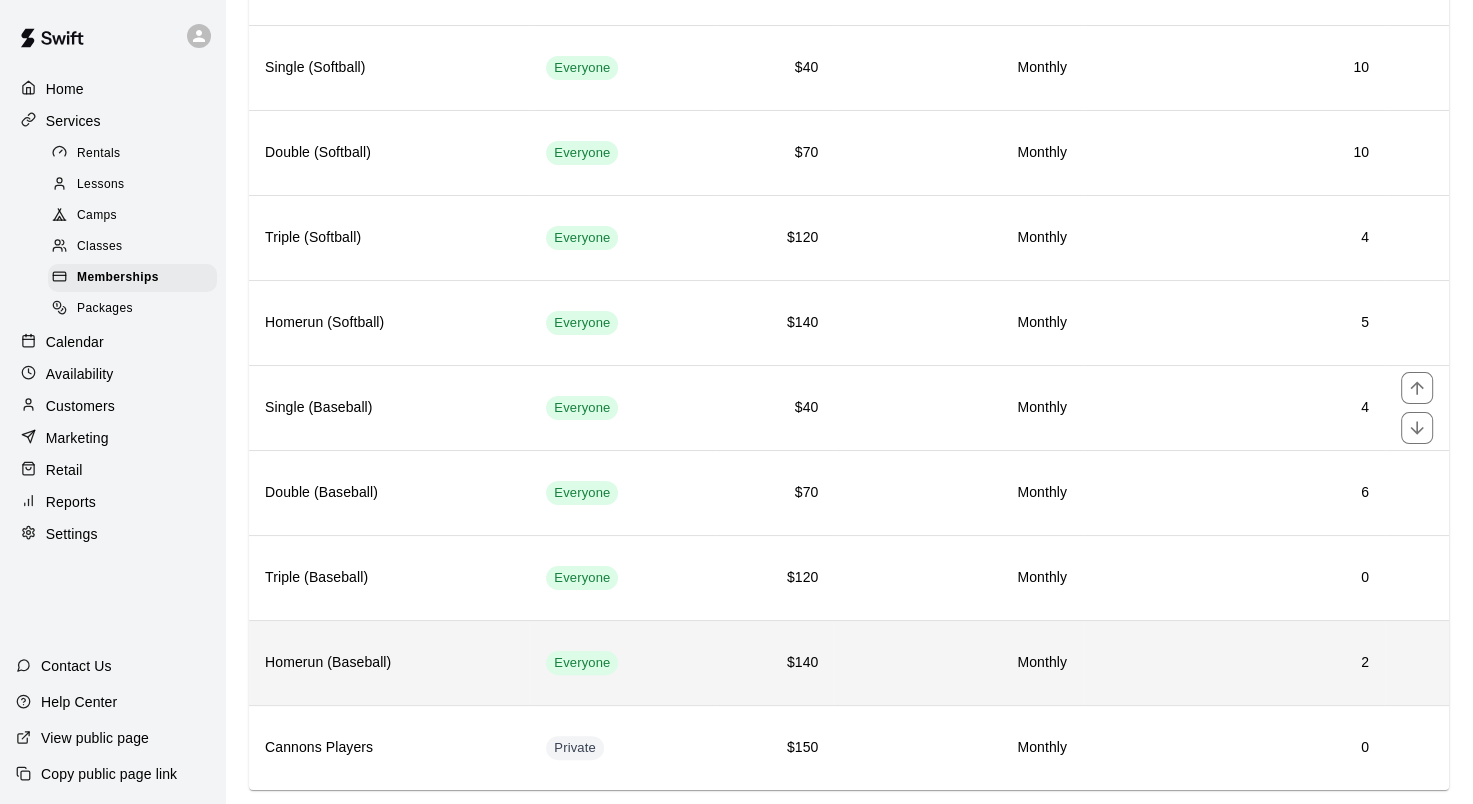 scroll, scrollTop: 293, scrollLeft: 0, axis: vertical 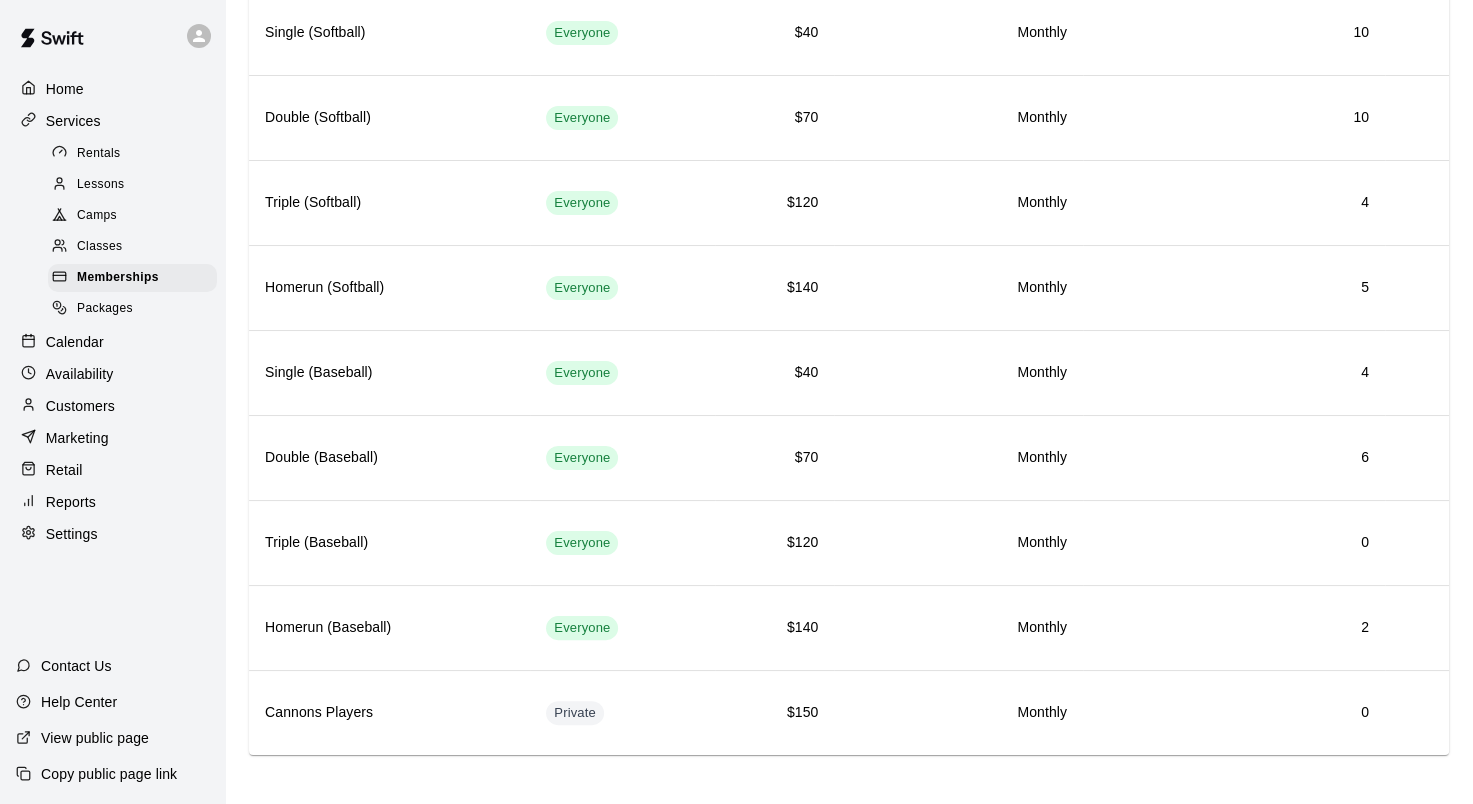 click on "Retail" at bounding box center [64, 470] 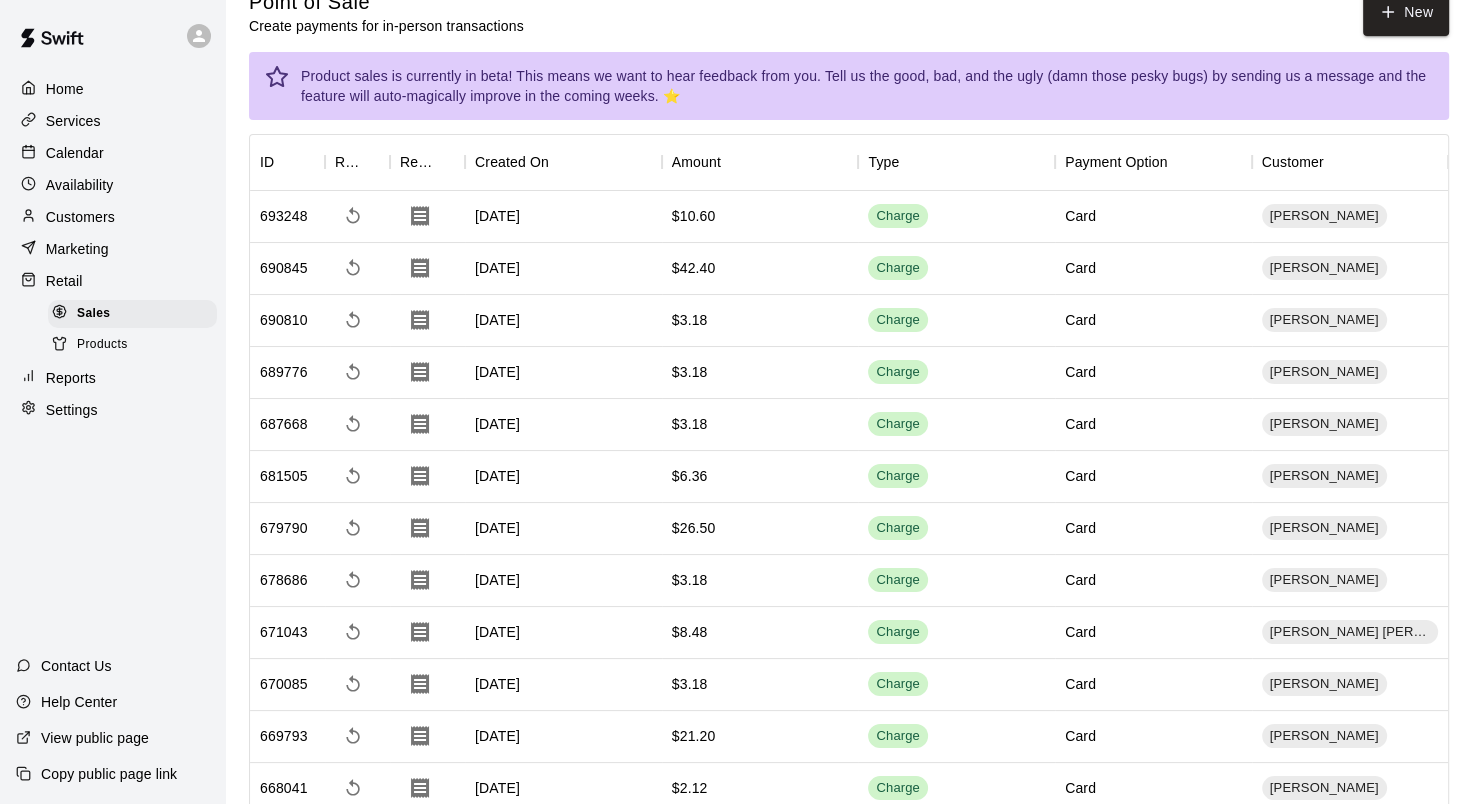 scroll, scrollTop: 0, scrollLeft: 0, axis: both 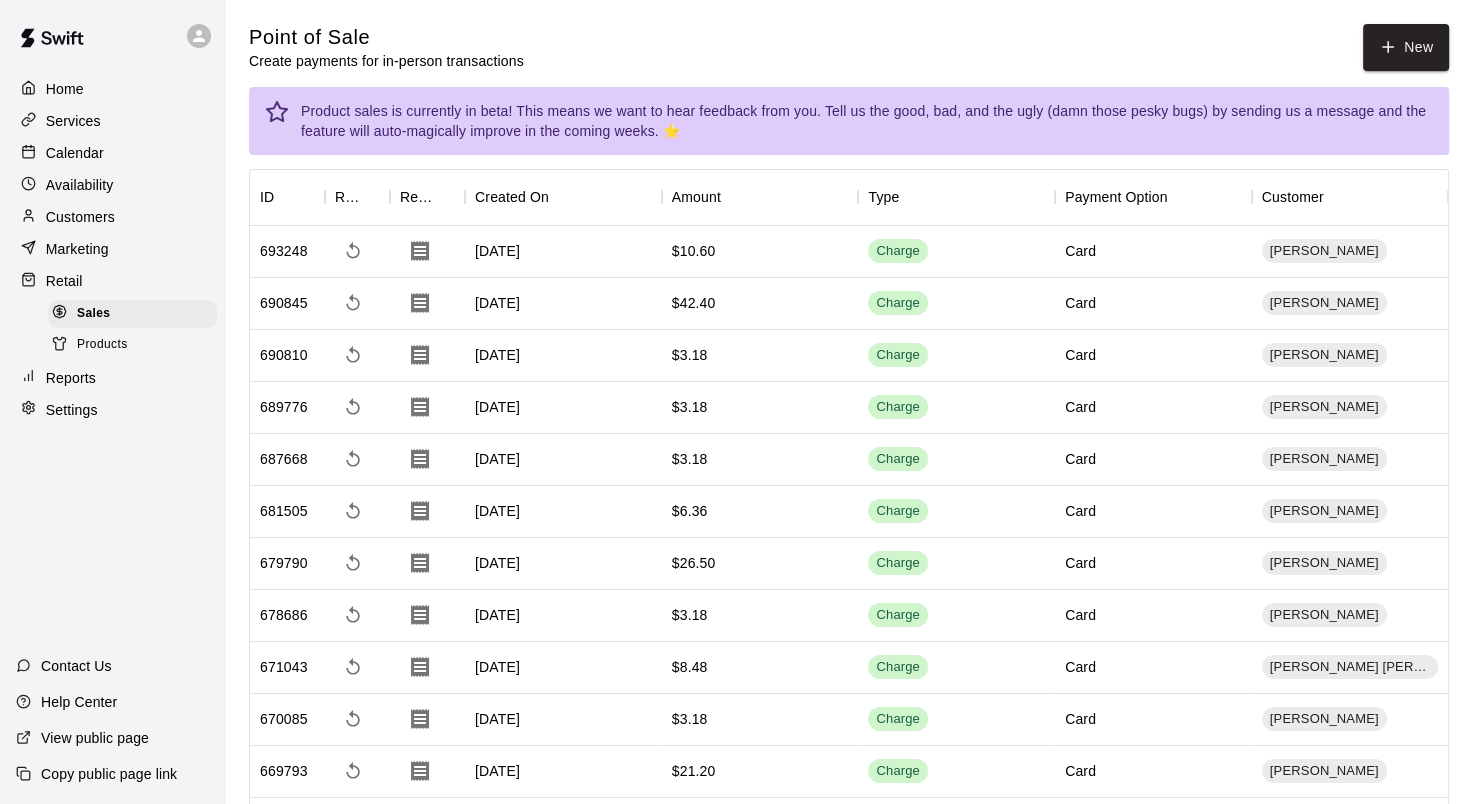 click on "Products" at bounding box center [102, 345] 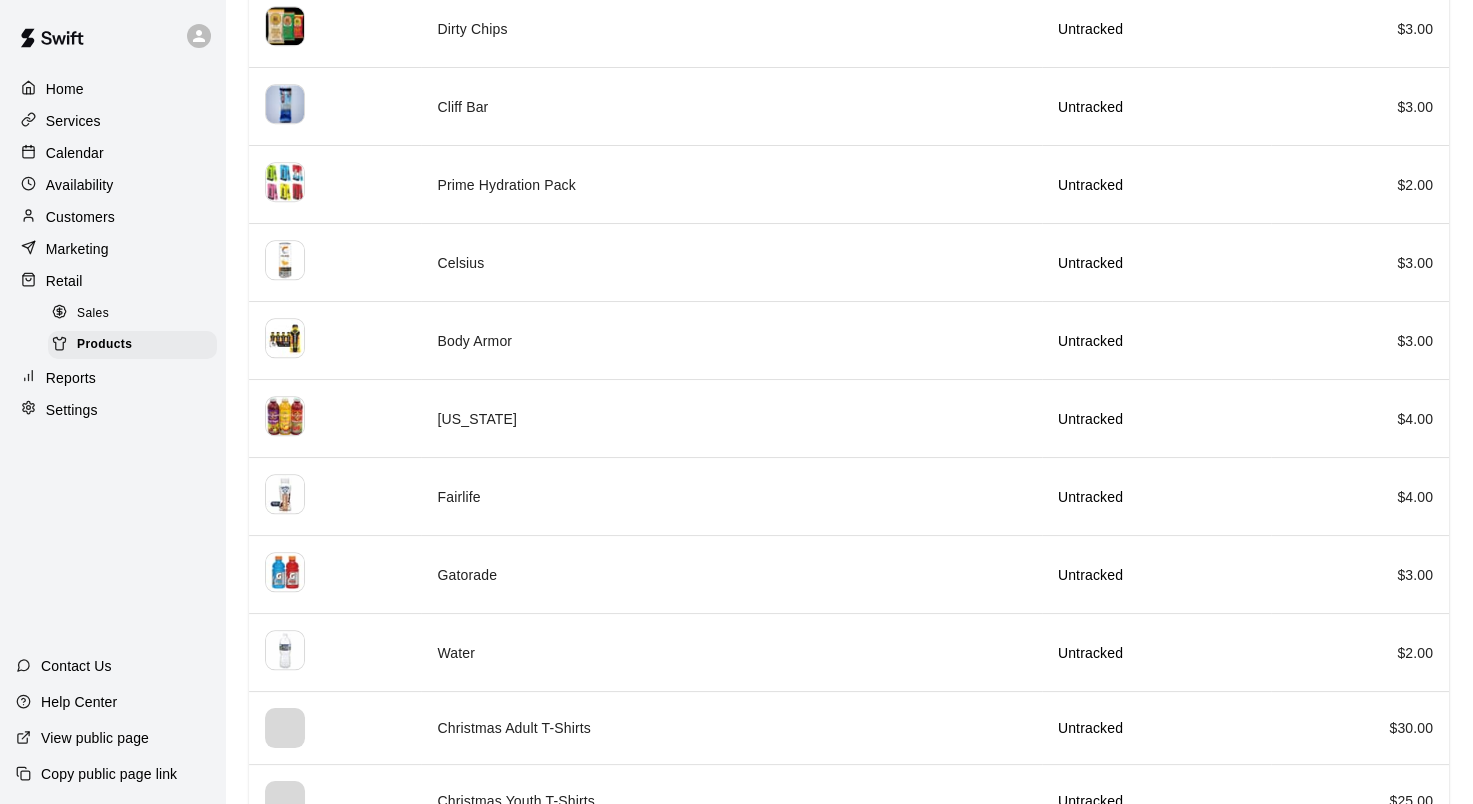 scroll, scrollTop: 2000, scrollLeft: 0, axis: vertical 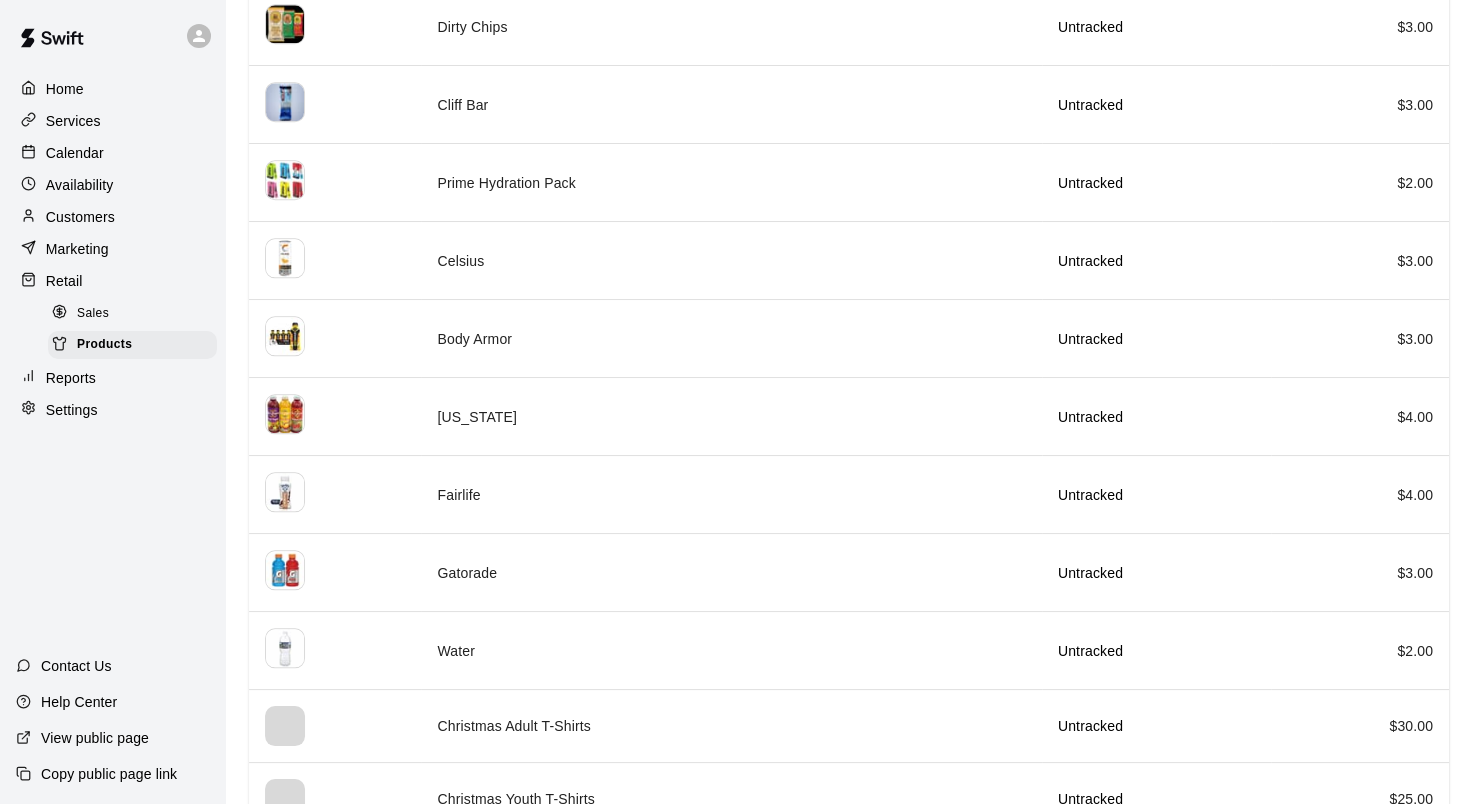 click on "Home" at bounding box center [65, 89] 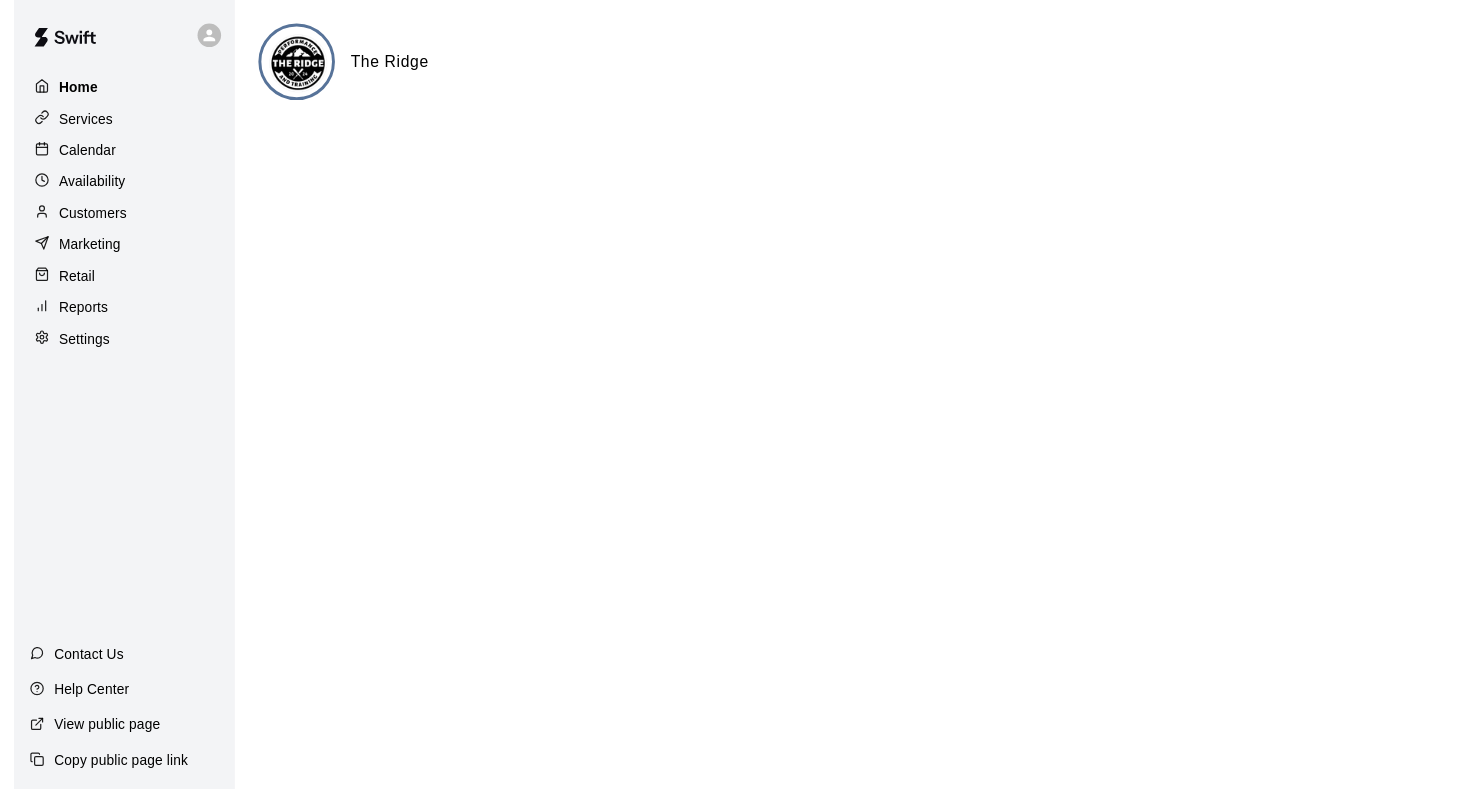 scroll, scrollTop: 0, scrollLeft: 0, axis: both 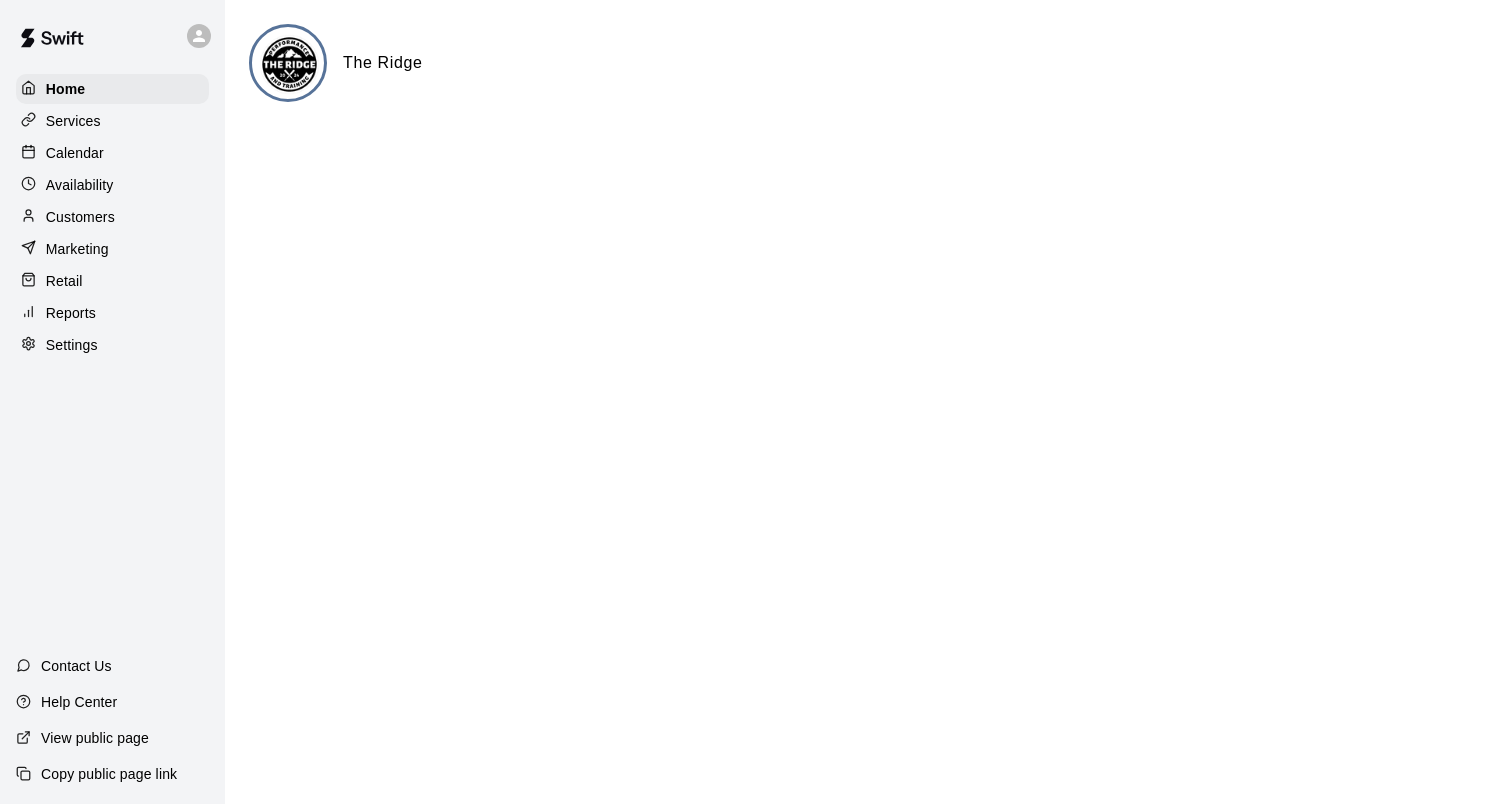 click on "Calendar" at bounding box center (75, 153) 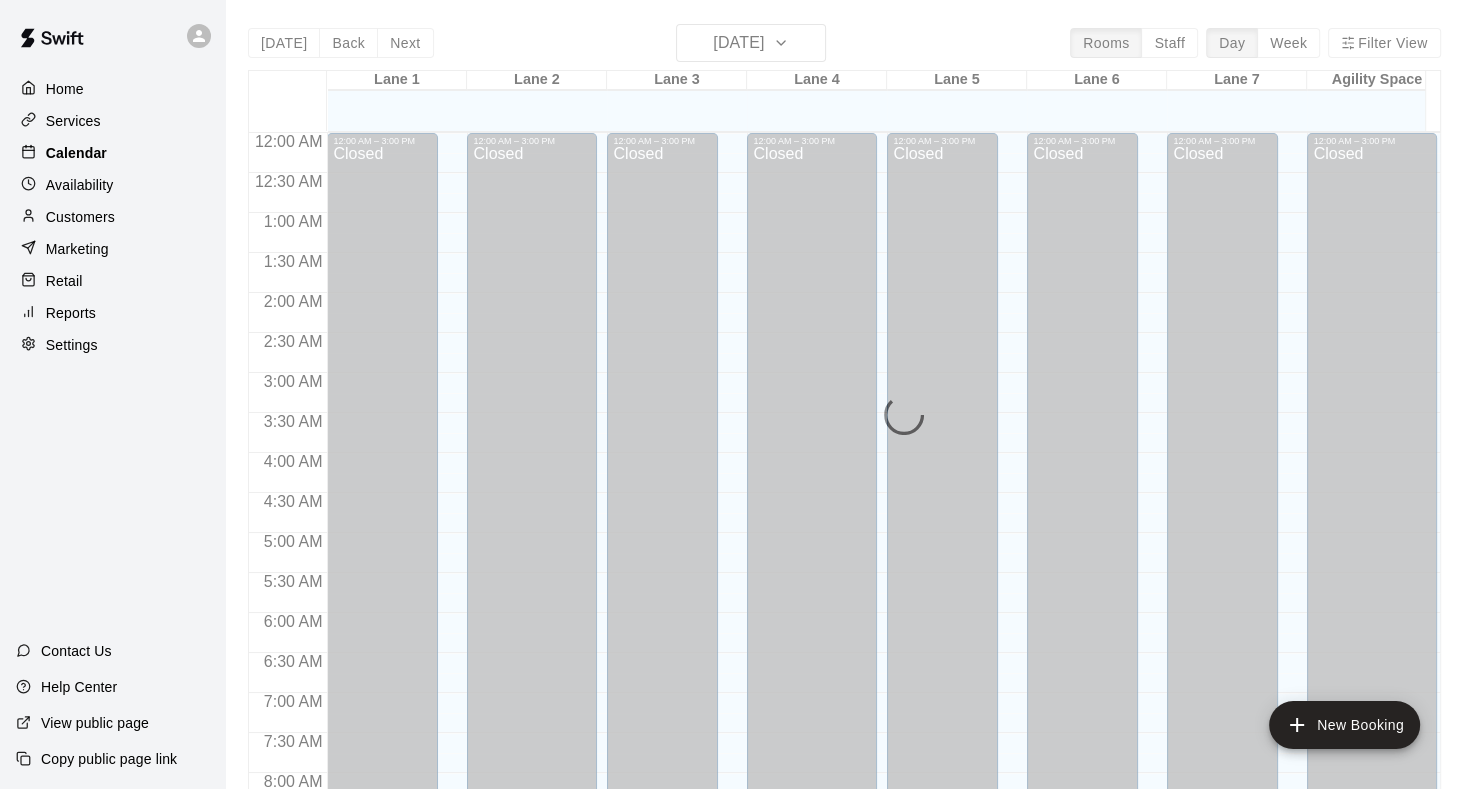 scroll, scrollTop: 1164, scrollLeft: 0, axis: vertical 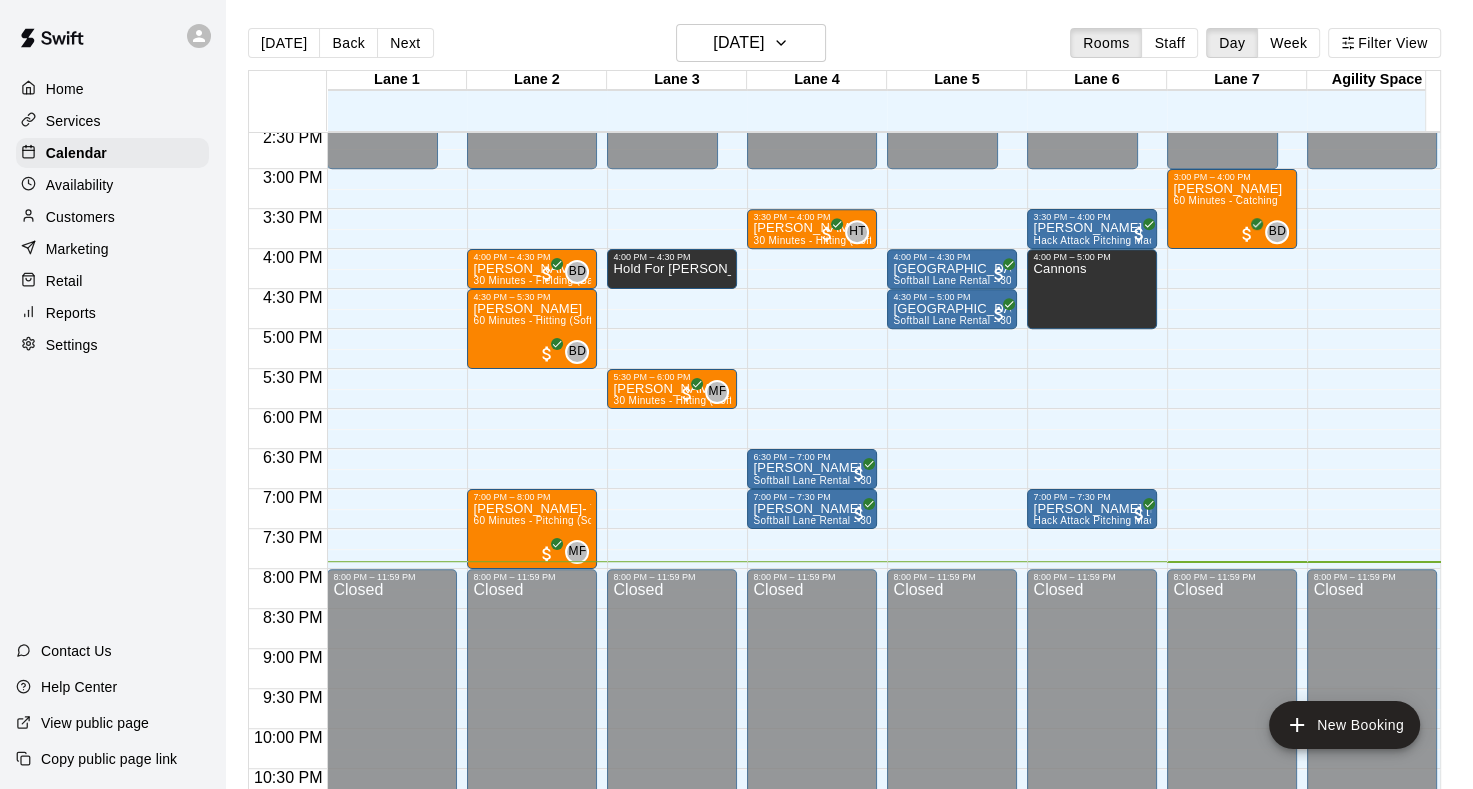 click on "Services" at bounding box center [112, 121] 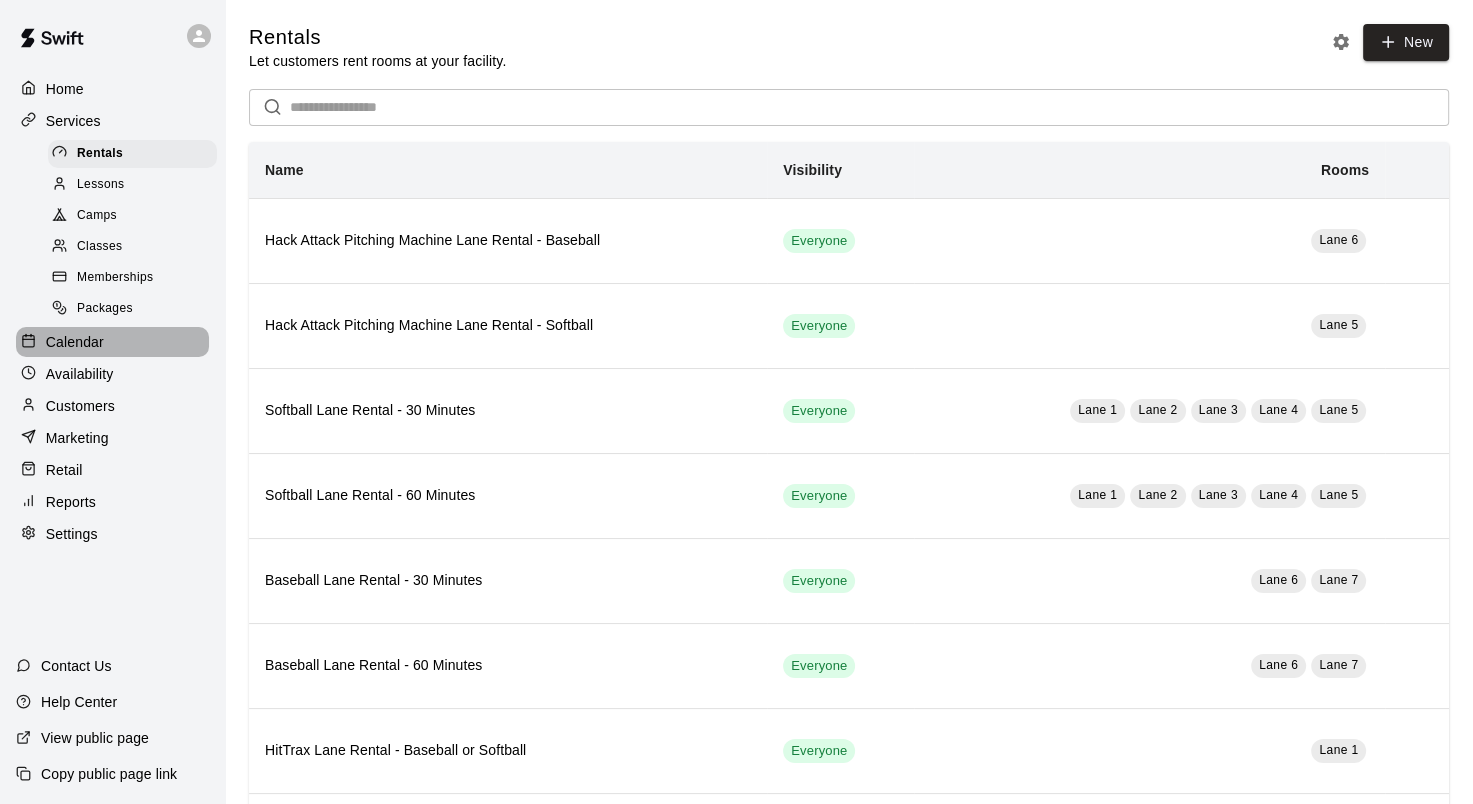 click on "Calendar" at bounding box center [75, 342] 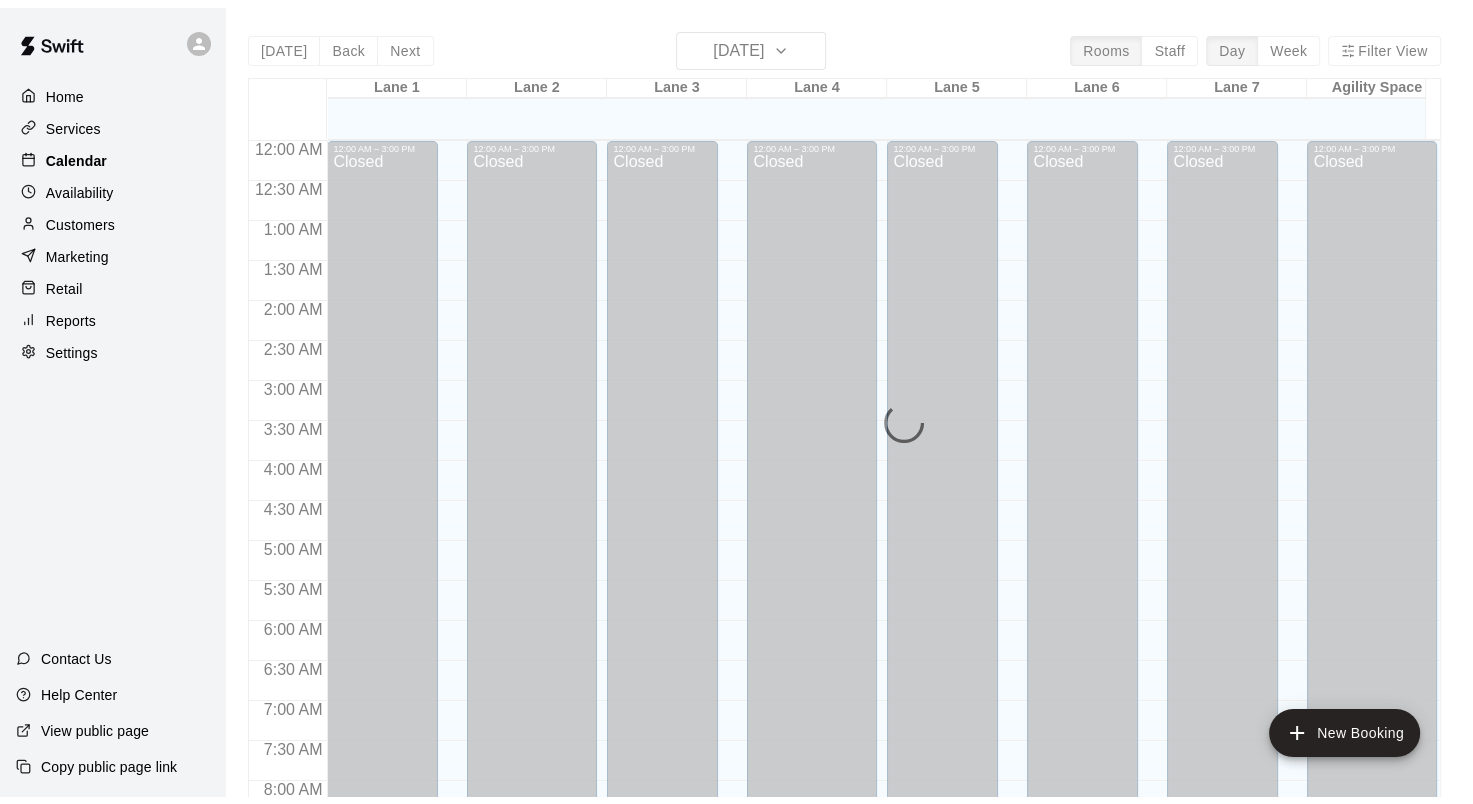 scroll, scrollTop: 1164, scrollLeft: 0, axis: vertical 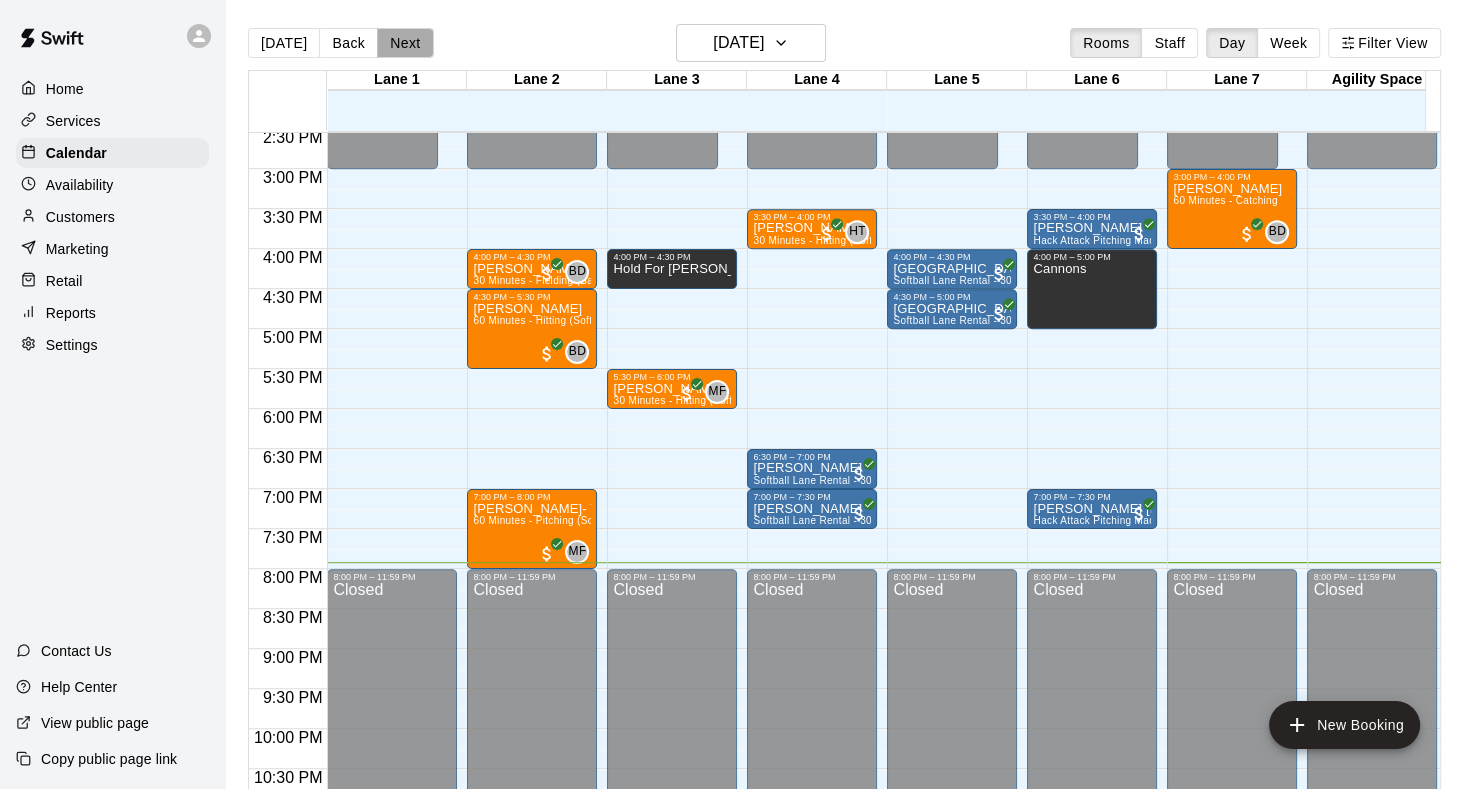 click on "Next" at bounding box center [405, 43] 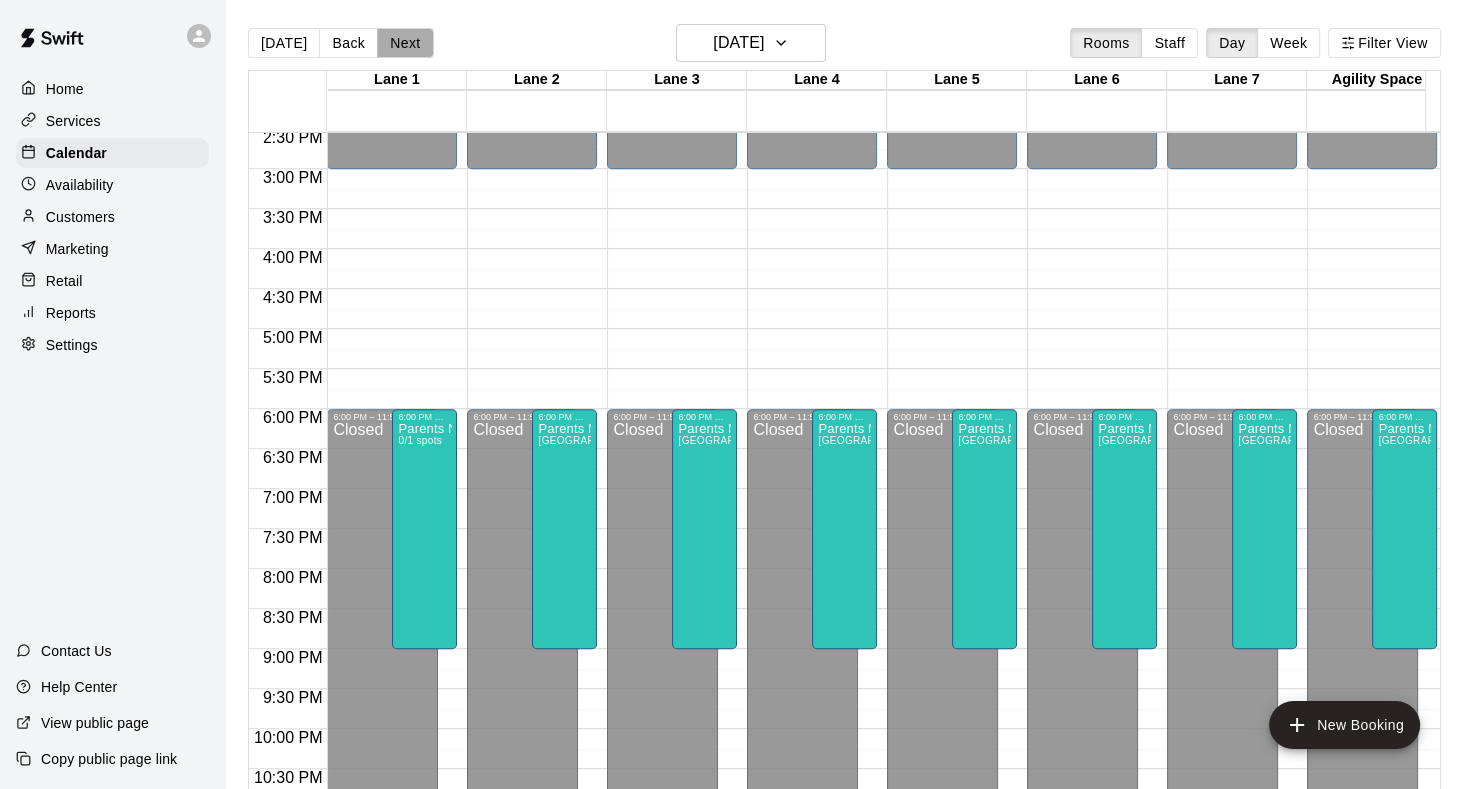 click on "Next" at bounding box center [405, 43] 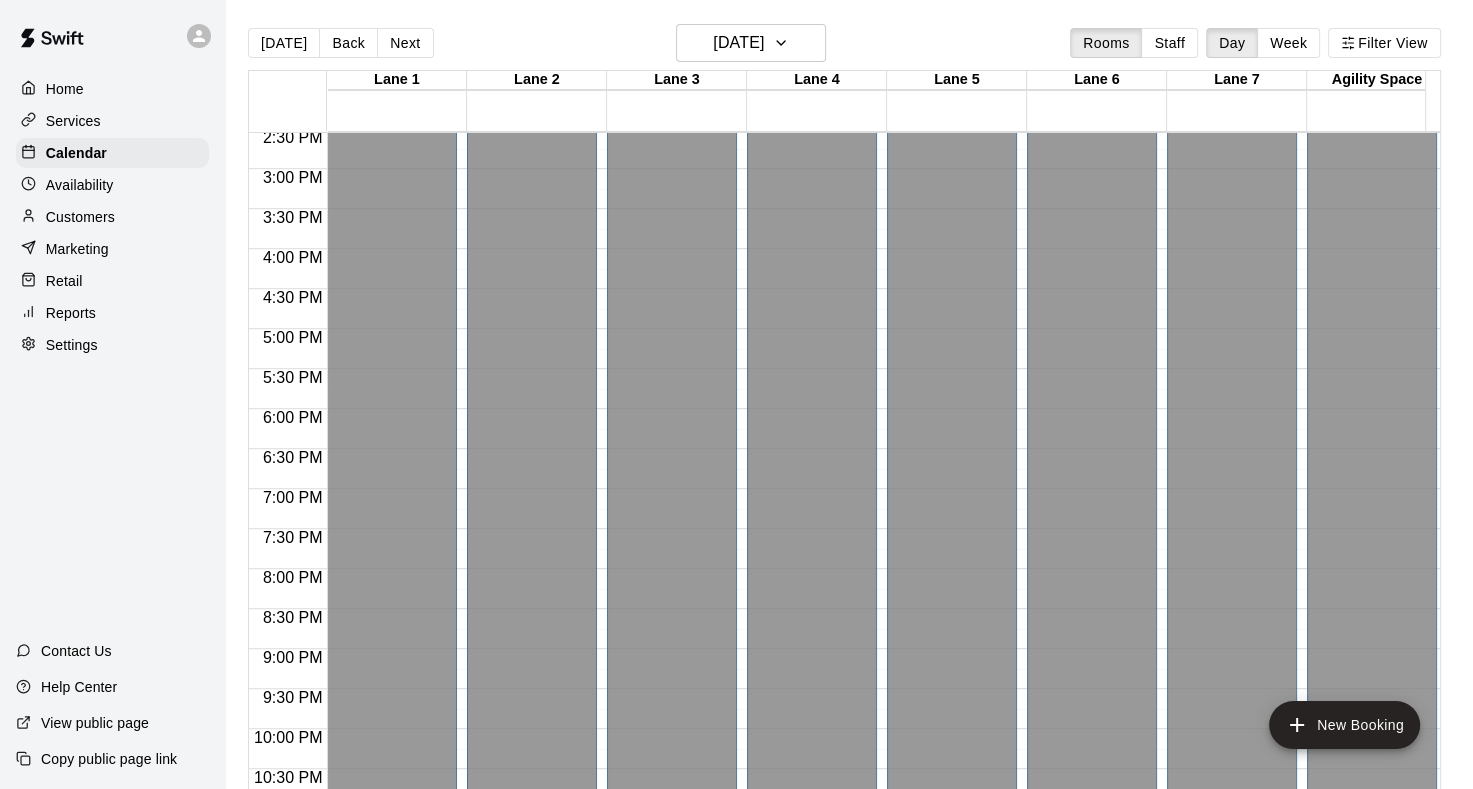 click on "Availability" at bounding box center [80, 185] 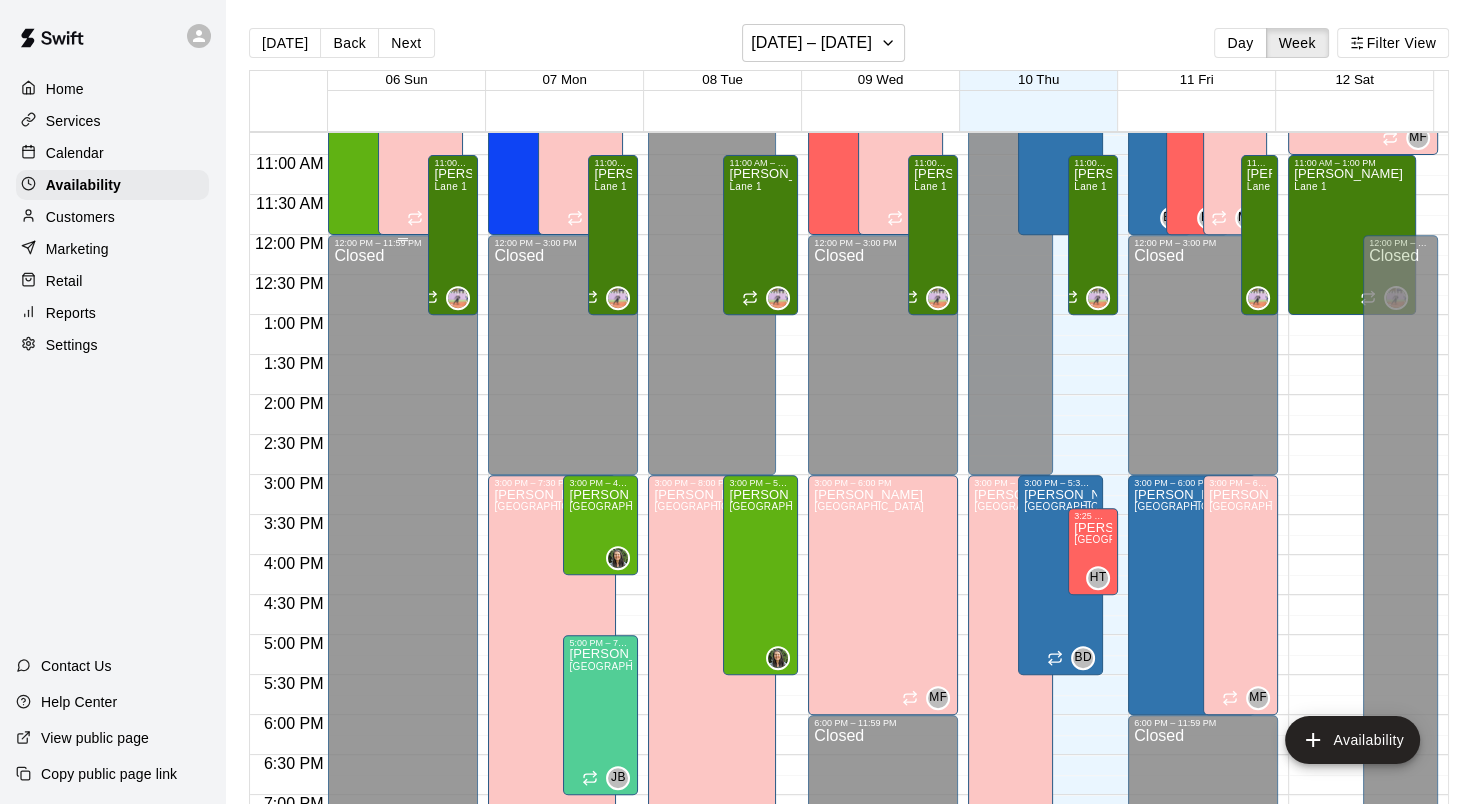 scroll, scrollTop: 724, scrollLeft: 0, axis: vertical 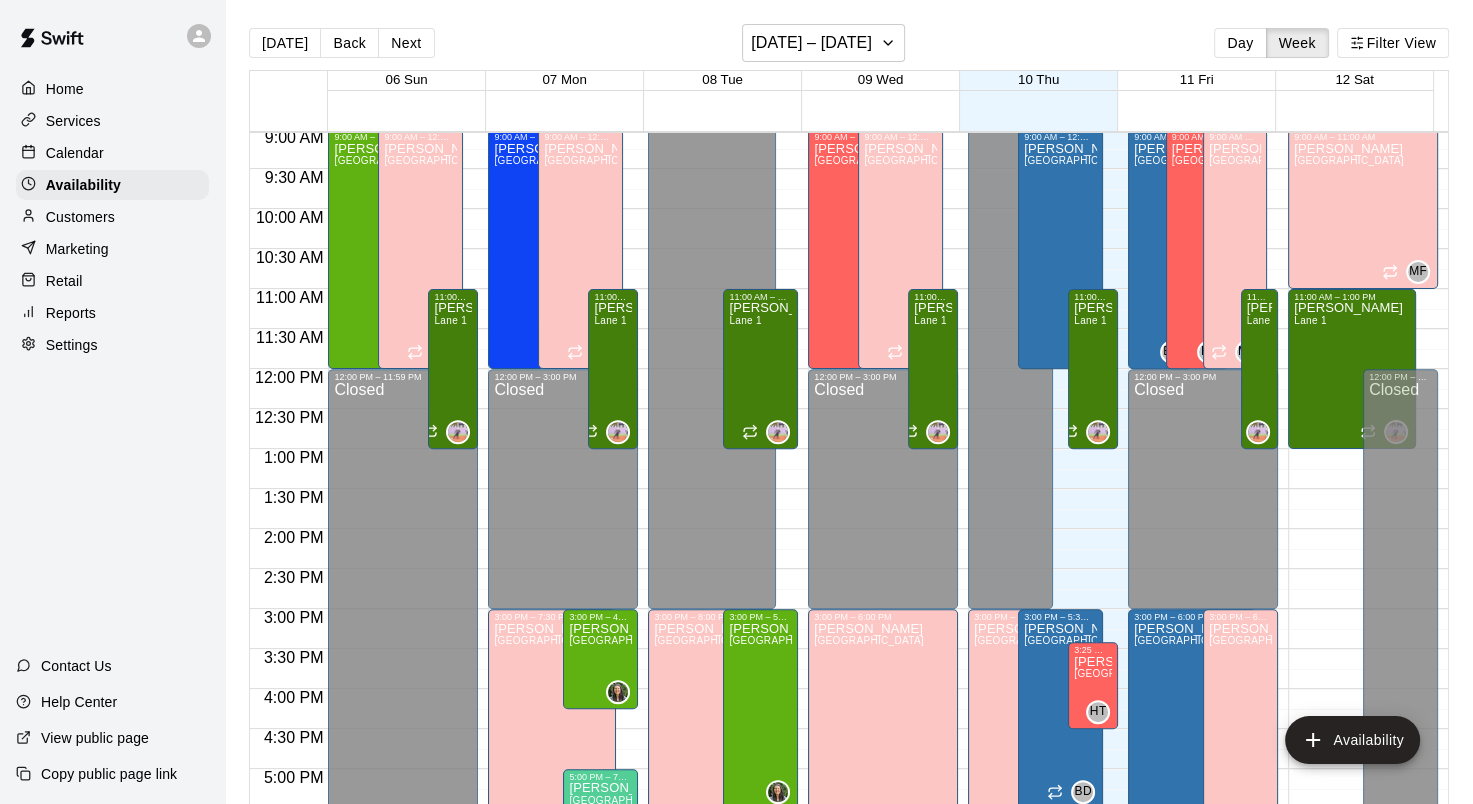 click on "Customers" at bounding box center (80, 217) 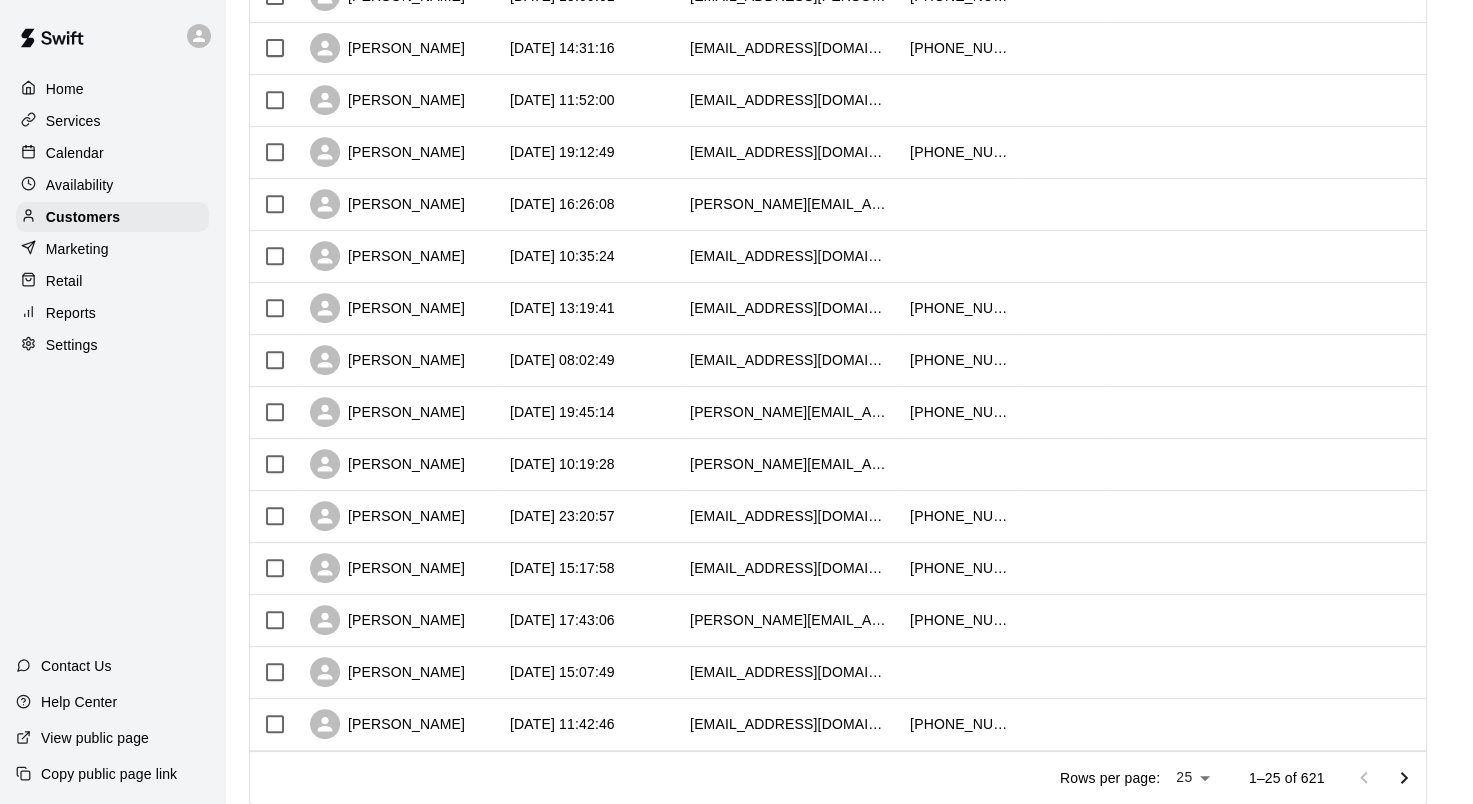 scroll, scrollTop: 924, scrollLeft: 0, axis: vertical 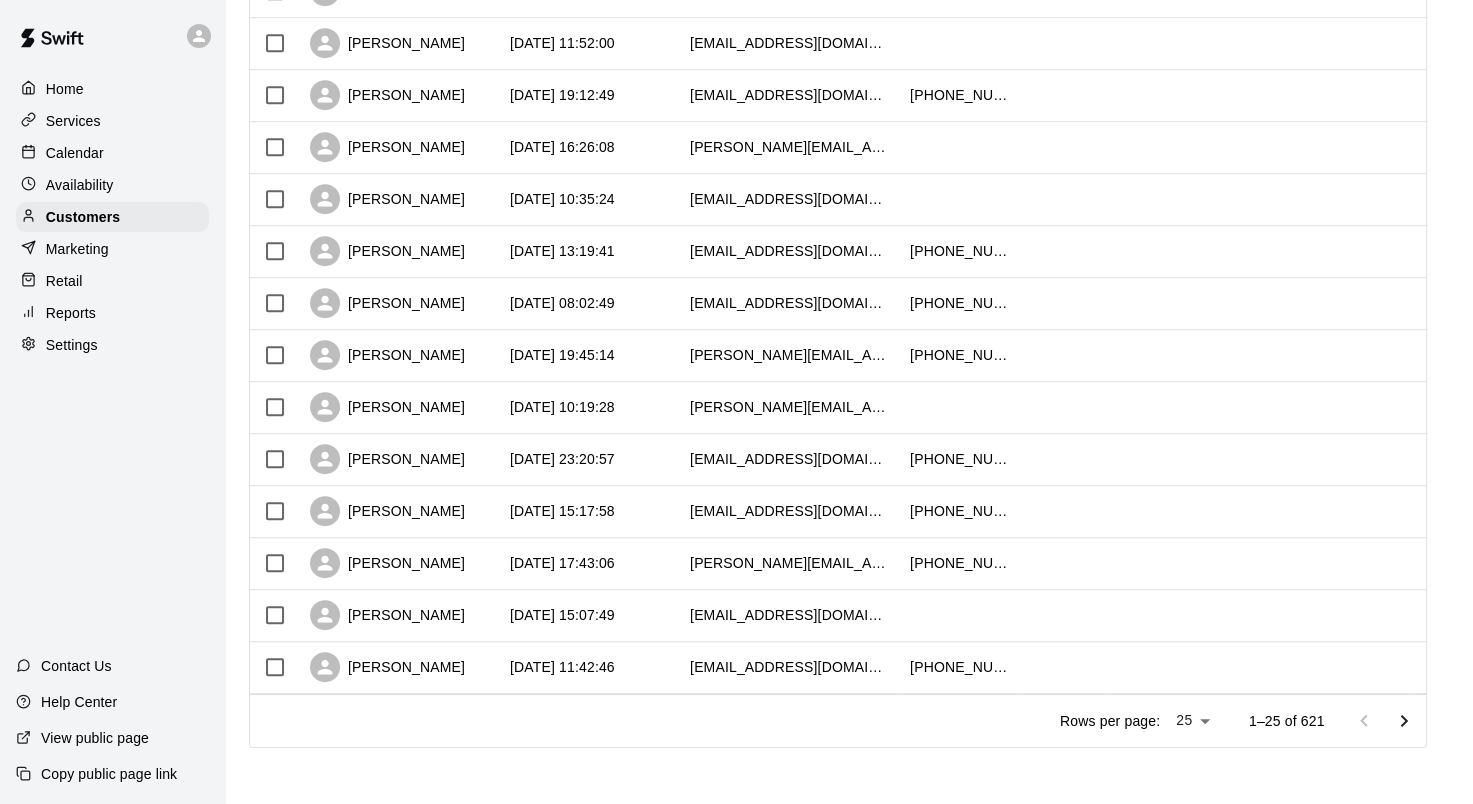 click 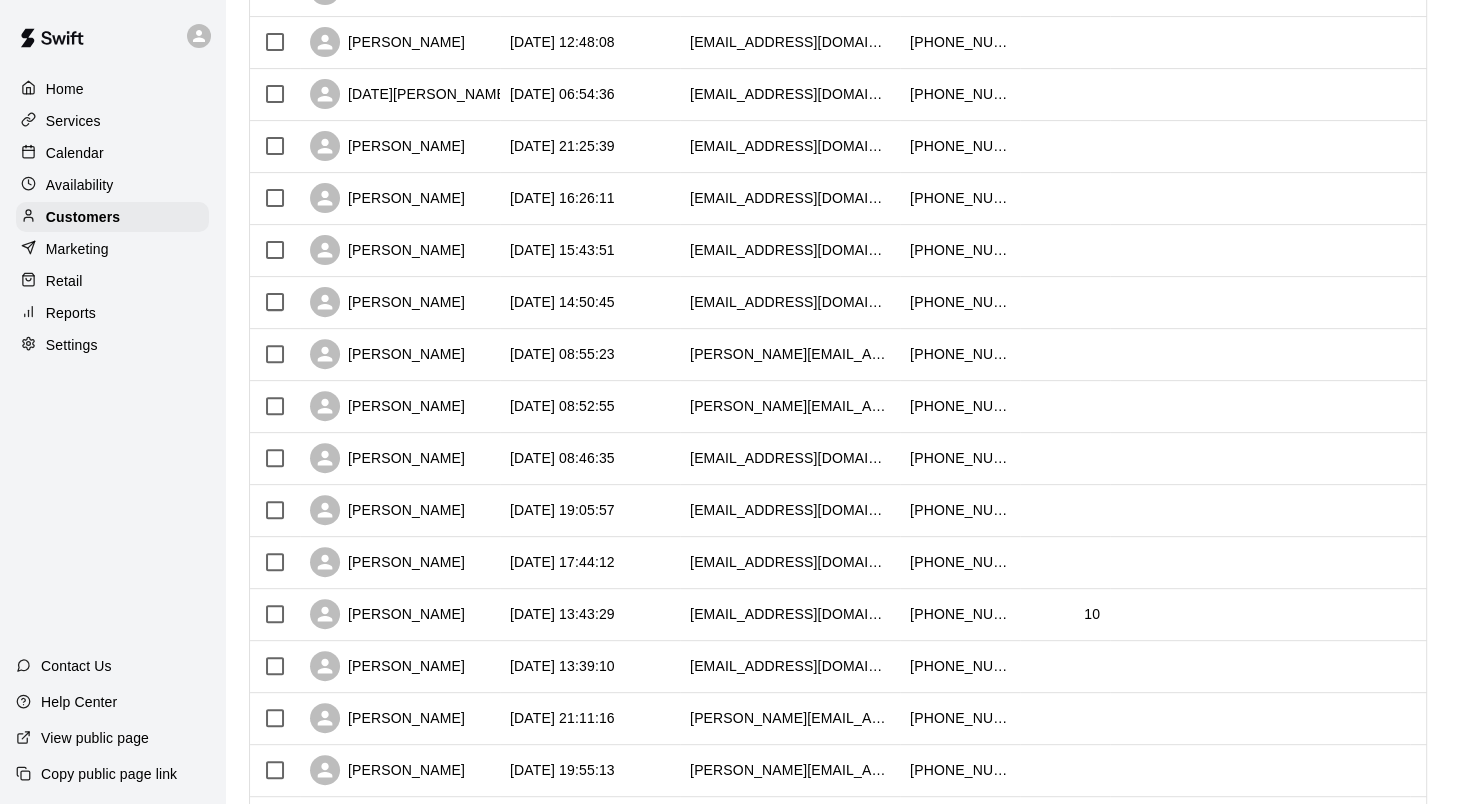 scroll, scrollTop: 924, scrollLeft: 0, axis: vertical 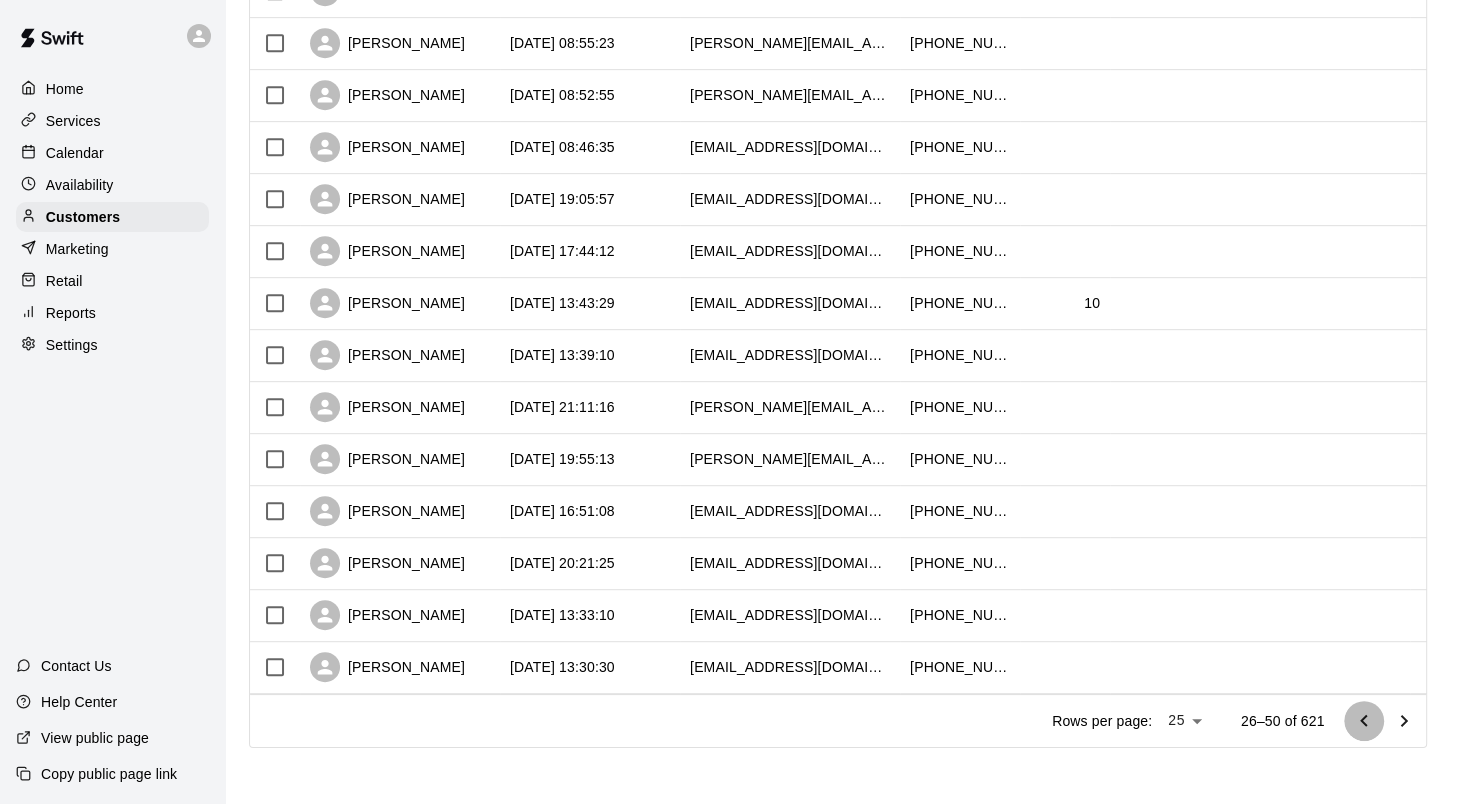 click 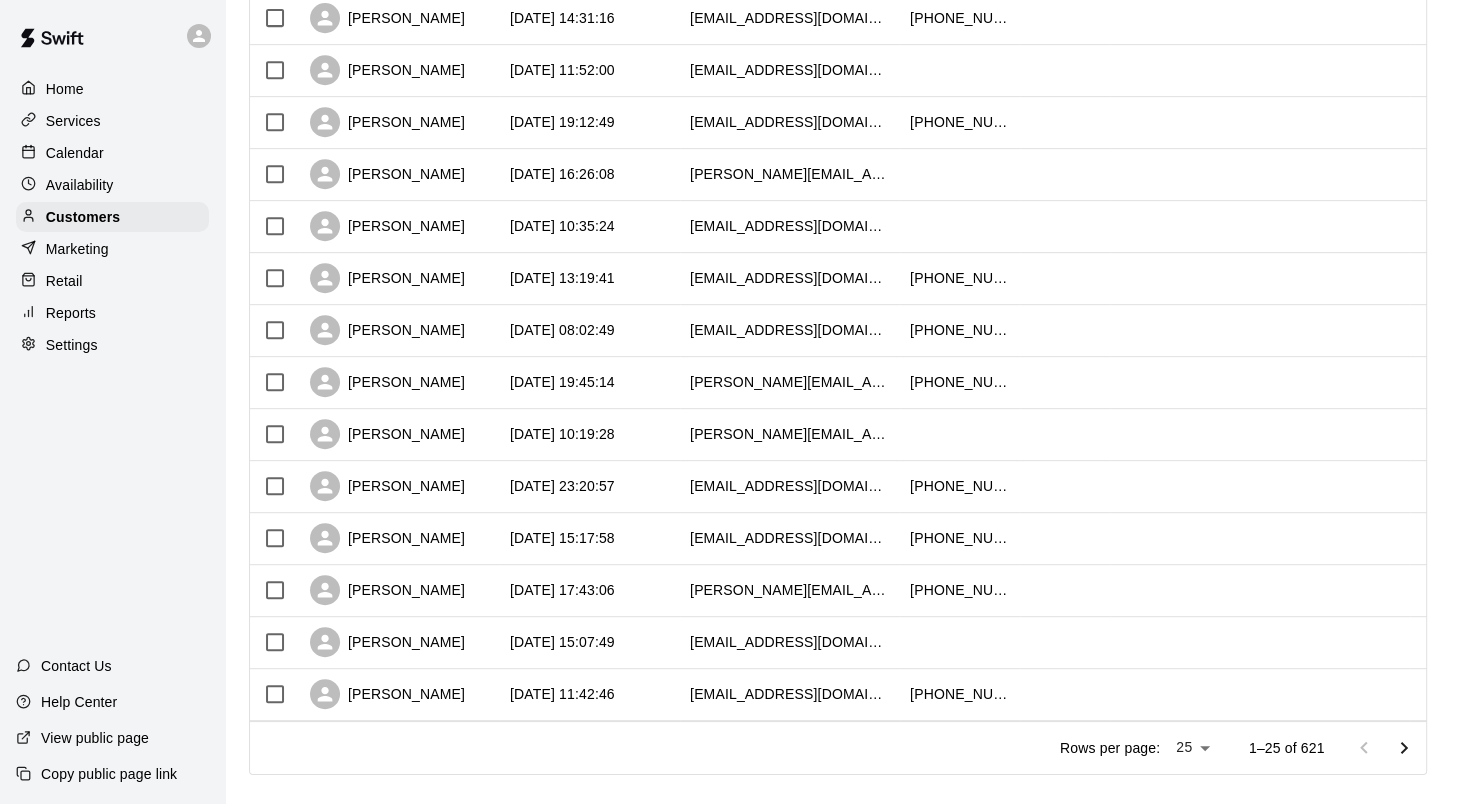 scroll, scrollTop: 924, scrollLeft: 0, axis: vertical 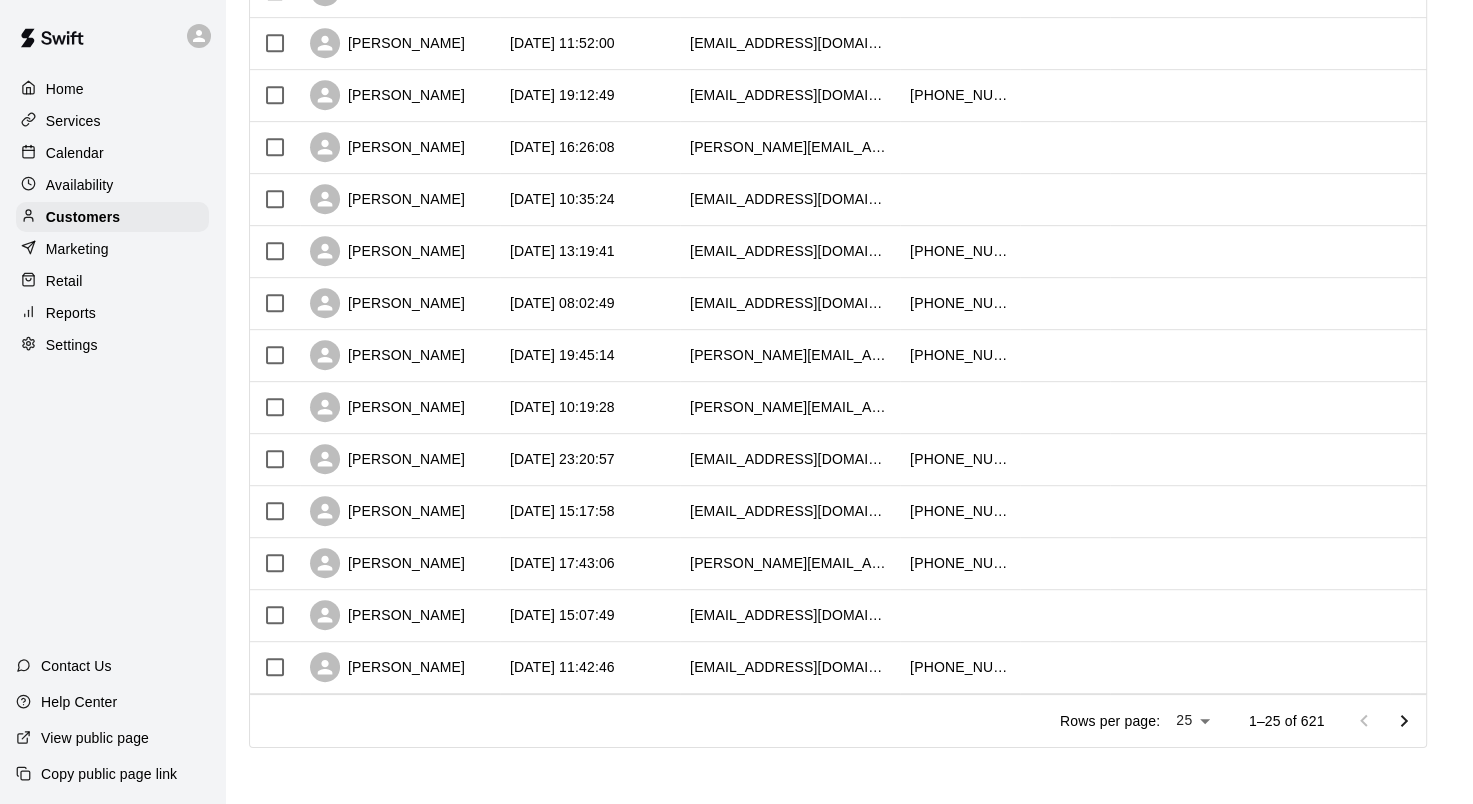click 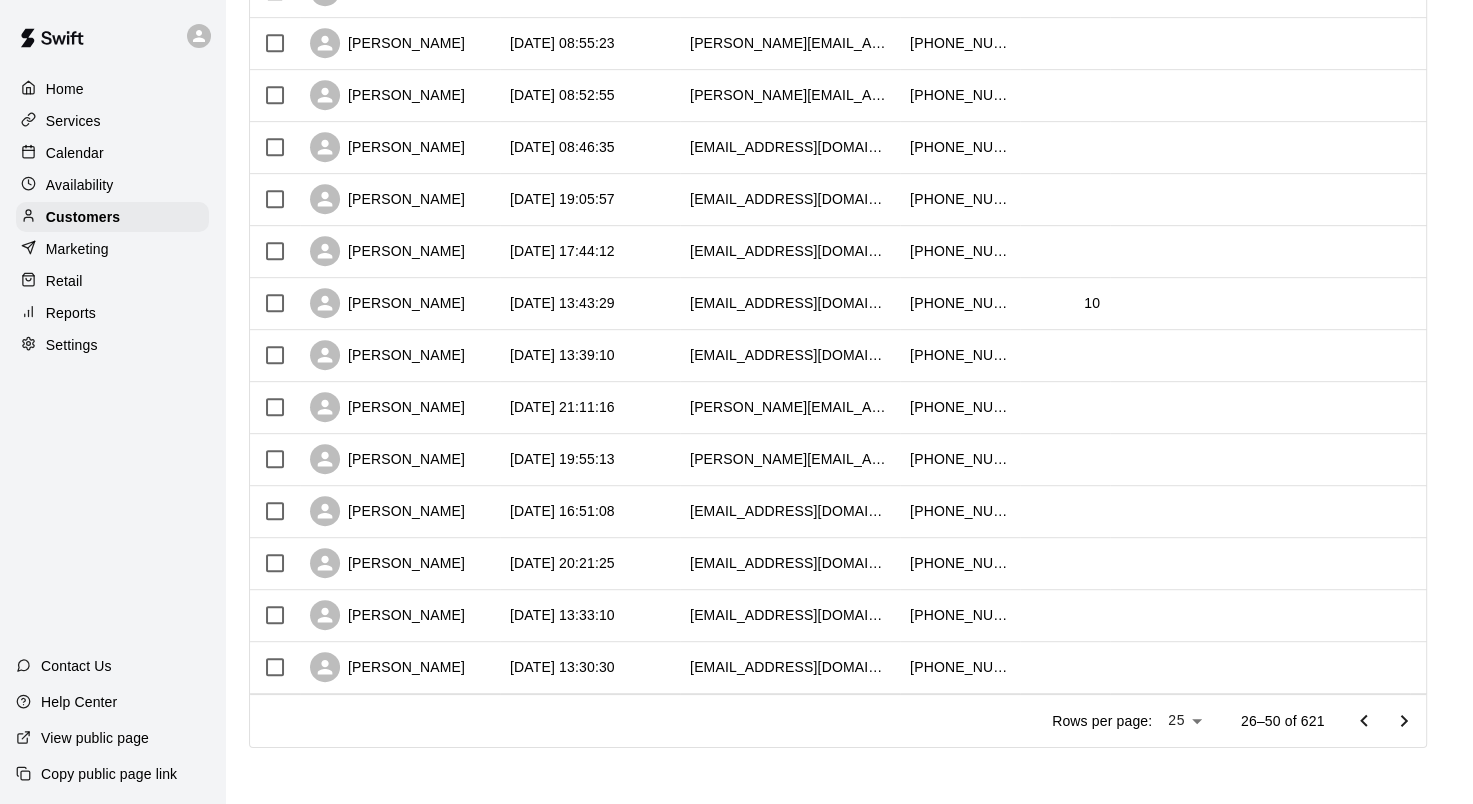 click 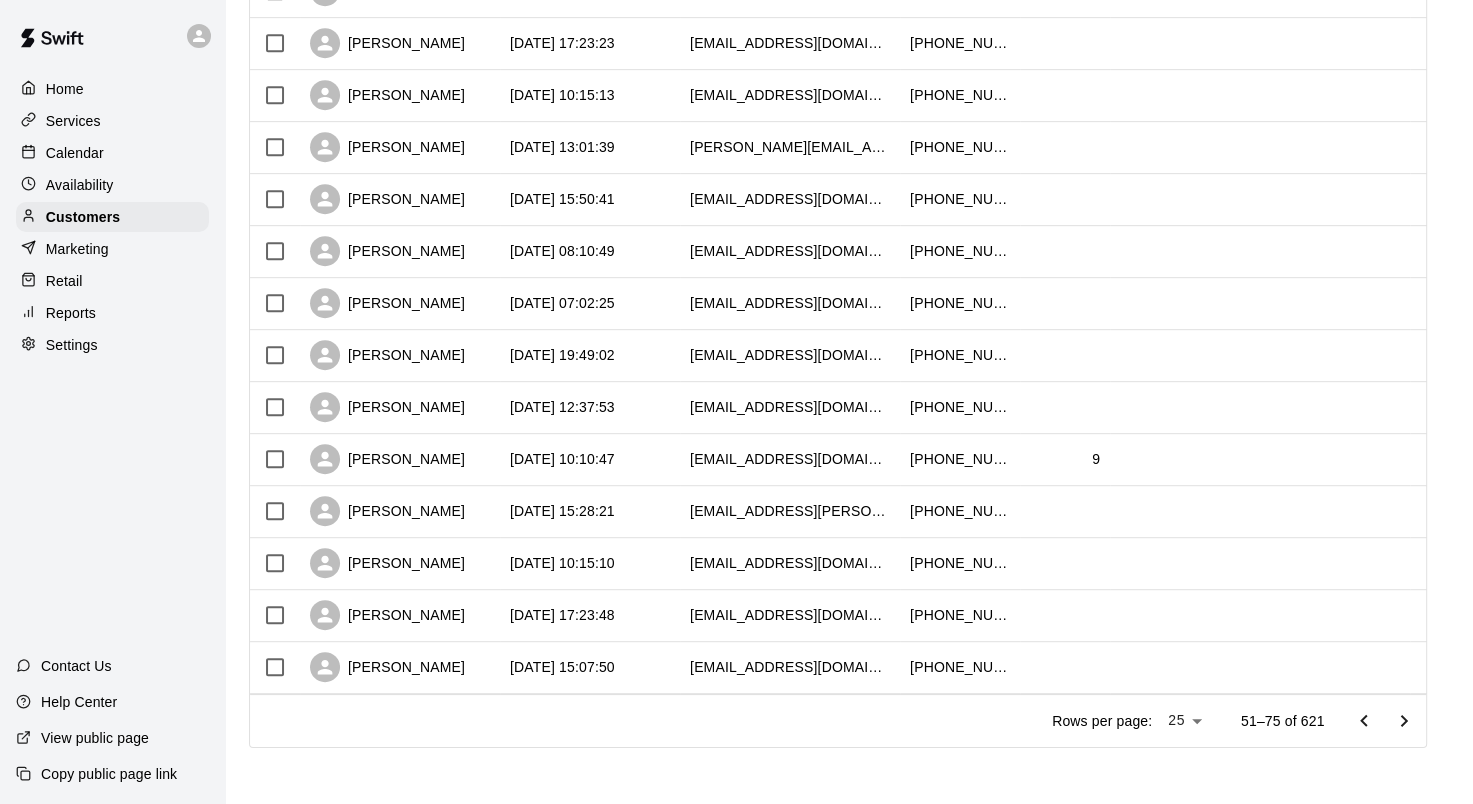 click 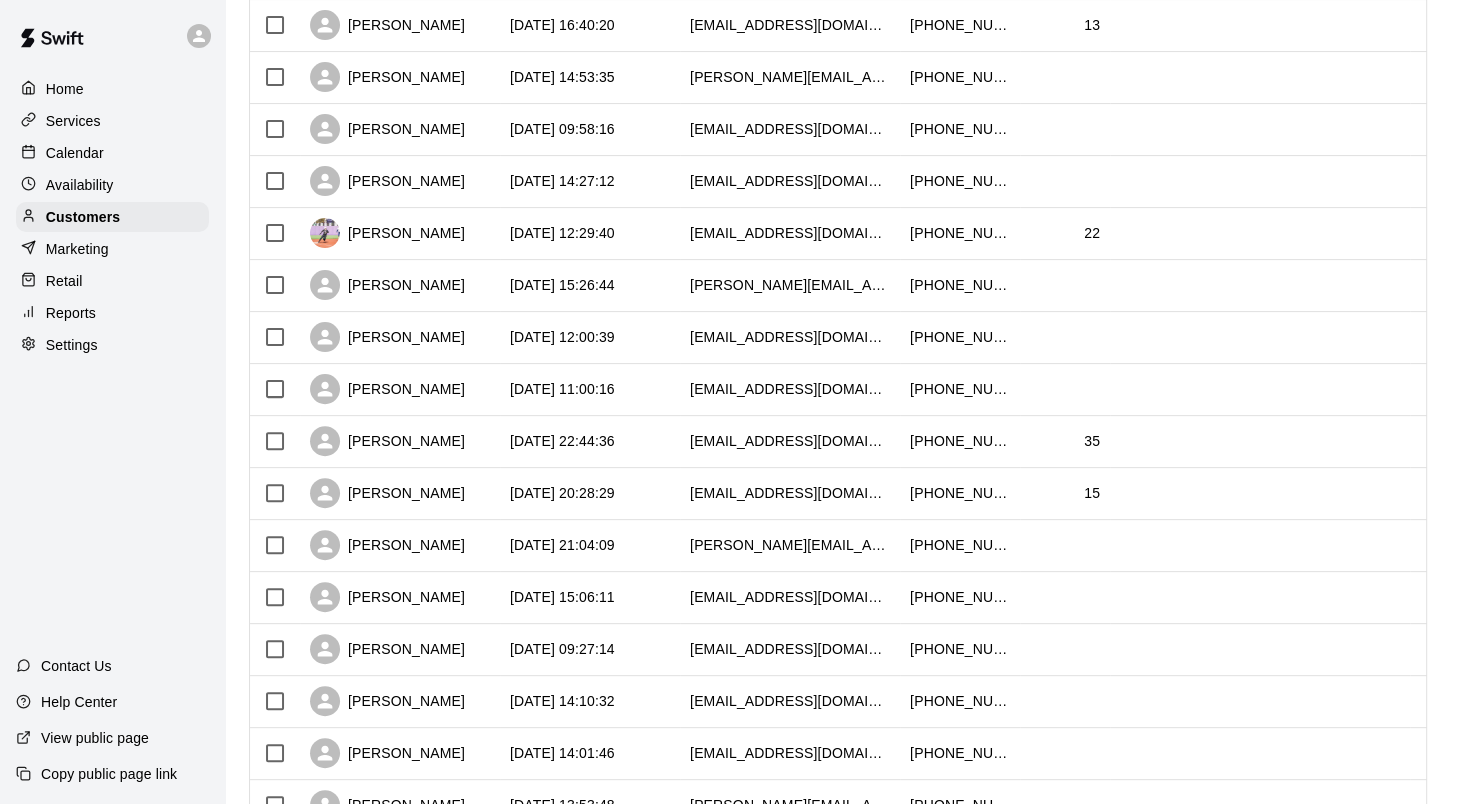 scroll, scrollTop: 924, scrollLeft: 0, axis: vertical 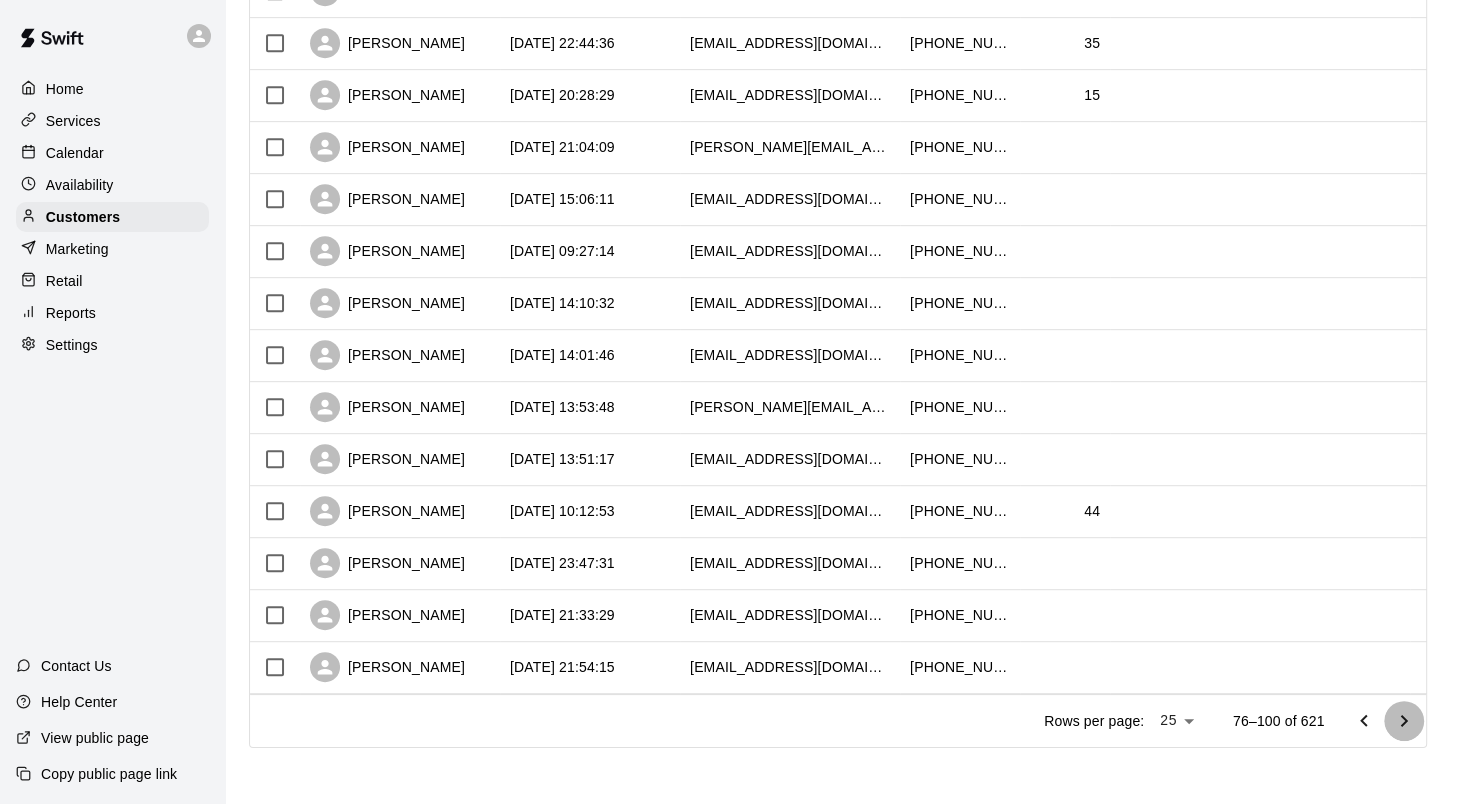 click 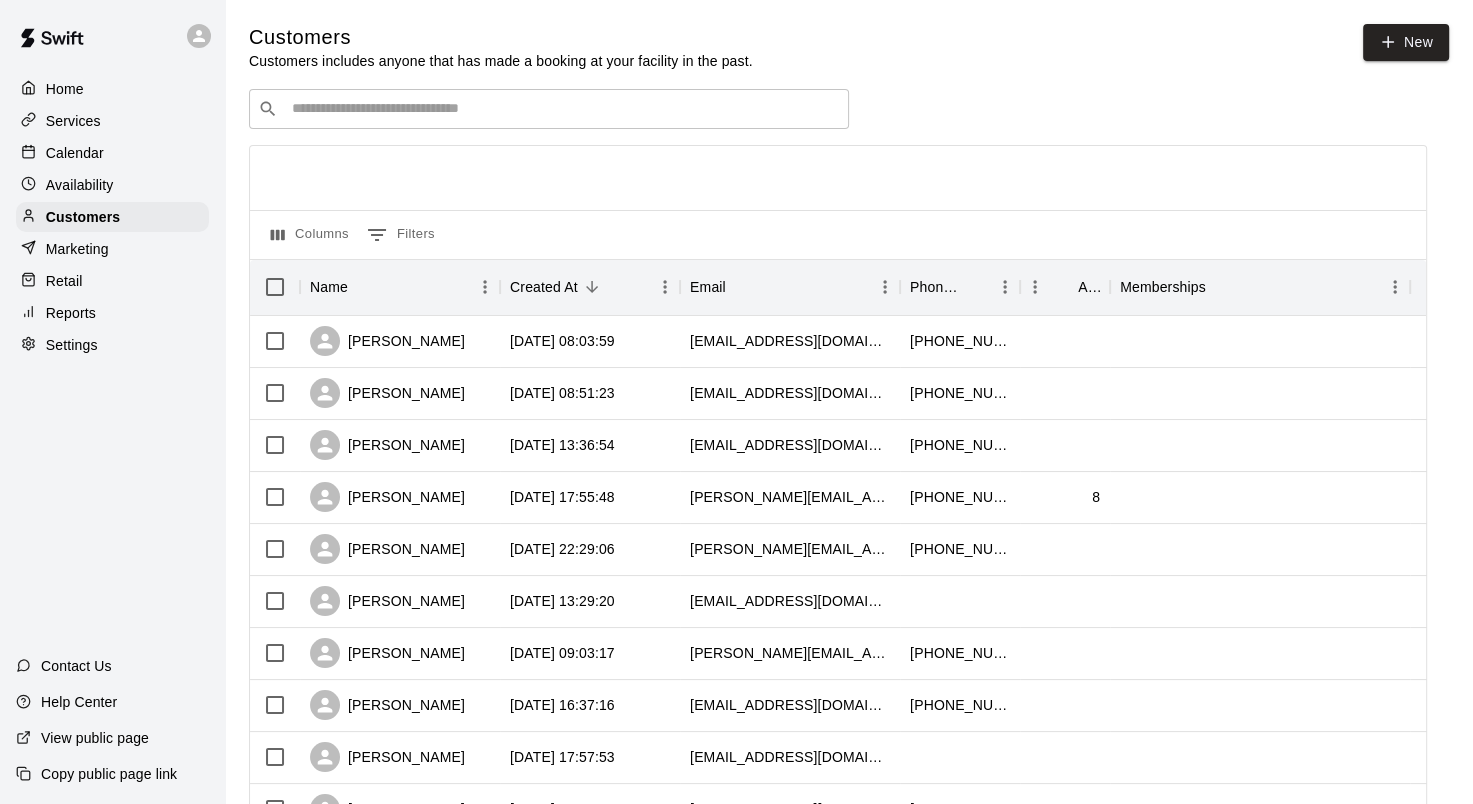 scroll, scrollTop: 924, scrollLeft: 0, axis: vertical 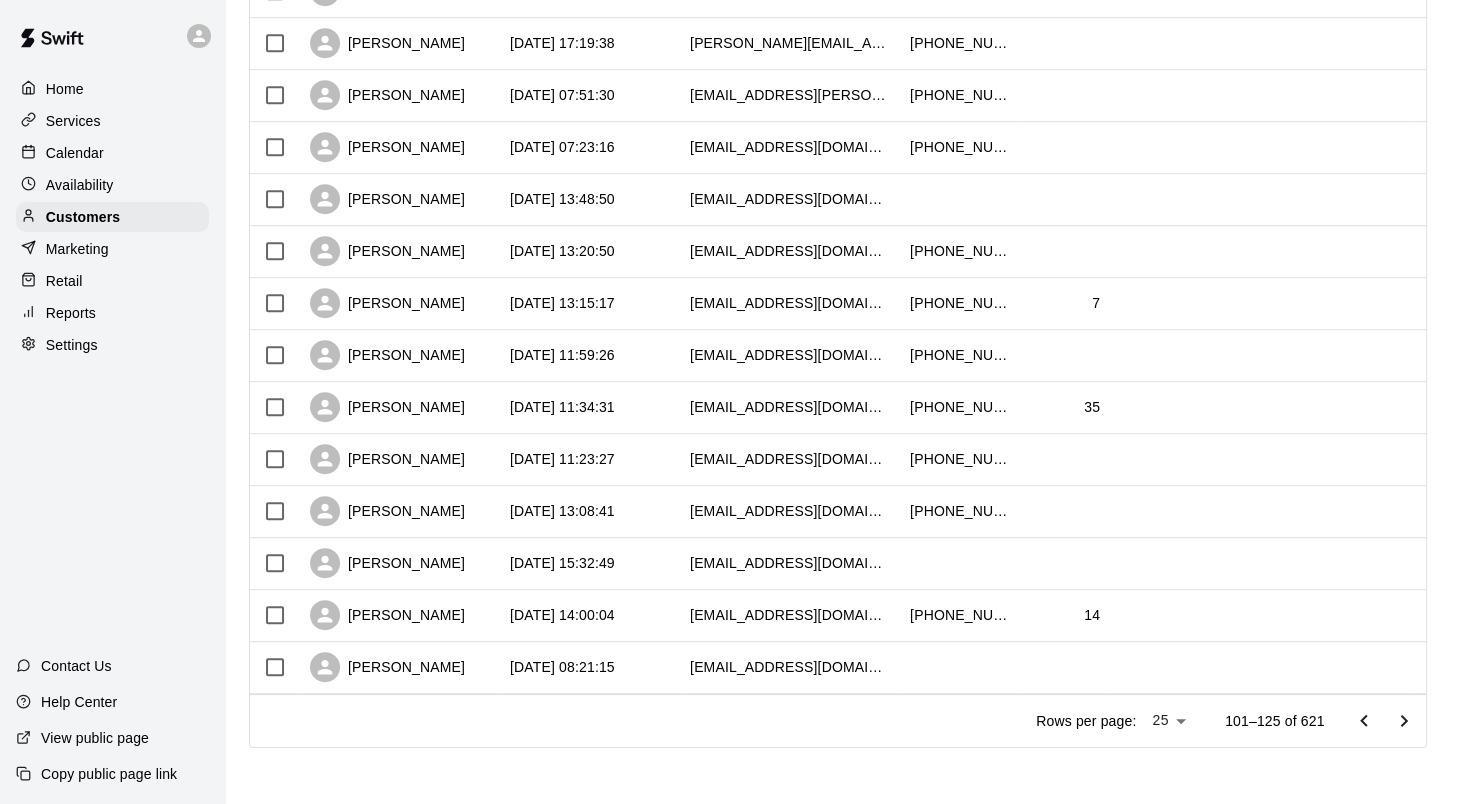 click 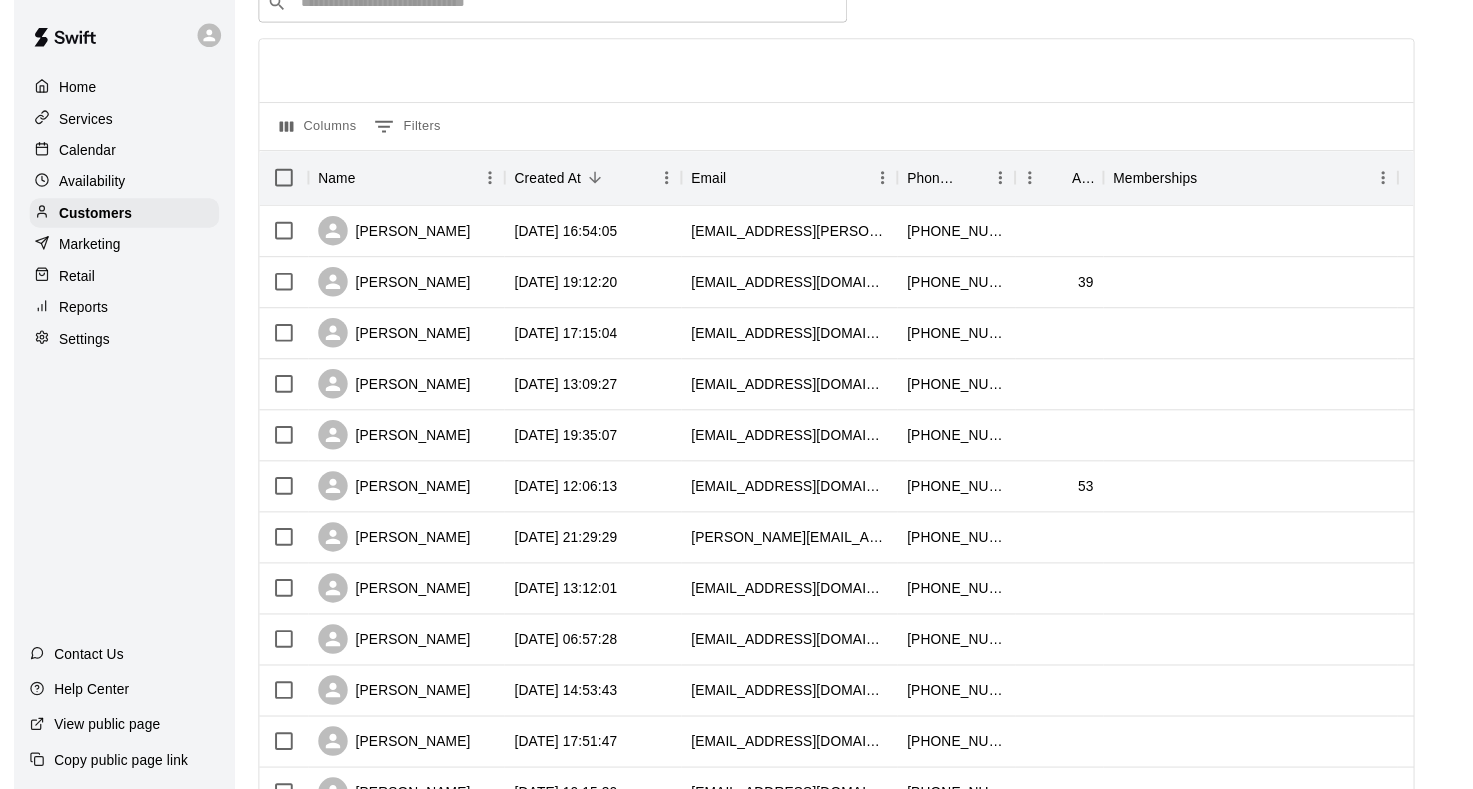 scroll, scrollTop: 0, scrollLeft: 0, axis: both 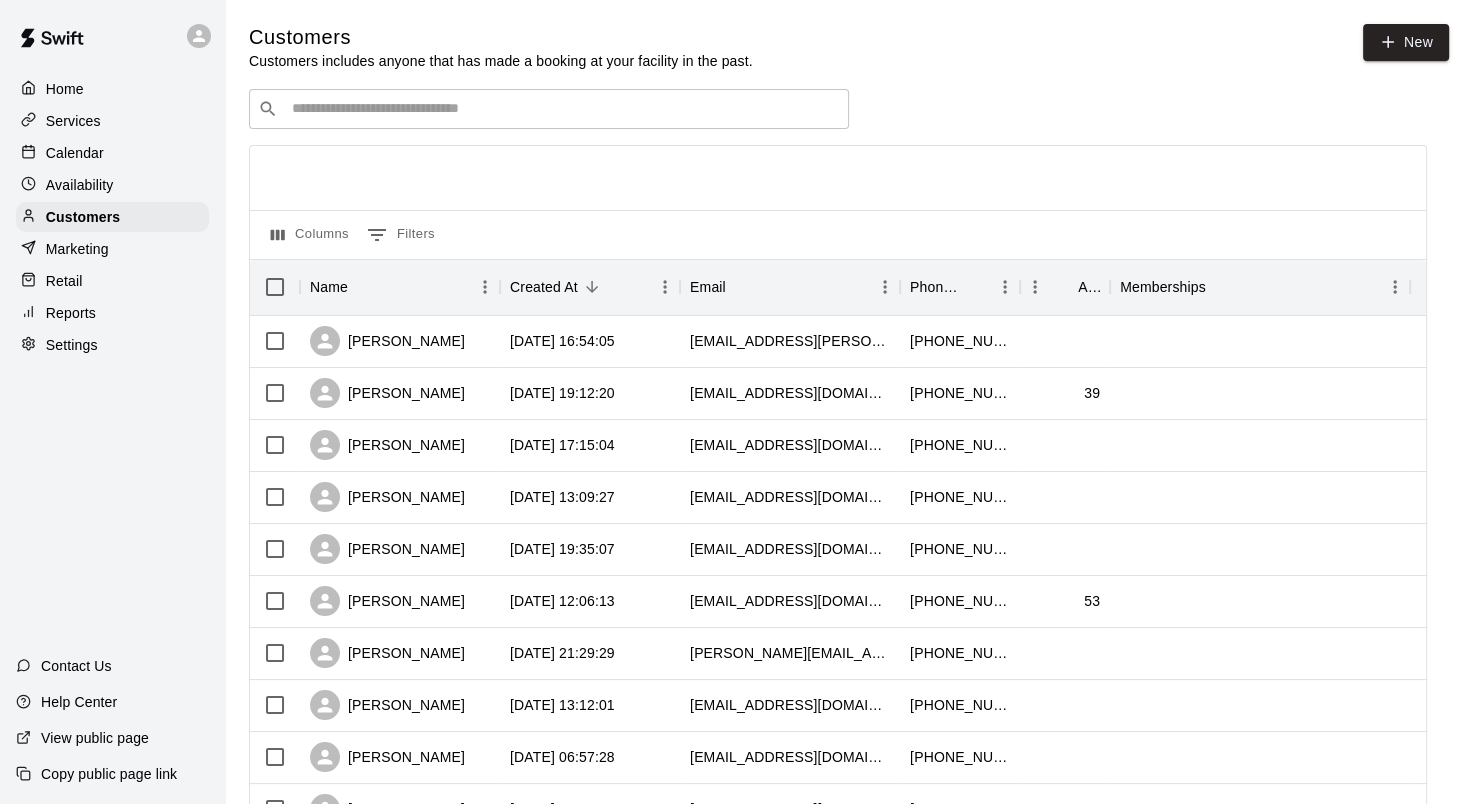 click on "Calendar" at bounding box center [112, 153] 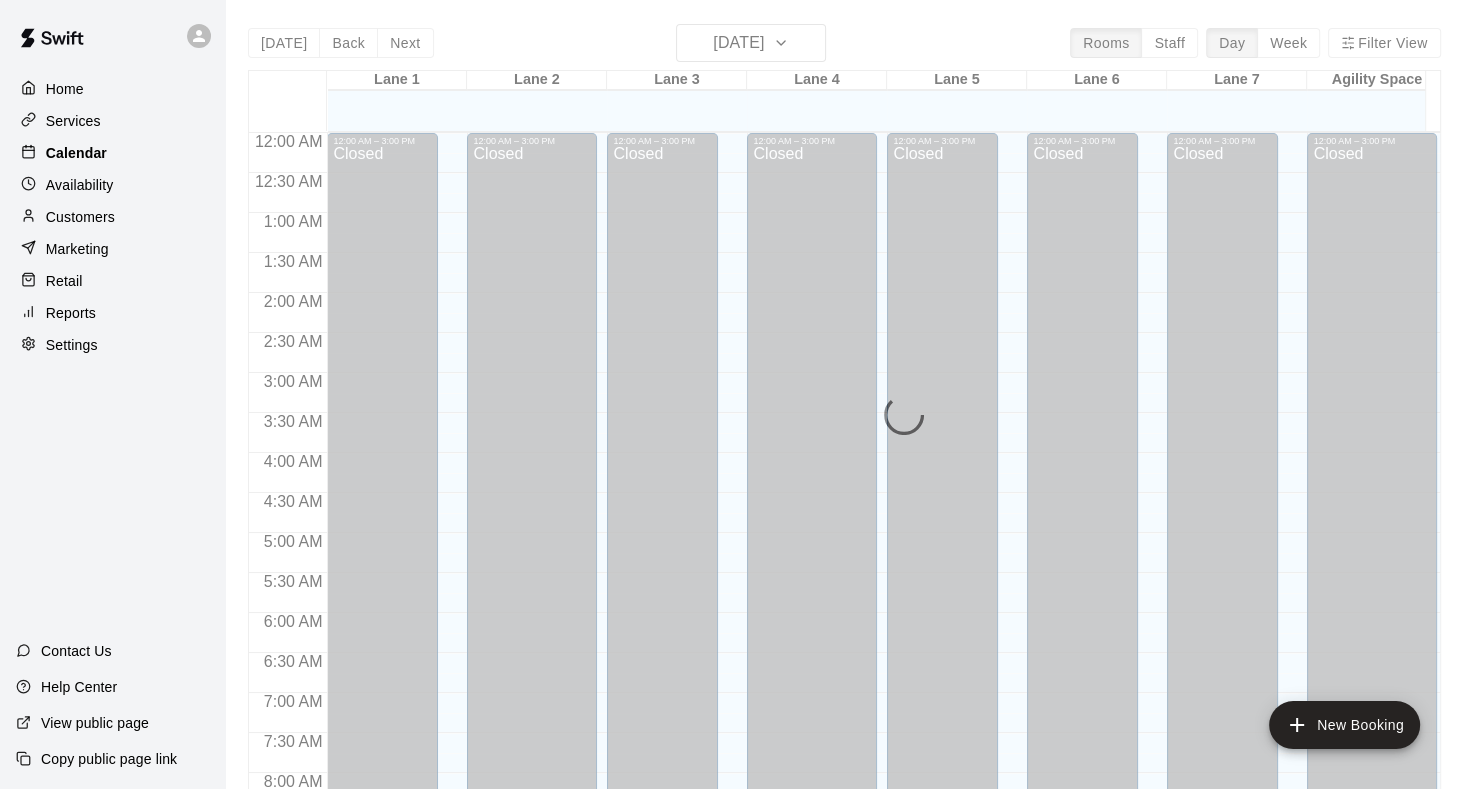 click on "Calendar" at bounding box center [76, 153] 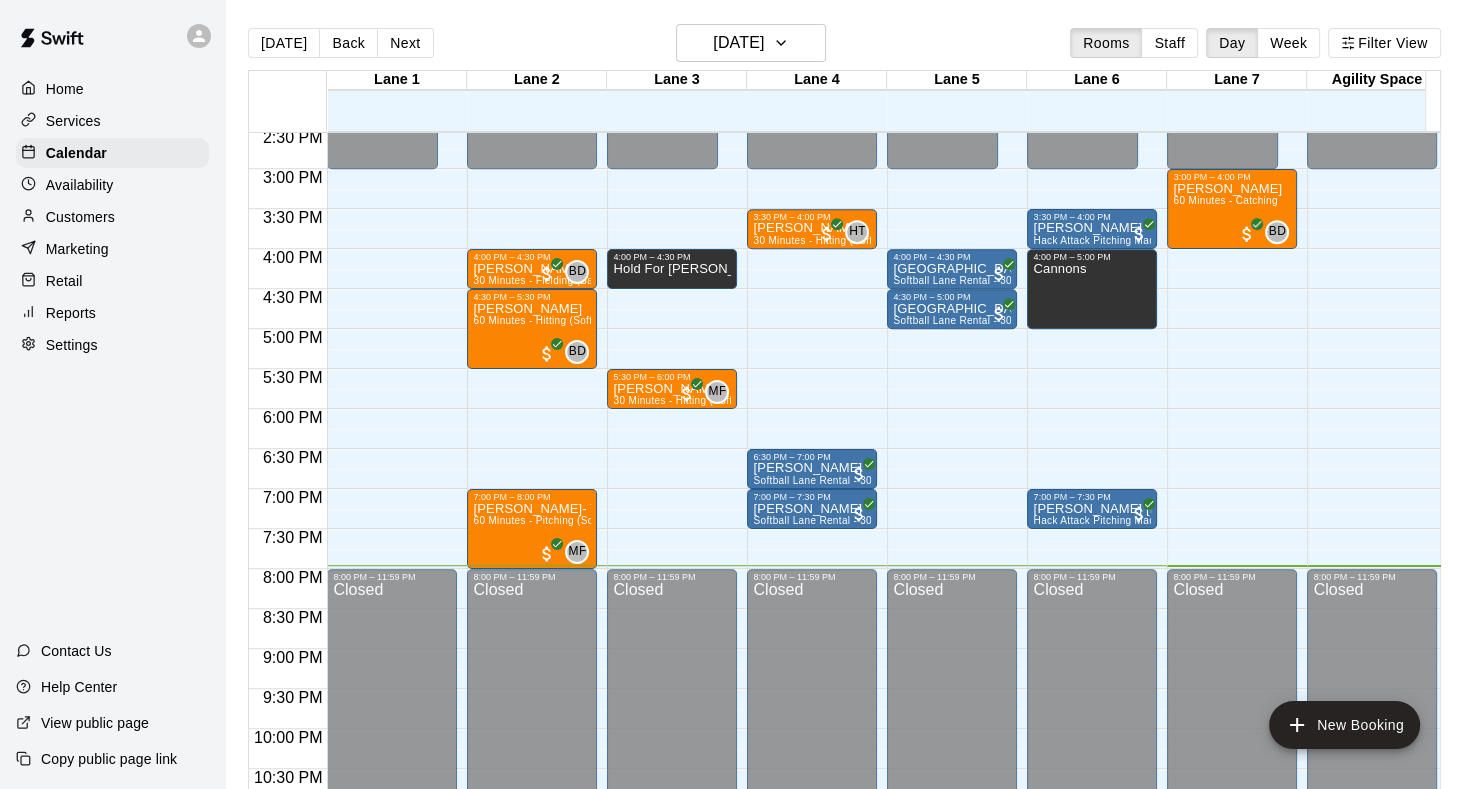 click on "Customers" at bounding box center (80, 217) 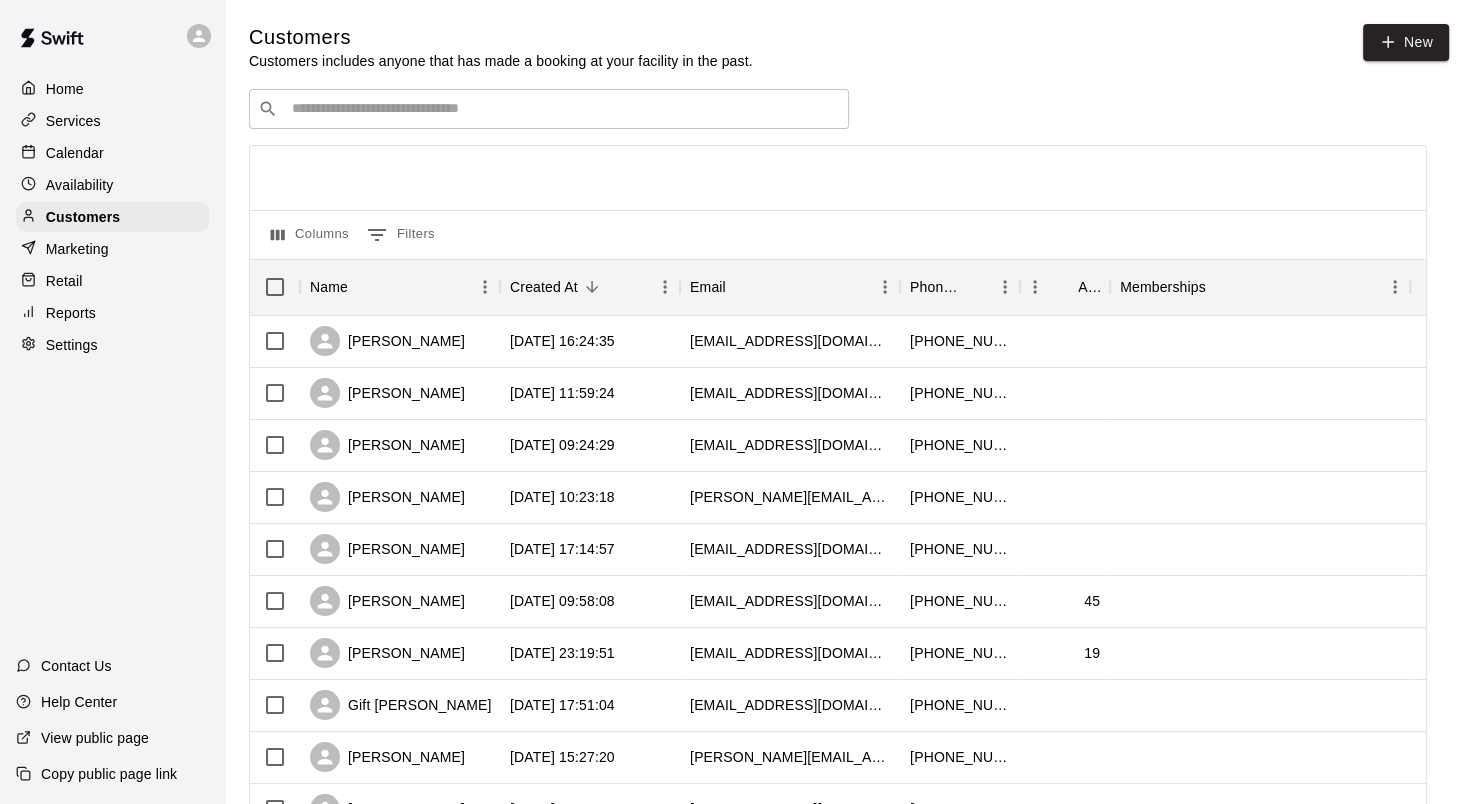 click on "Calendar" at bounding box center [112, 153] 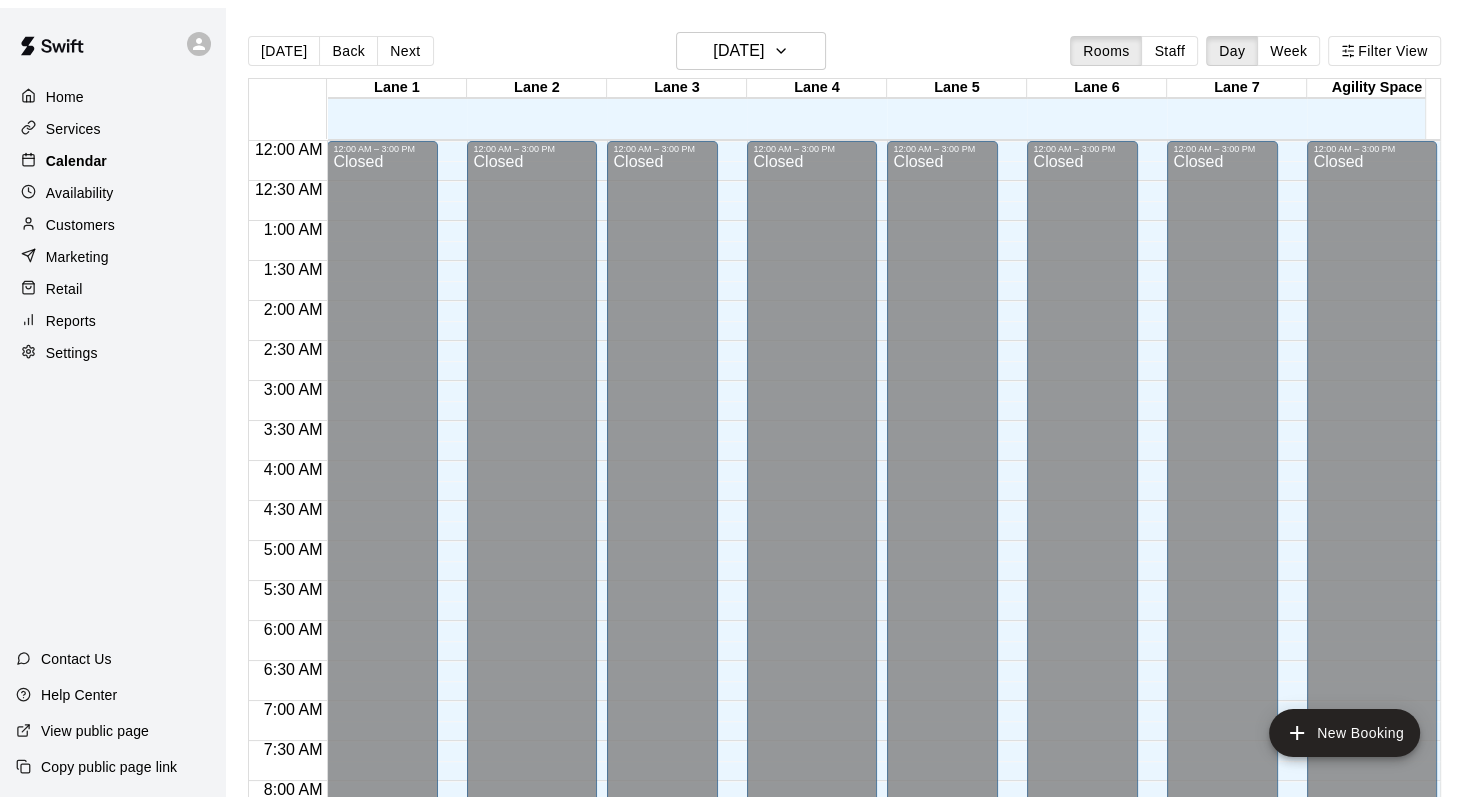 scroll, scrollTop: 1164, scrollLeft: 0, axis: vertical 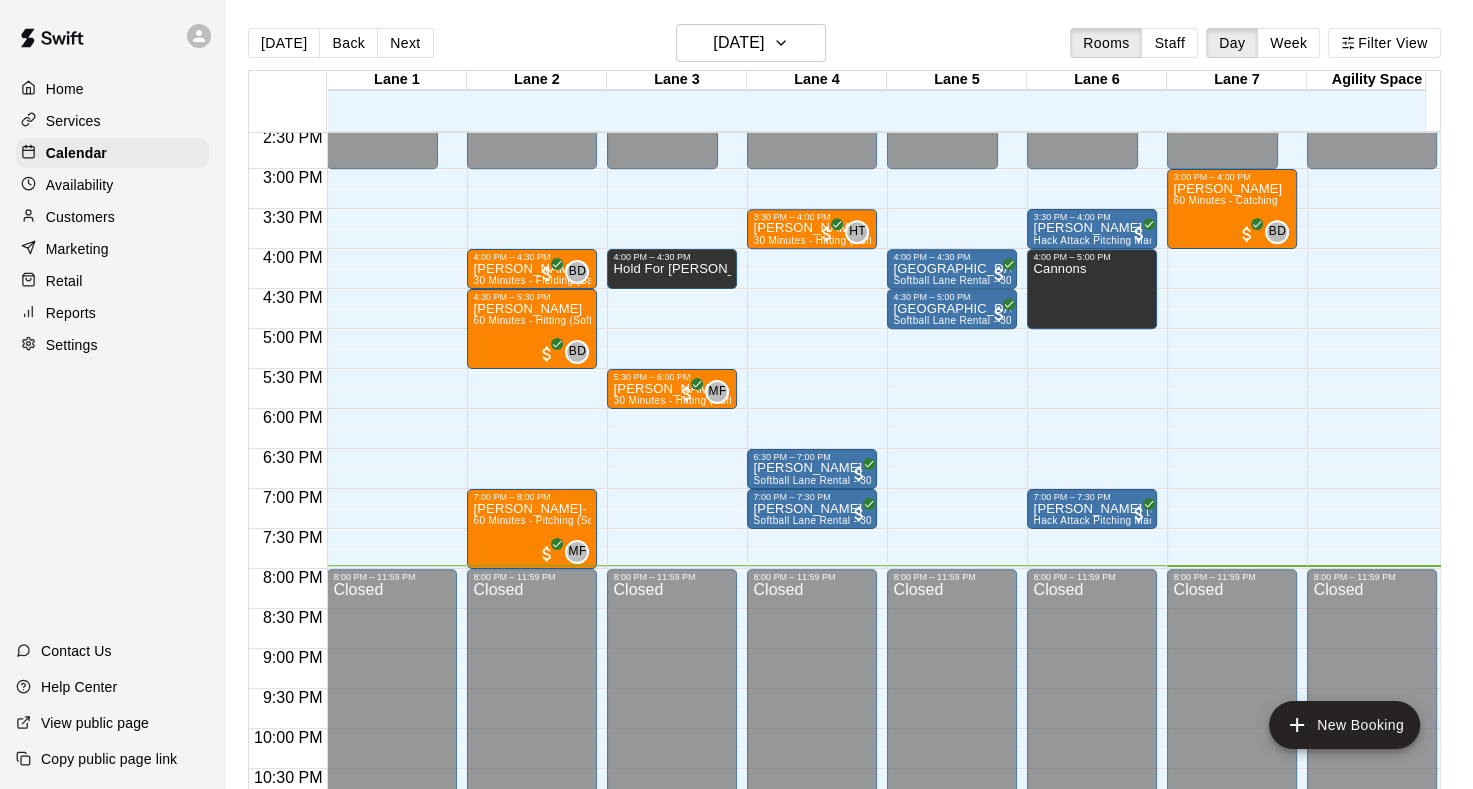 click on "Availability" at bounding box center (80, 185) 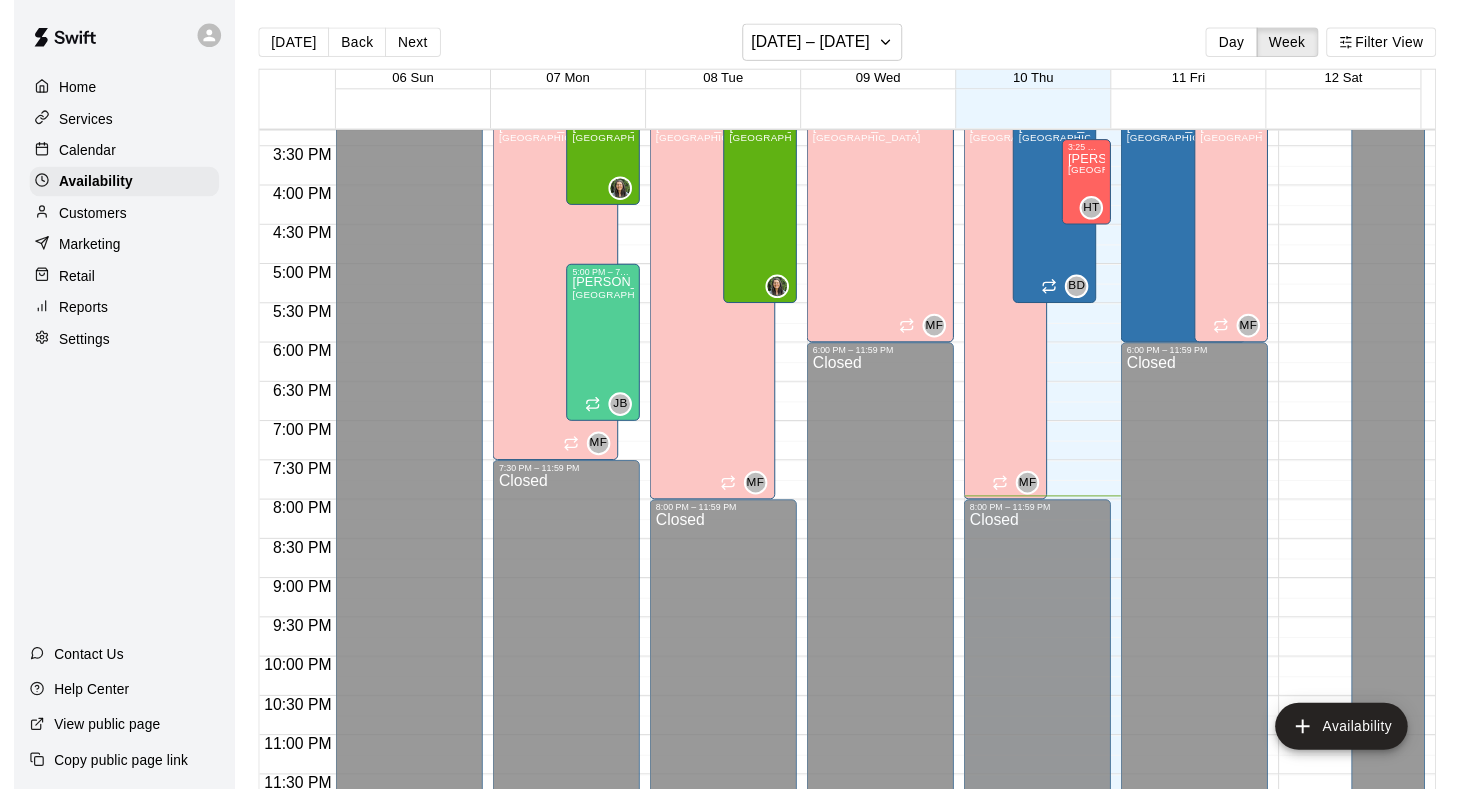 scroll, scrollTop: 624, scrollLeft: 0, axis: vertical 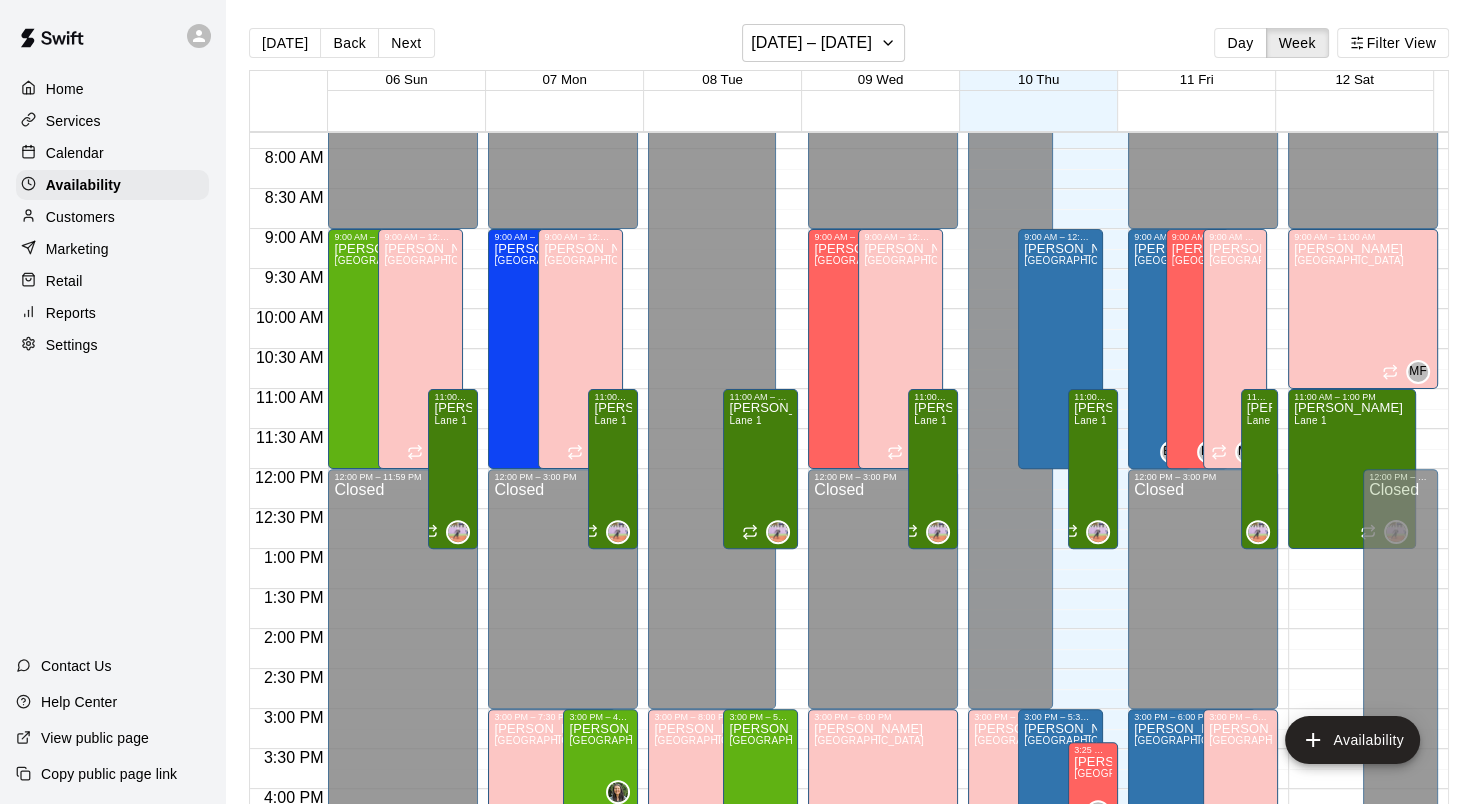 click on "Calendar" at bounding box center (75, 153) 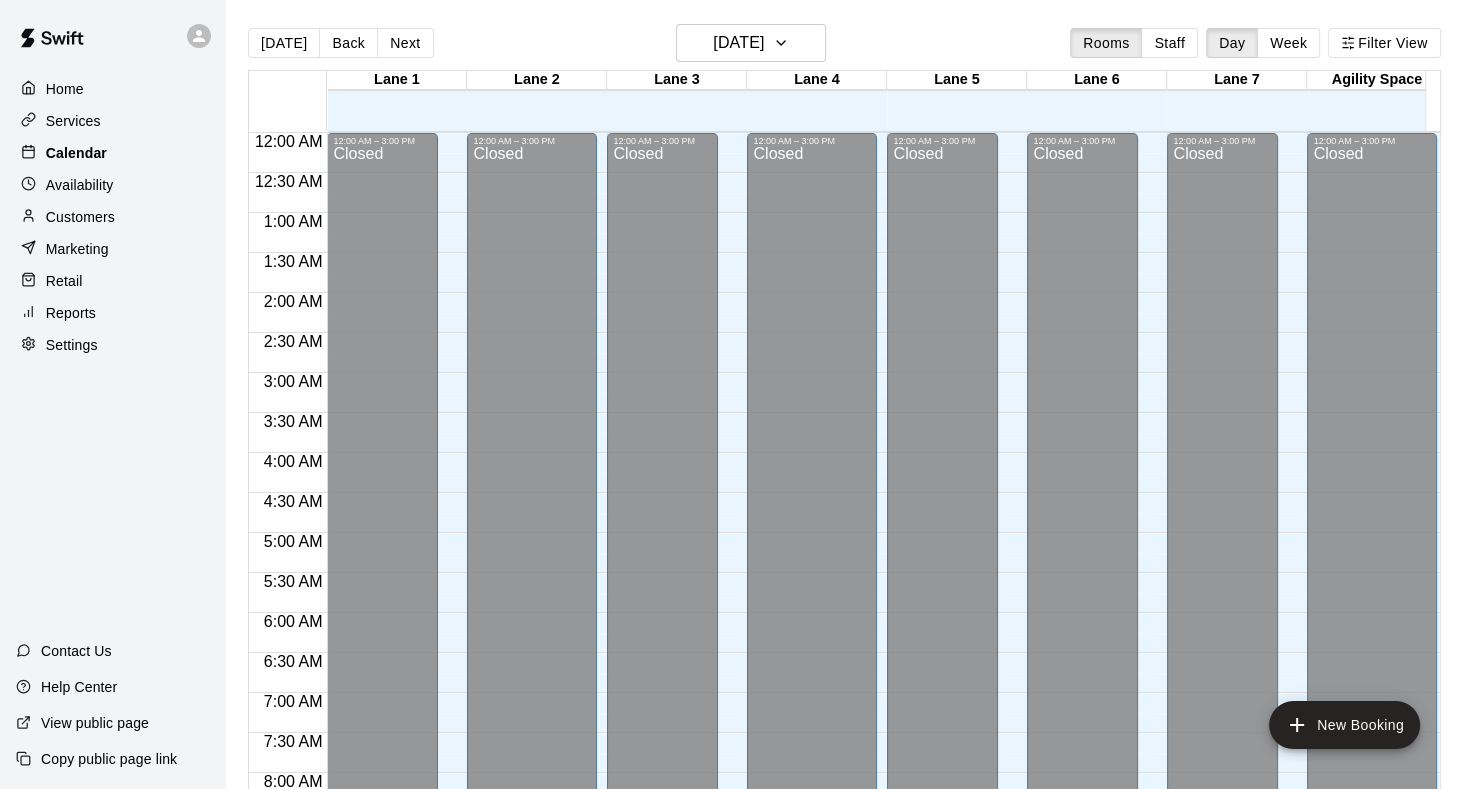 scroll, scrollTop: 1164, scrollLeft: 0, axis: vertical 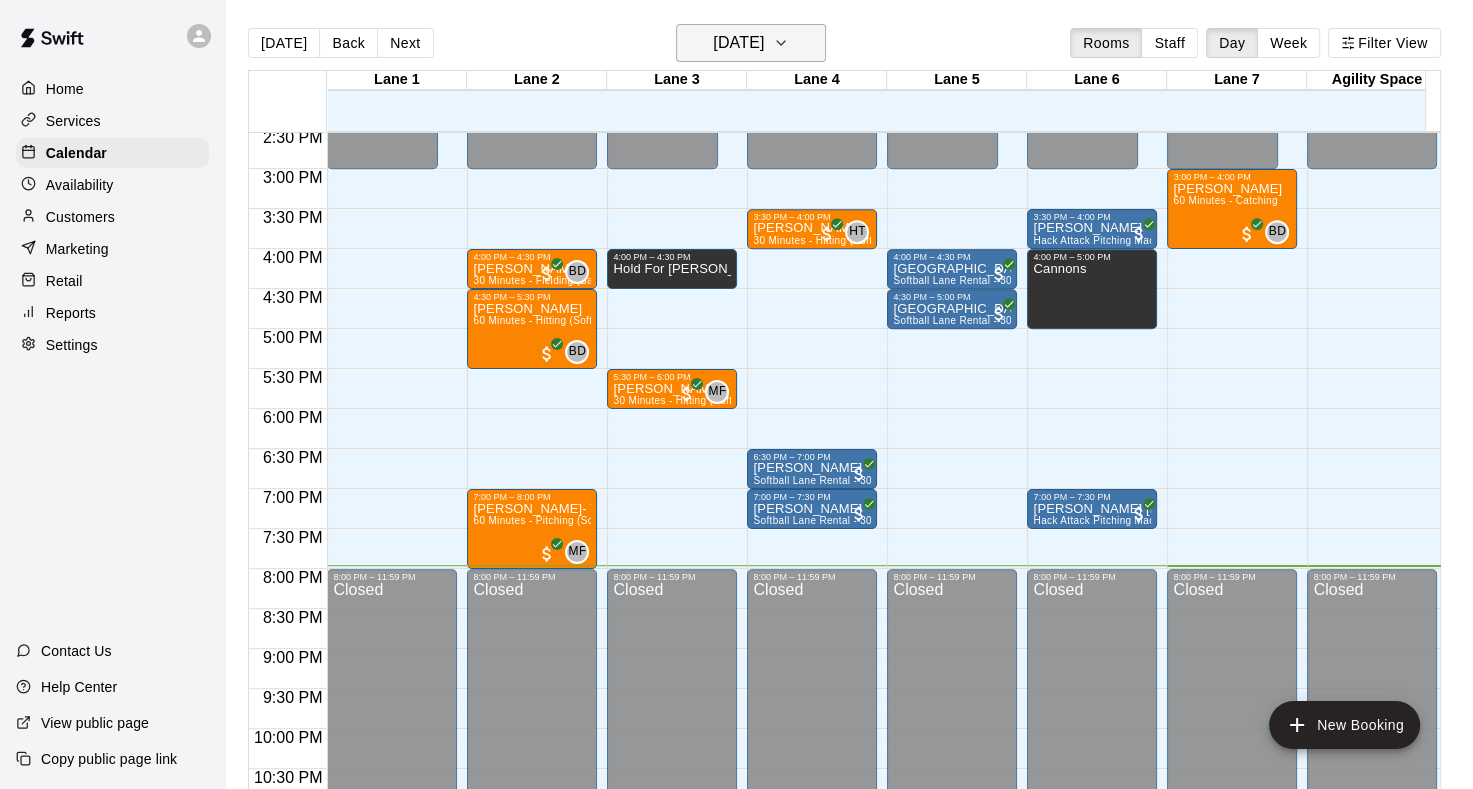 click 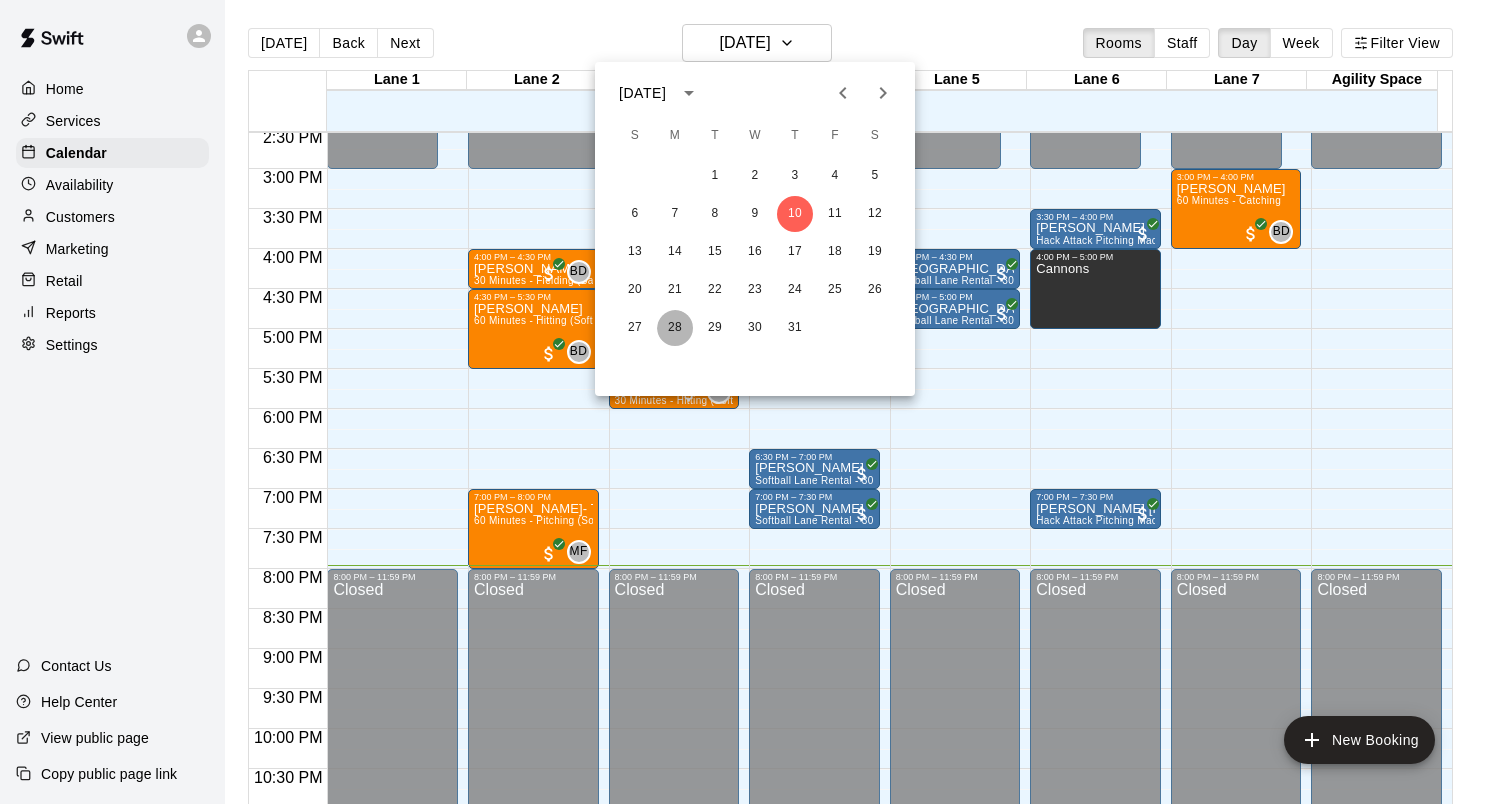 click on "28" at bounding box center [675, 328] 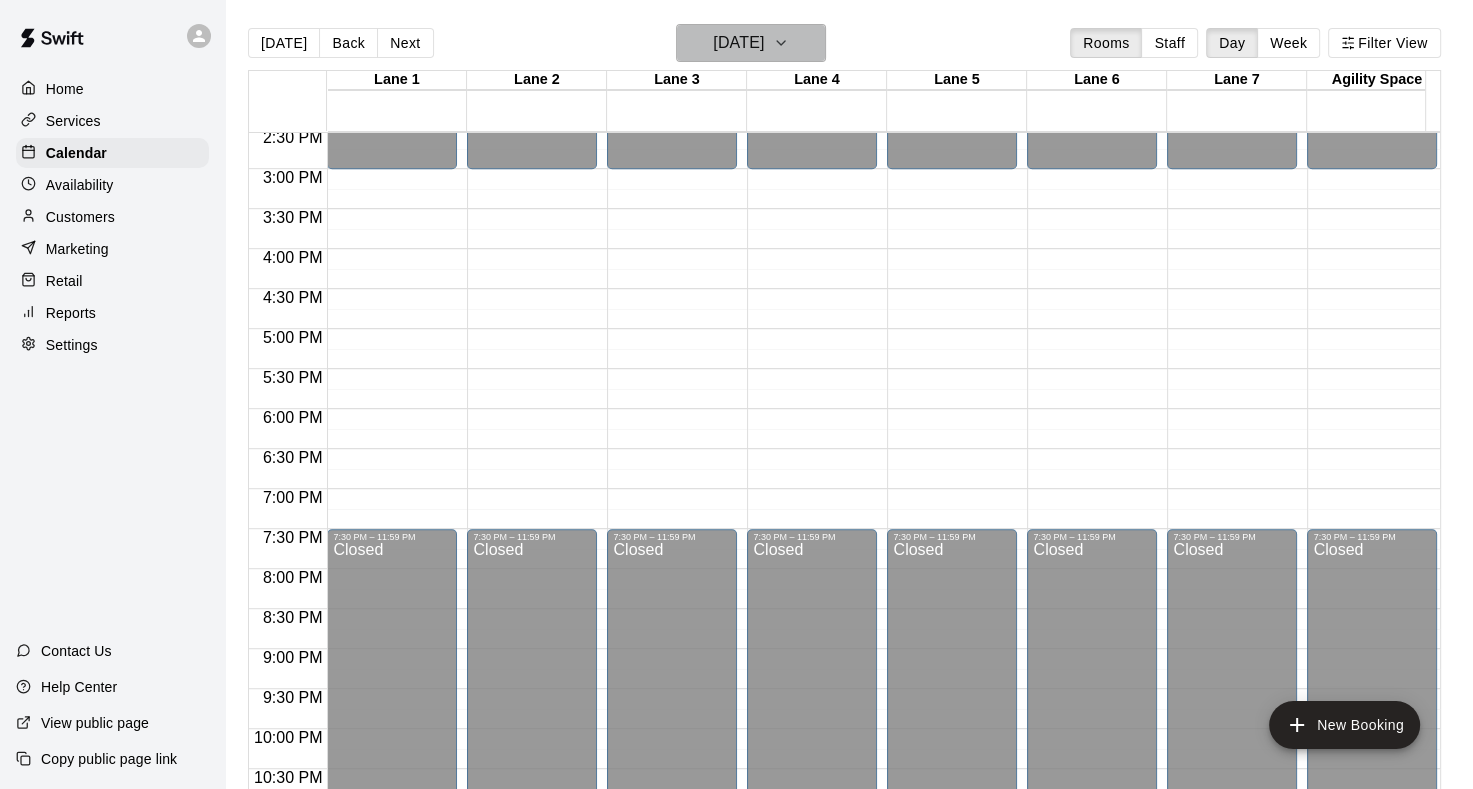 click on "[DATE]" at bounding box center [751, 43] 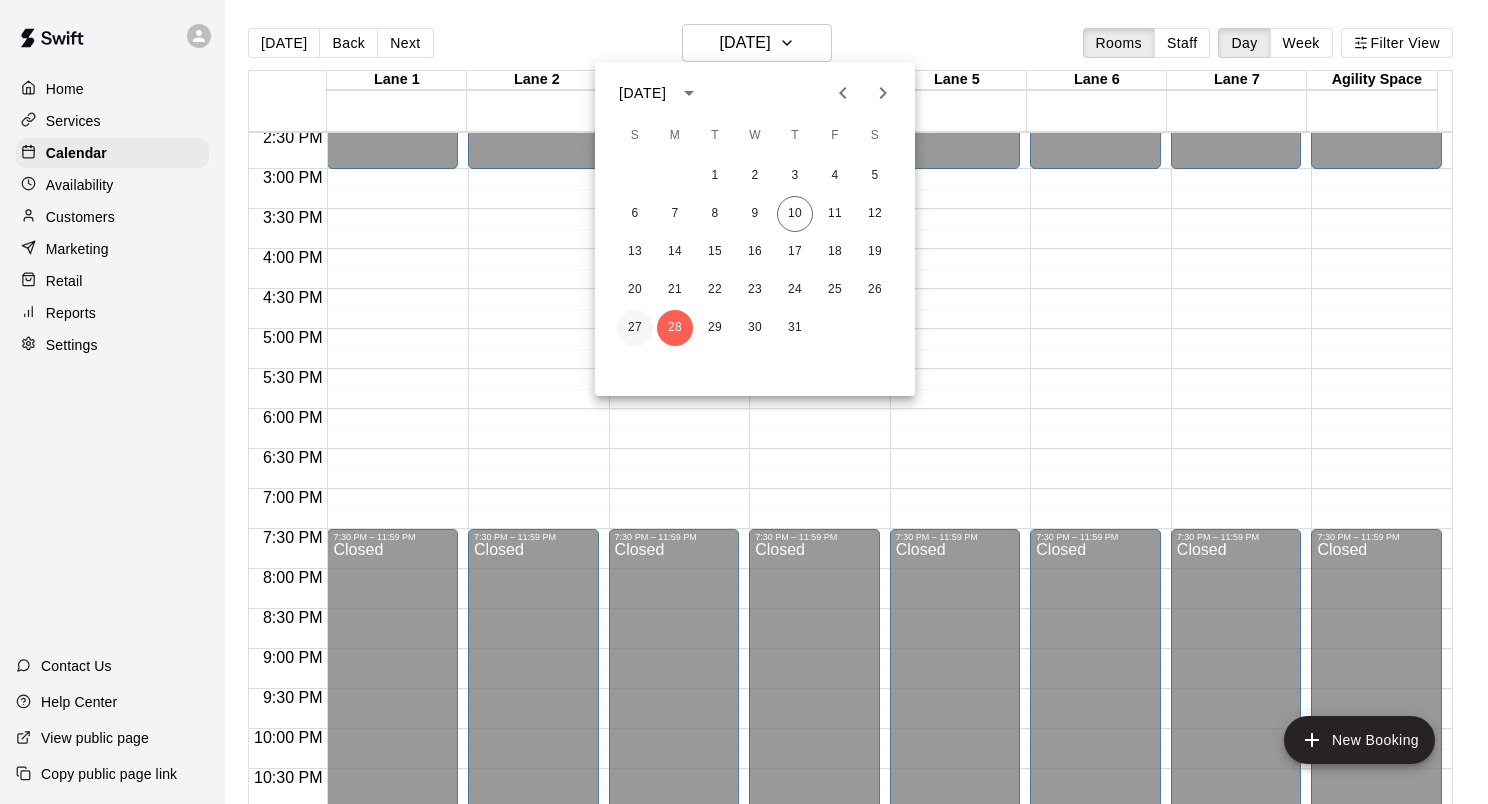 click on "27" at bounding box center [635, 328] 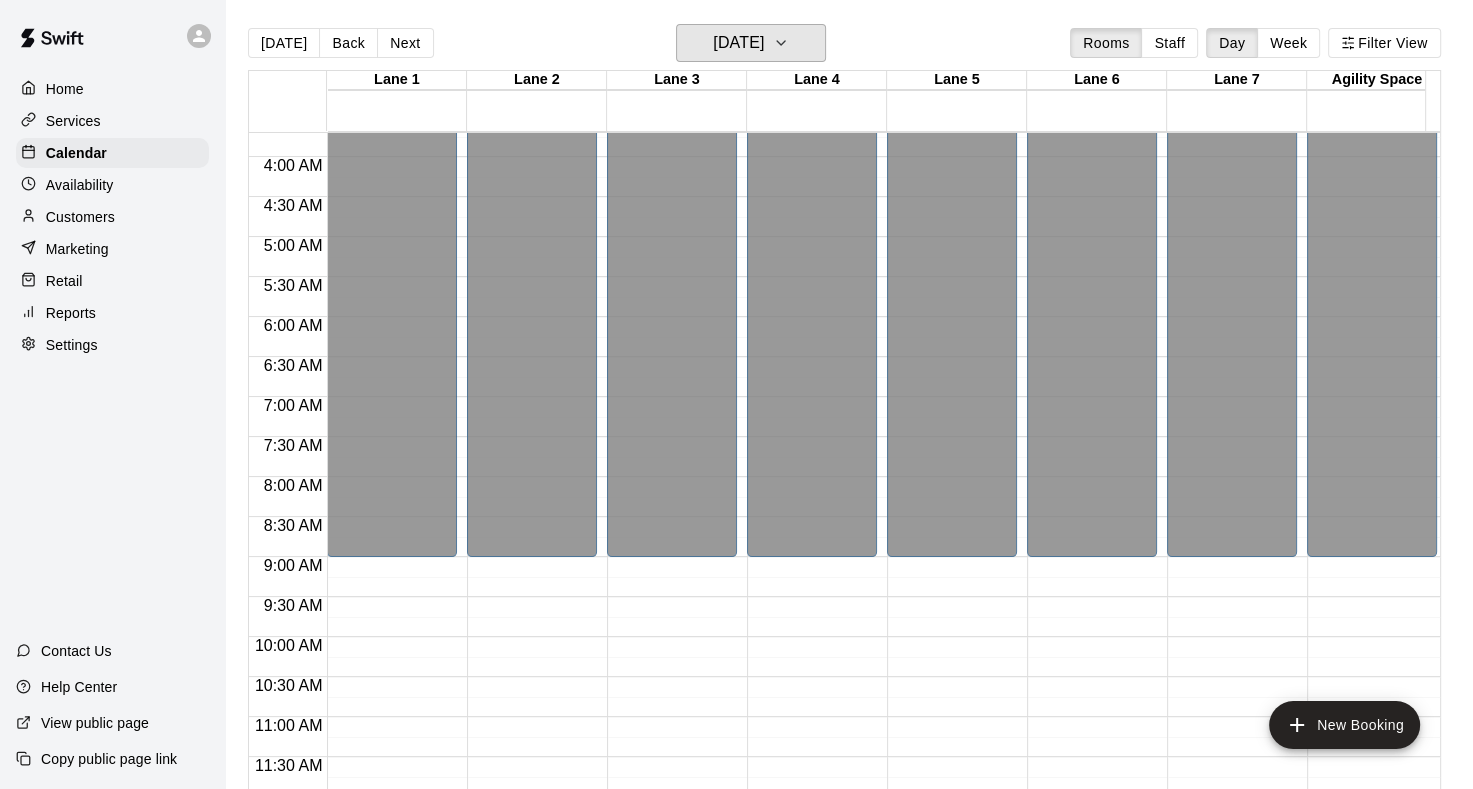 scroll, scrollTop: 264, scrollLeft: 0, axis: vertical 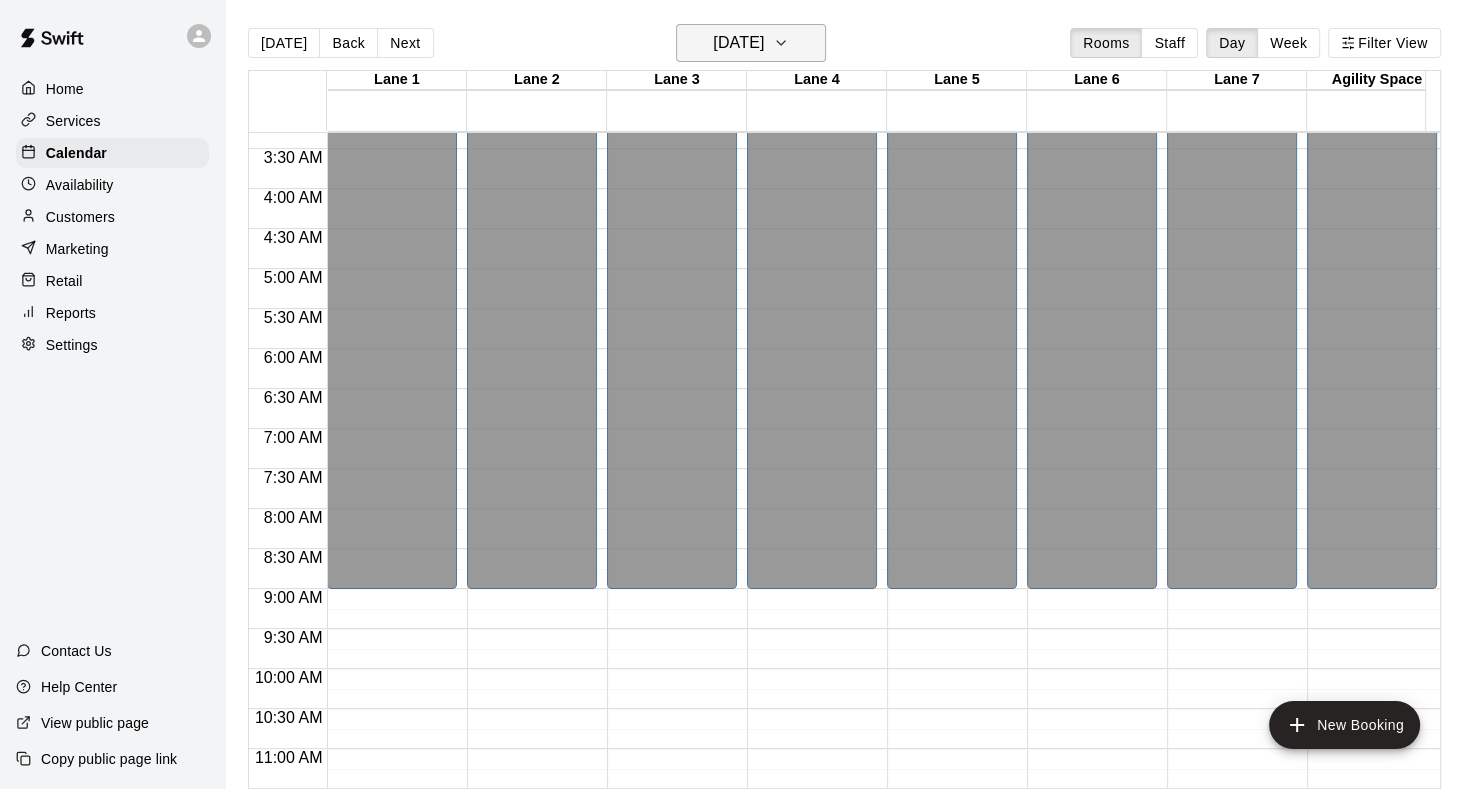 click 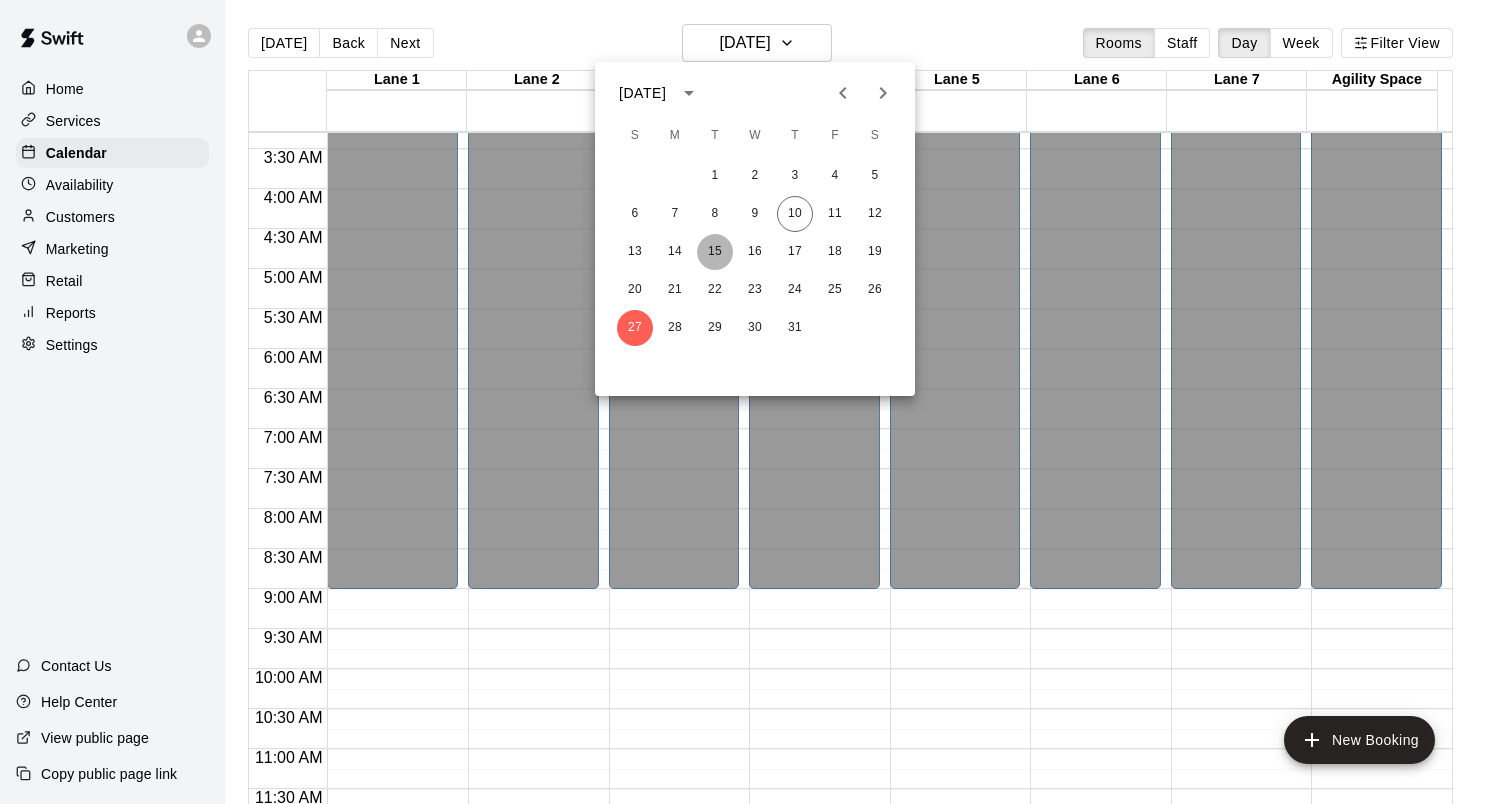 click on "15" at bounding box center [715, 252] 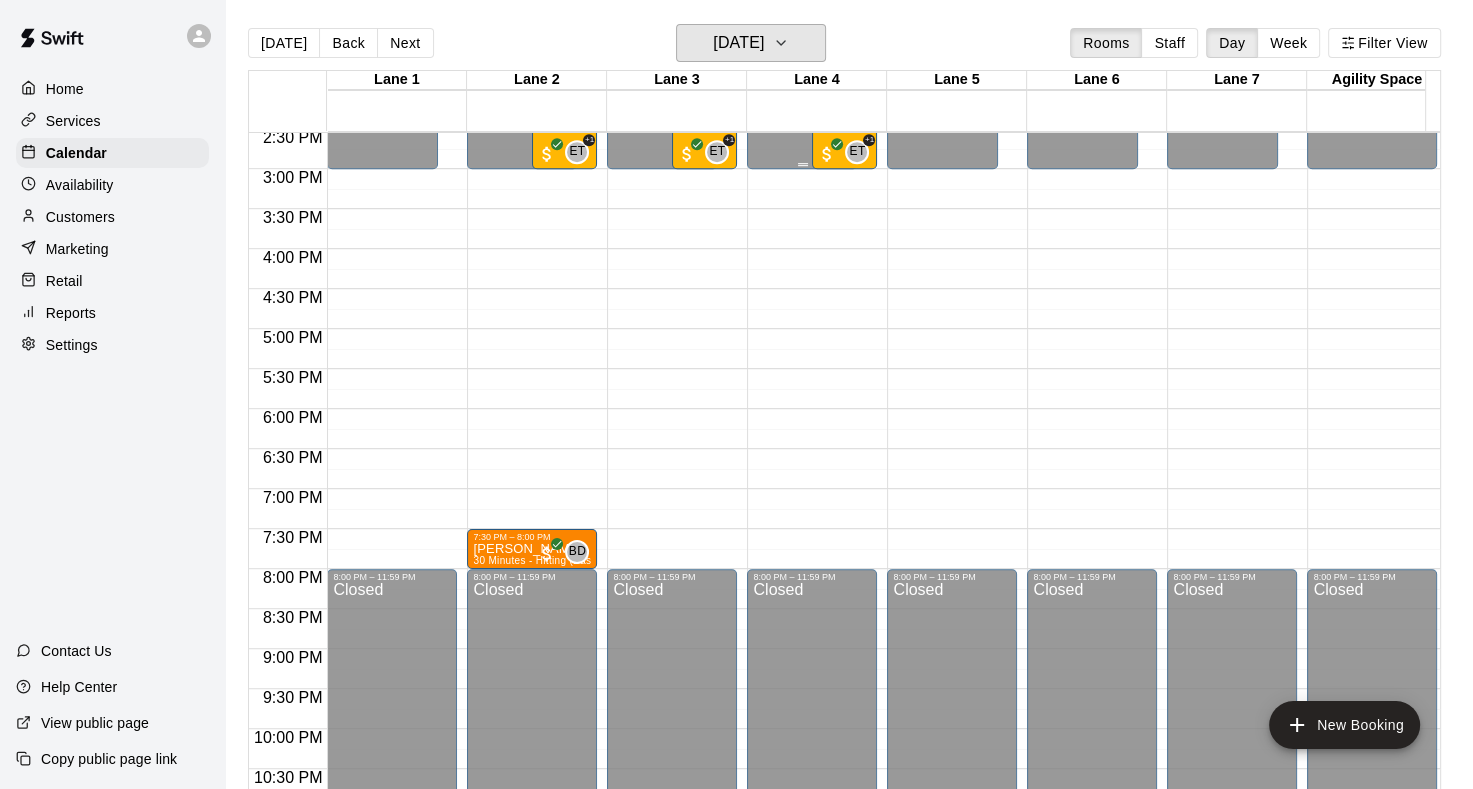 scroll, scrollTop: 1240, scrollLeft: 0, axis: vertical 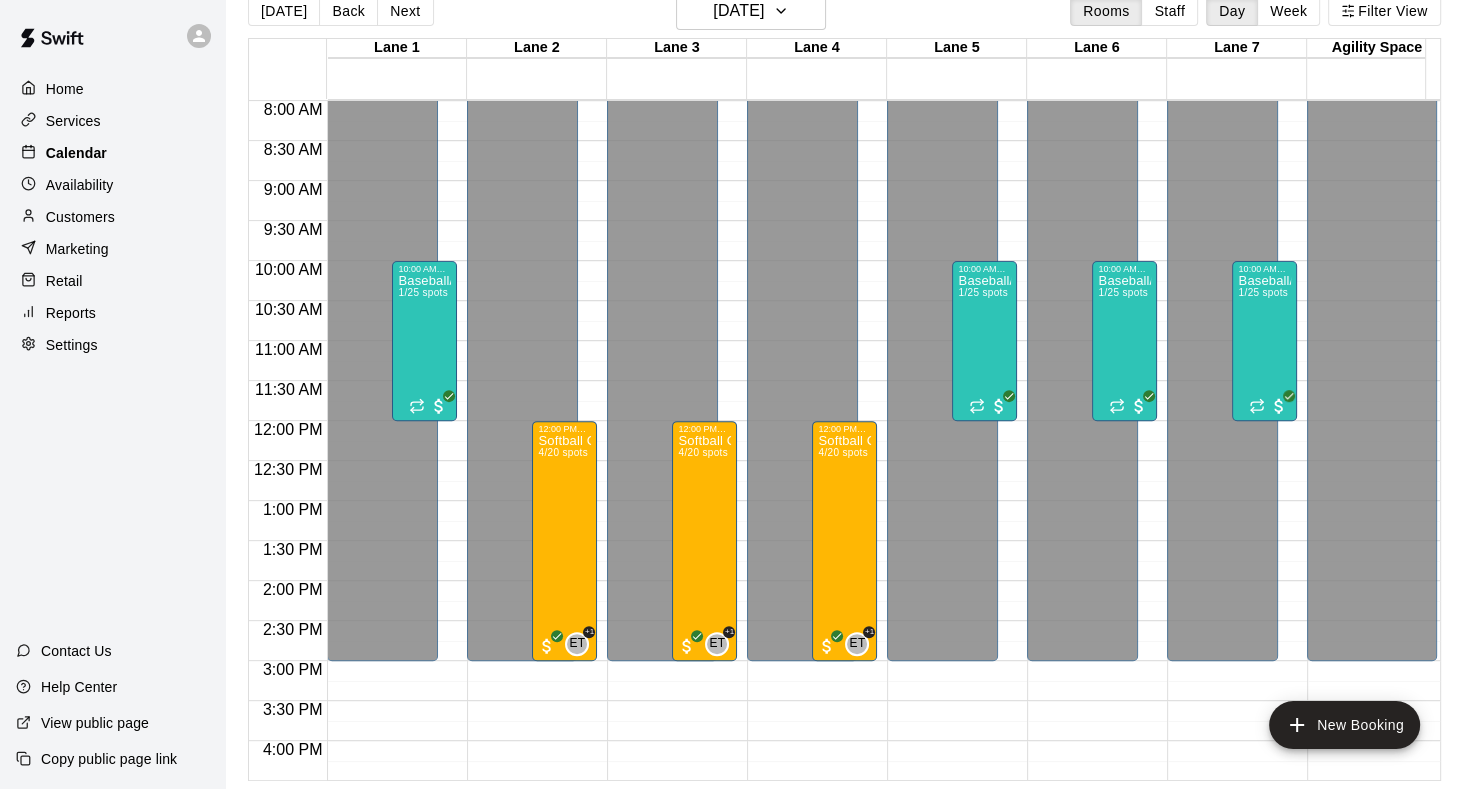 click on "Calendar" at bounding box center [76, 153] 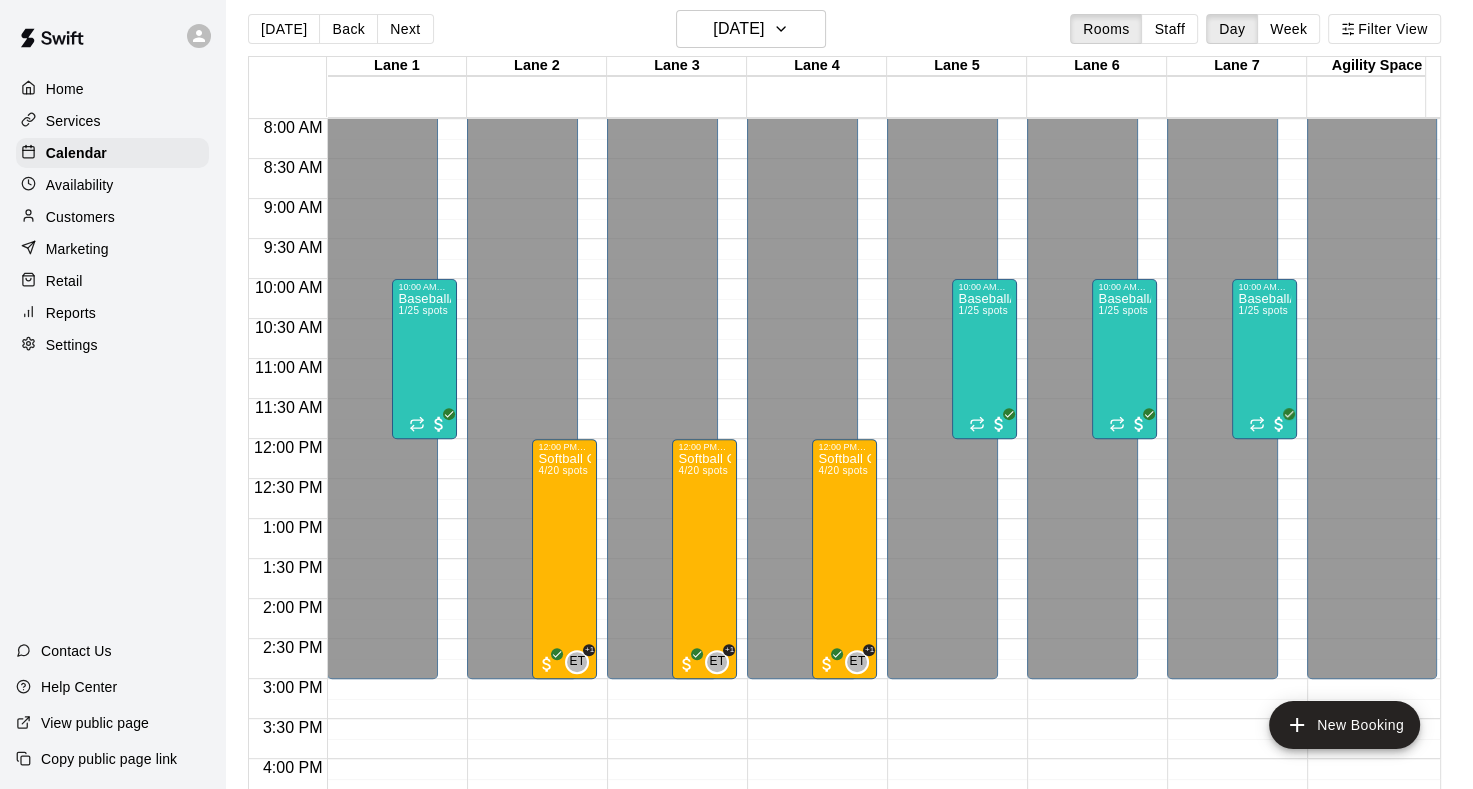 scroll, scrollTop: 0, scrollLeft: 0, axis: both 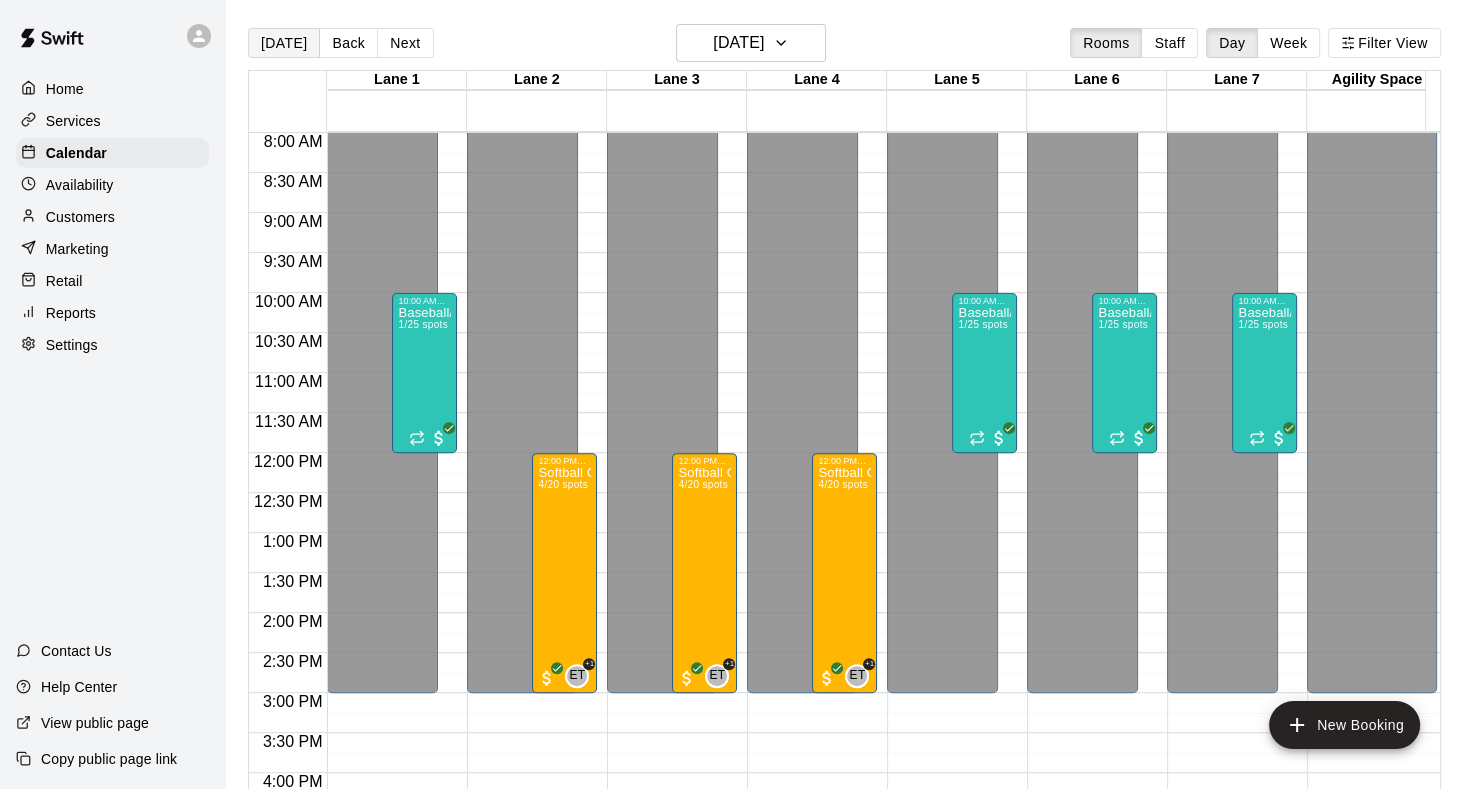 click on "[DATE]" at bounding box center [284, 43] 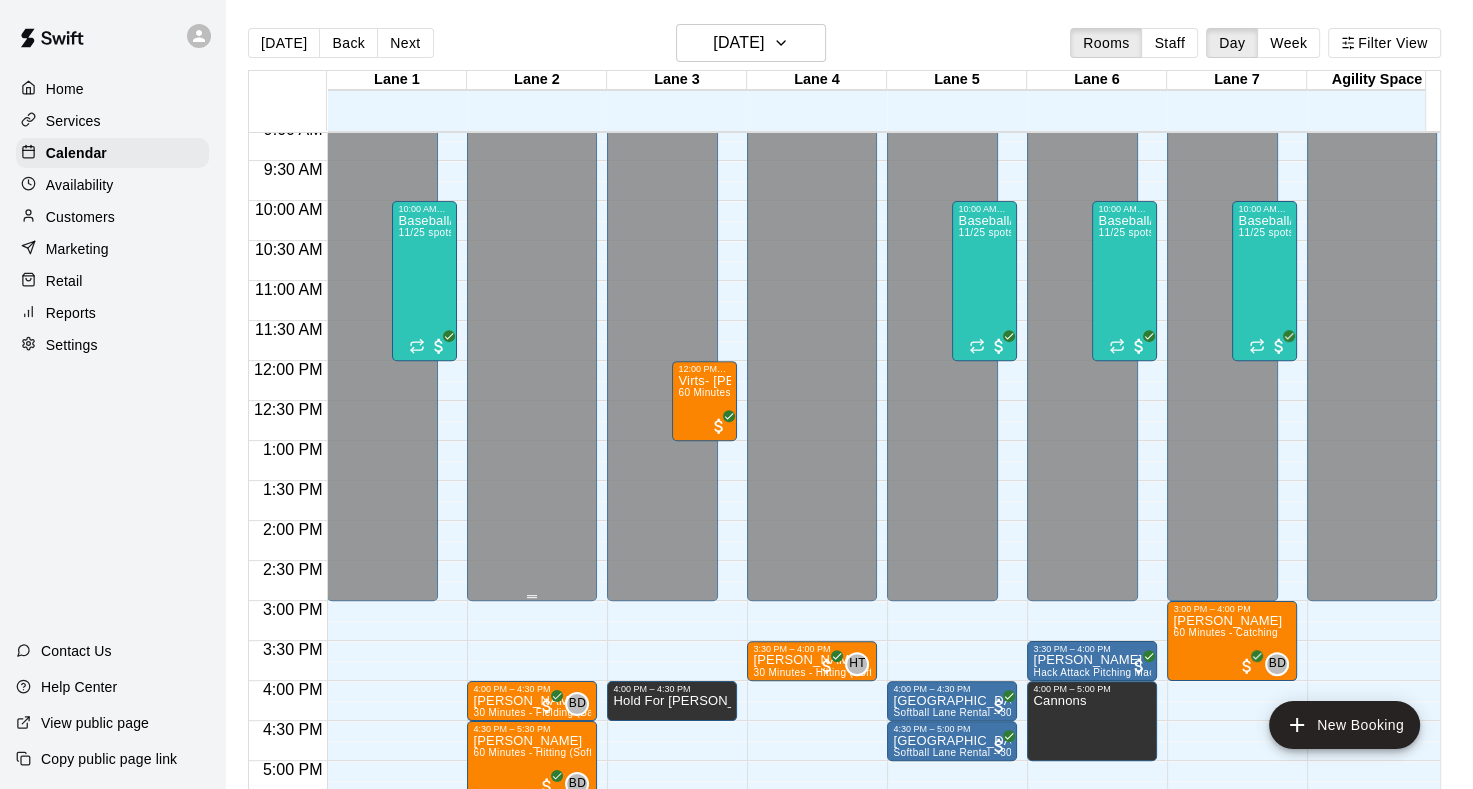 scroll, scrollTop: 940, scrollLeft: 0, axis: vertical 